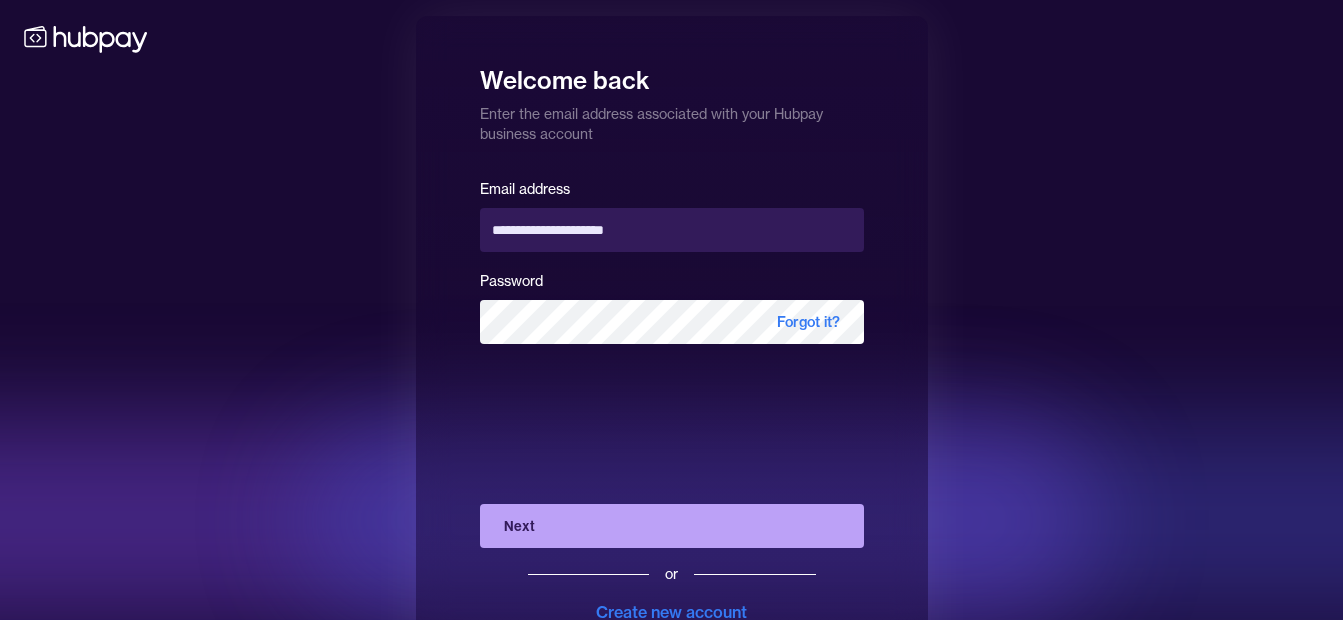 scroll, scrollTop: 0, scrollLeft: 0, axis: both 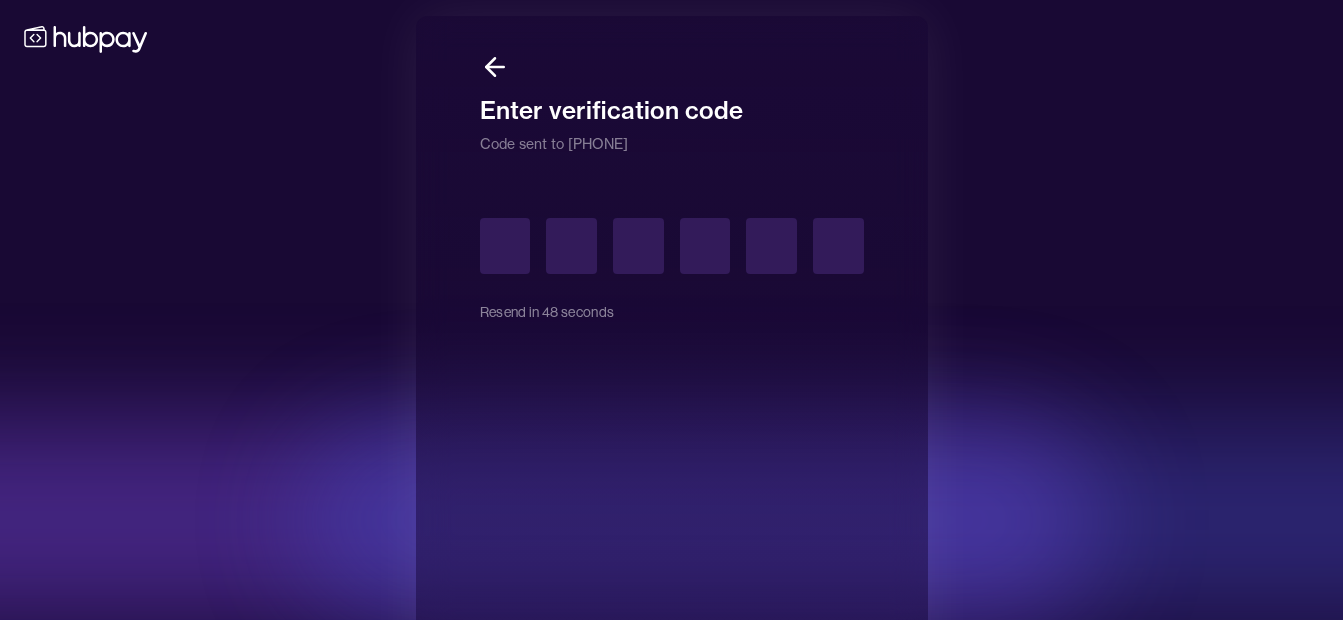 type on "*" 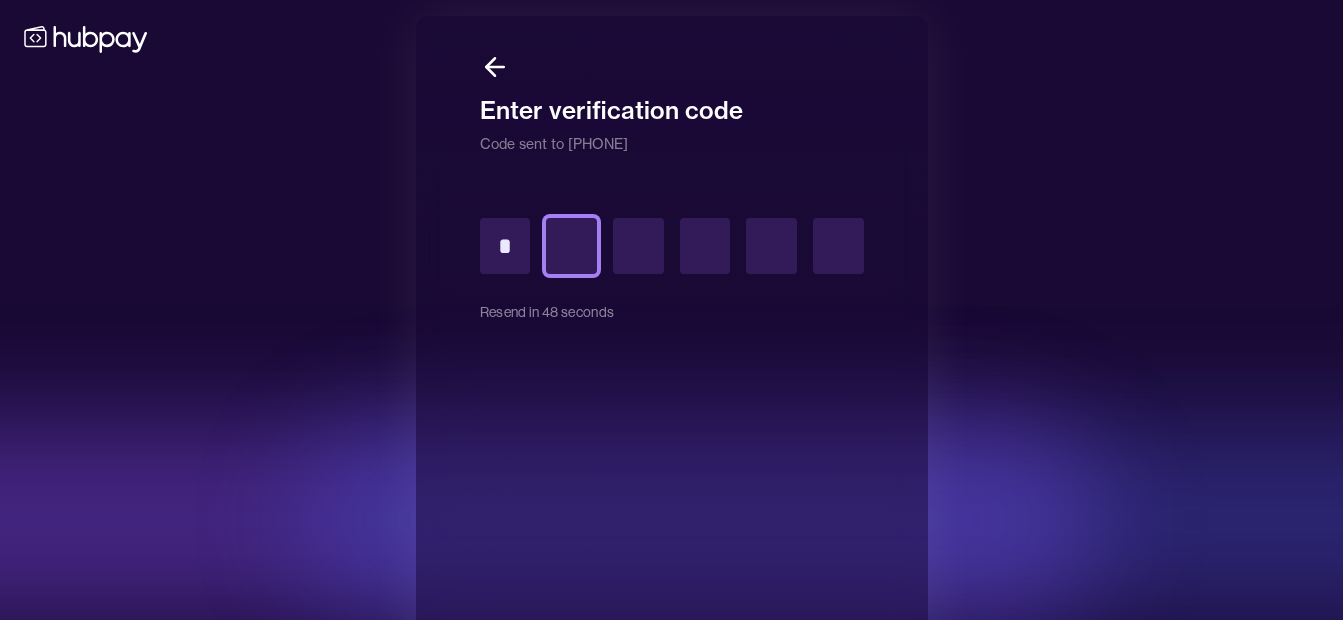 type on "*" 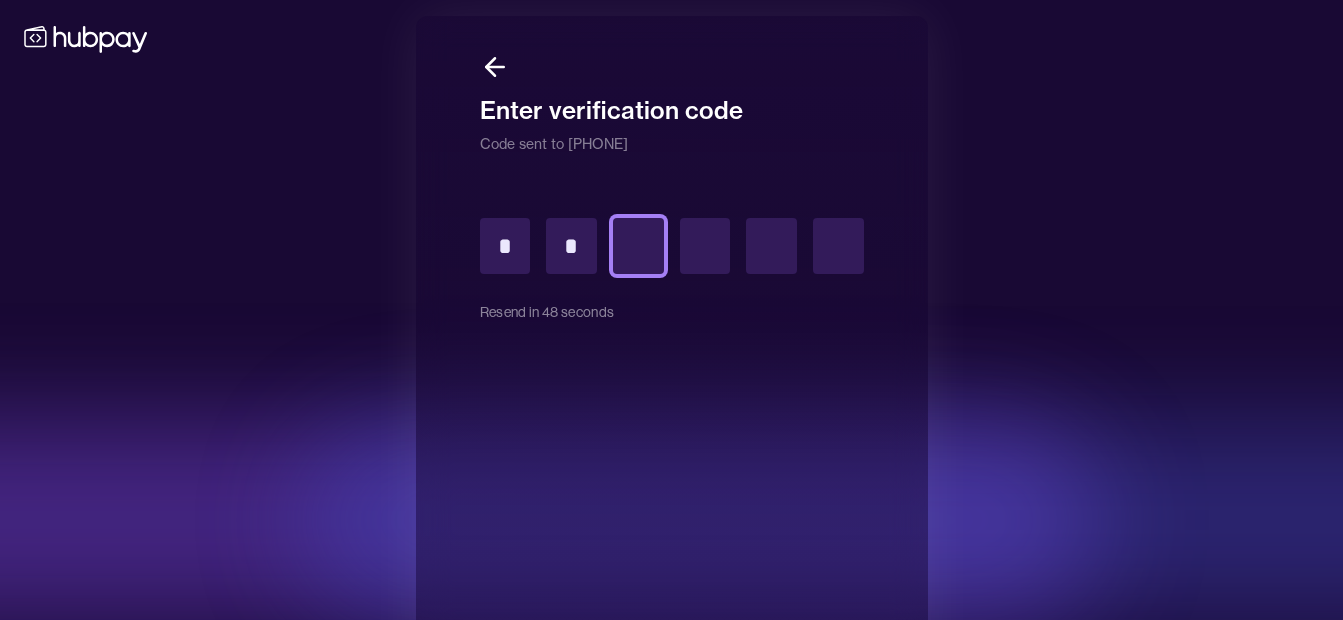 type on "*" 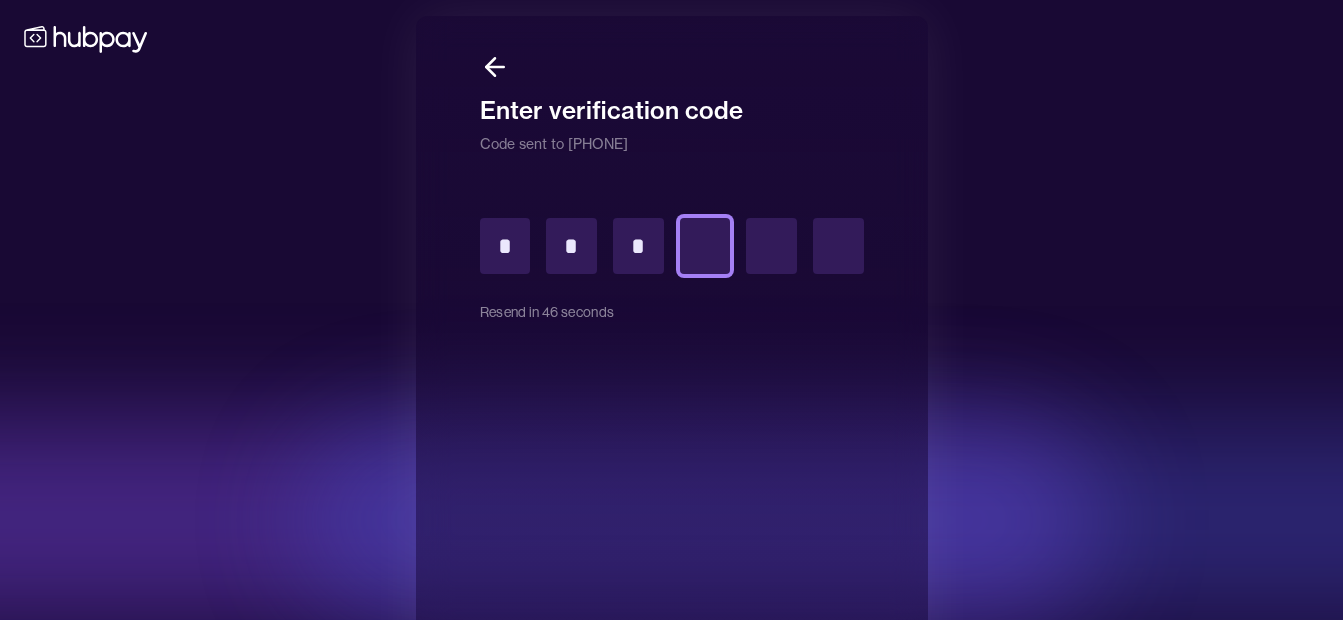 type on "*" 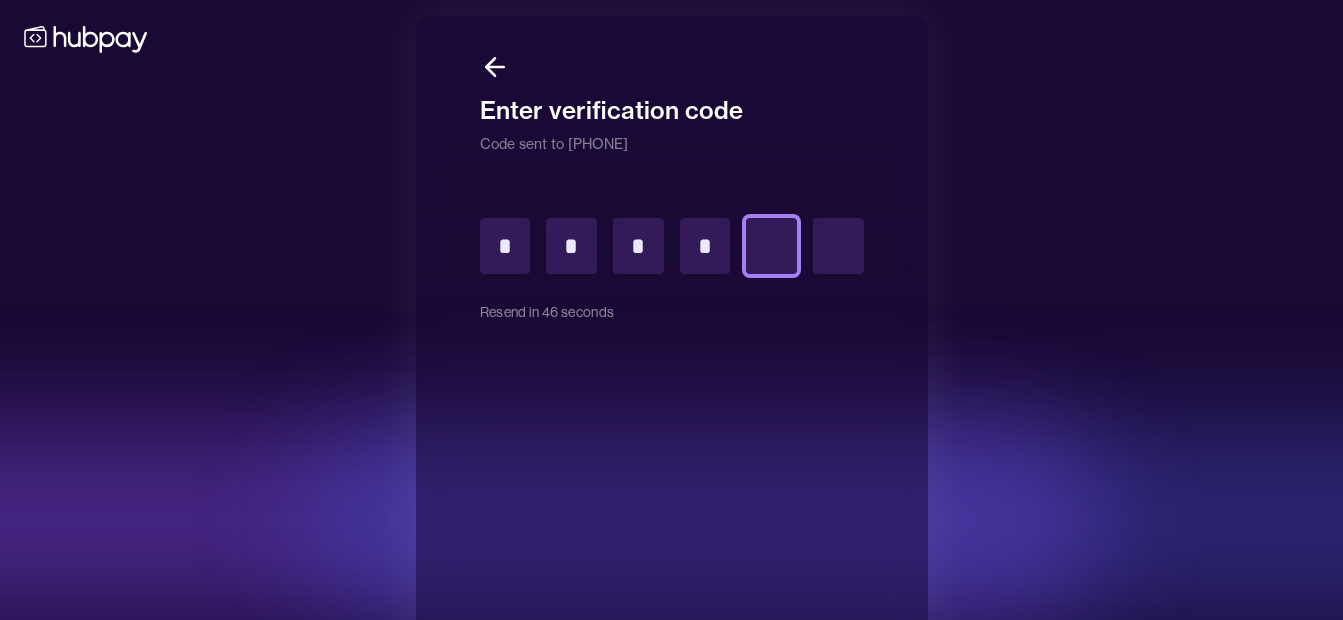 type on "*" 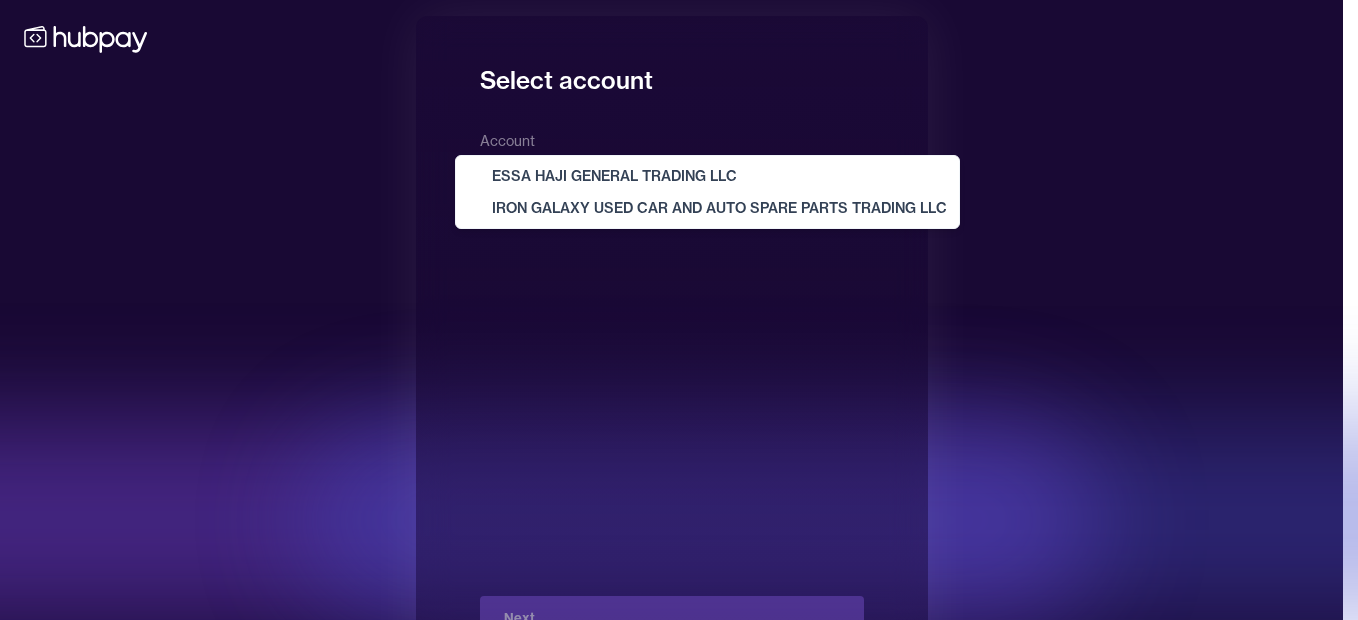 click on "**********" at bounding box center [671, 346] 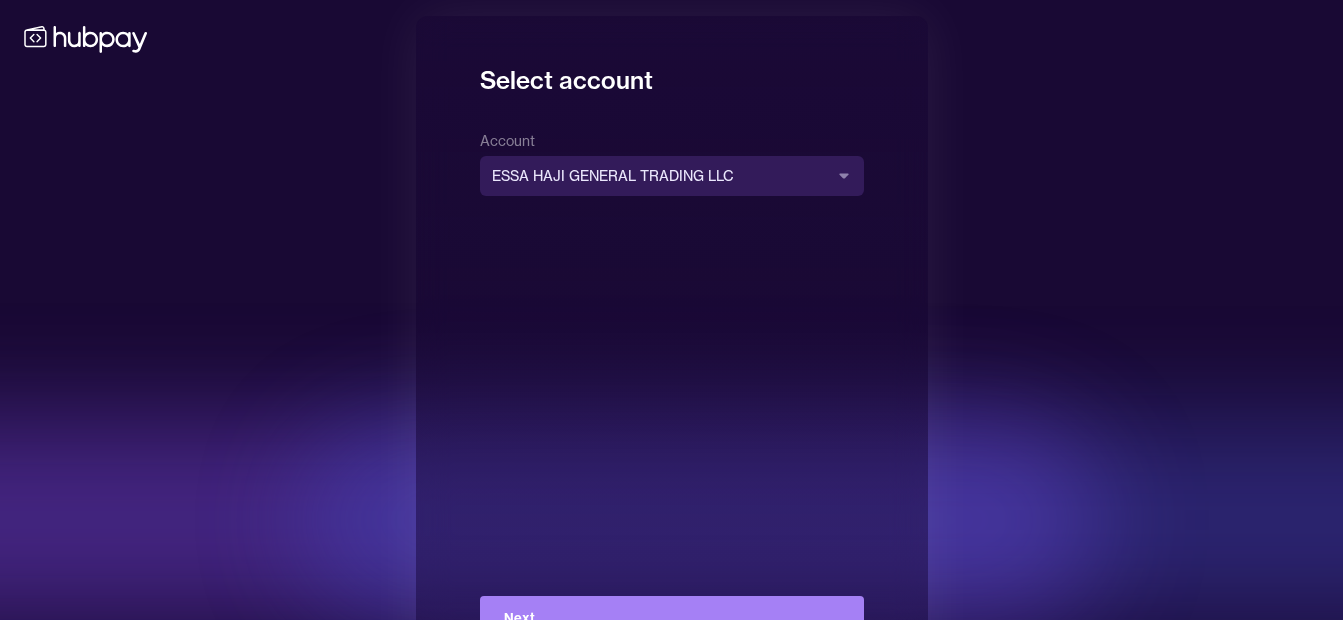 click on "Next" at bounding box center [672, 618] 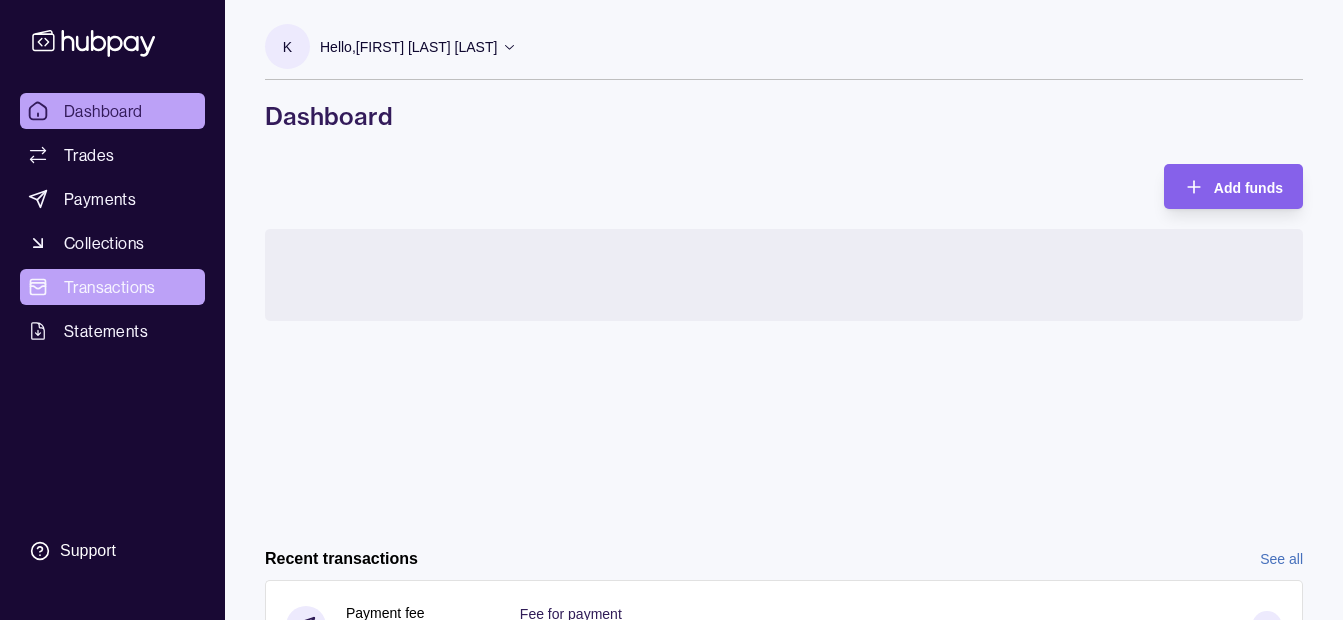 click on "Transactions" at bounding box center (110, 287) 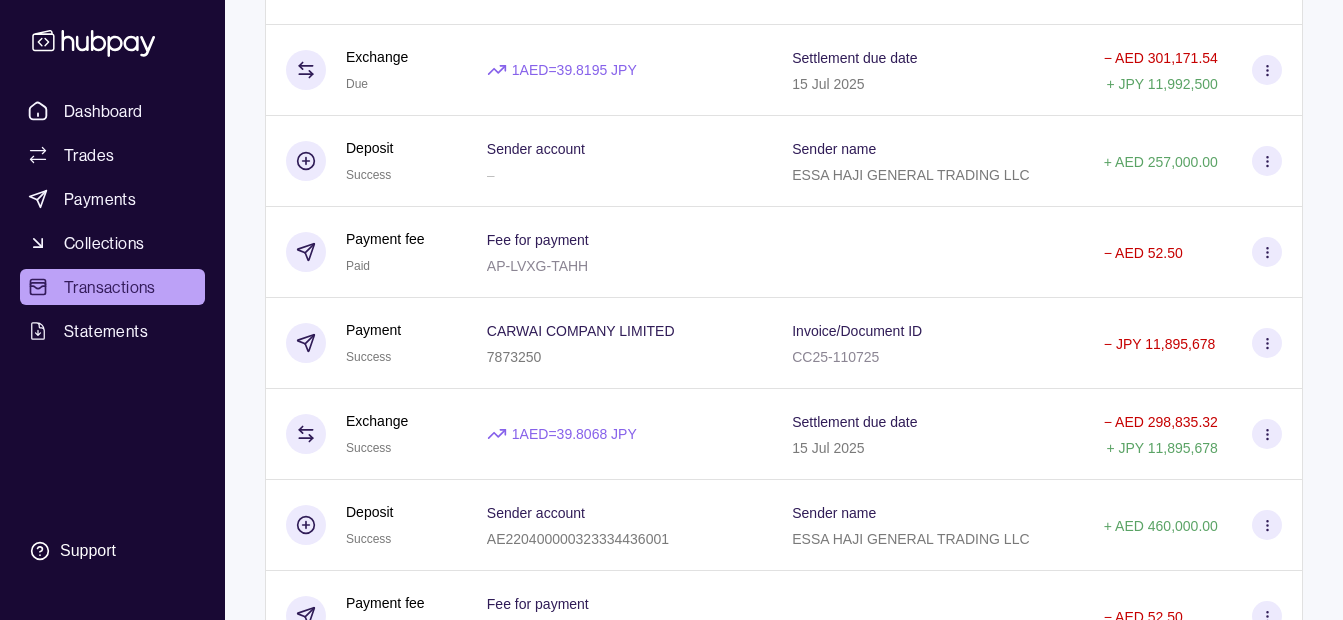 scroll, scrollTop: 3246, scrollLeft: 0, axis: vertical 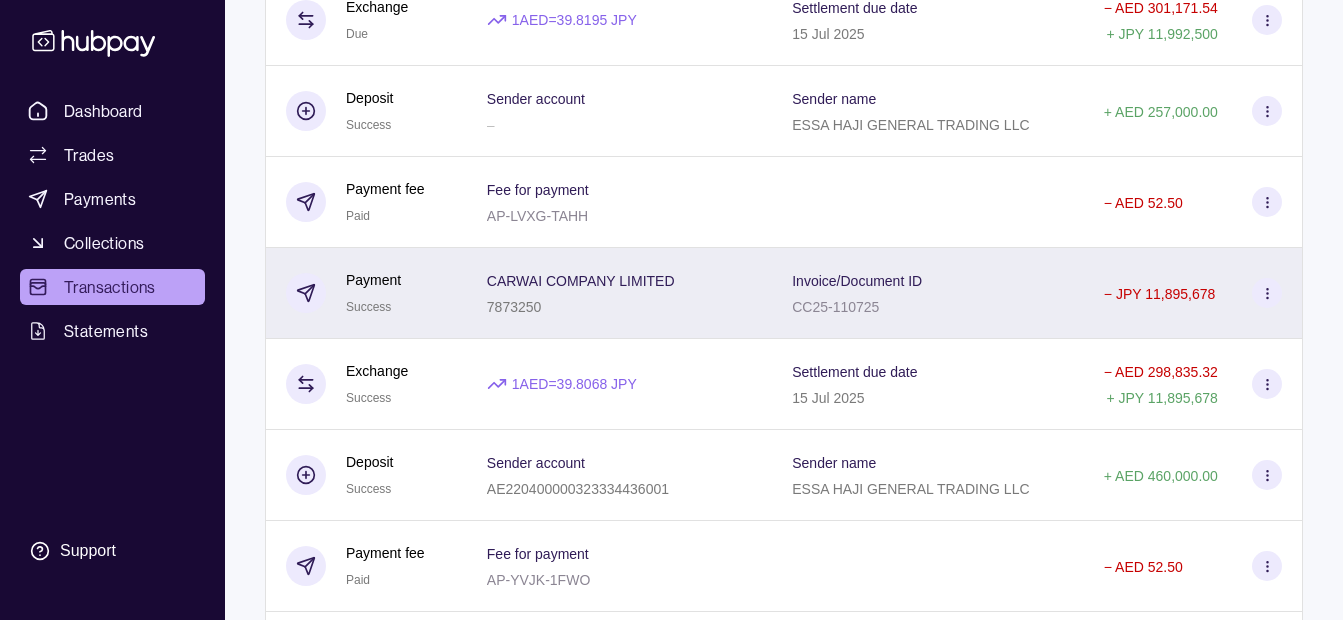 click on "CARWAI COMPANY LIMITED 7873250" at bounding box center (619, 293) 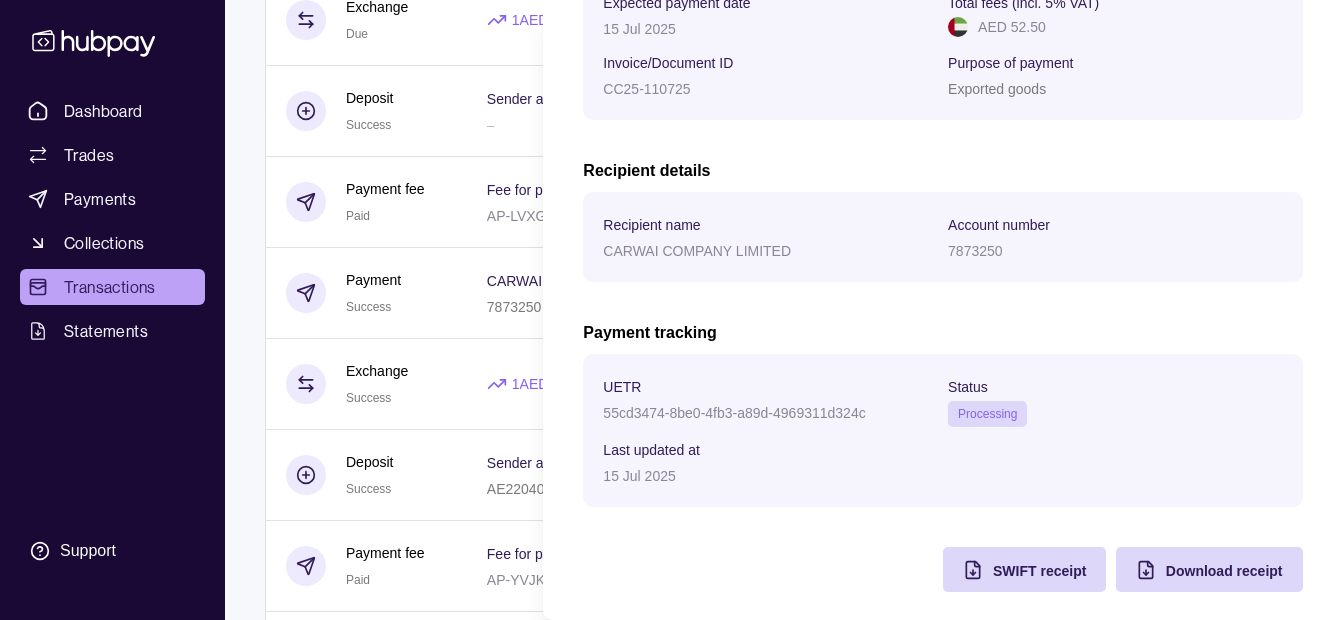 scroll, scrollTop: 425, scrollLeft: 0, axis: vertical 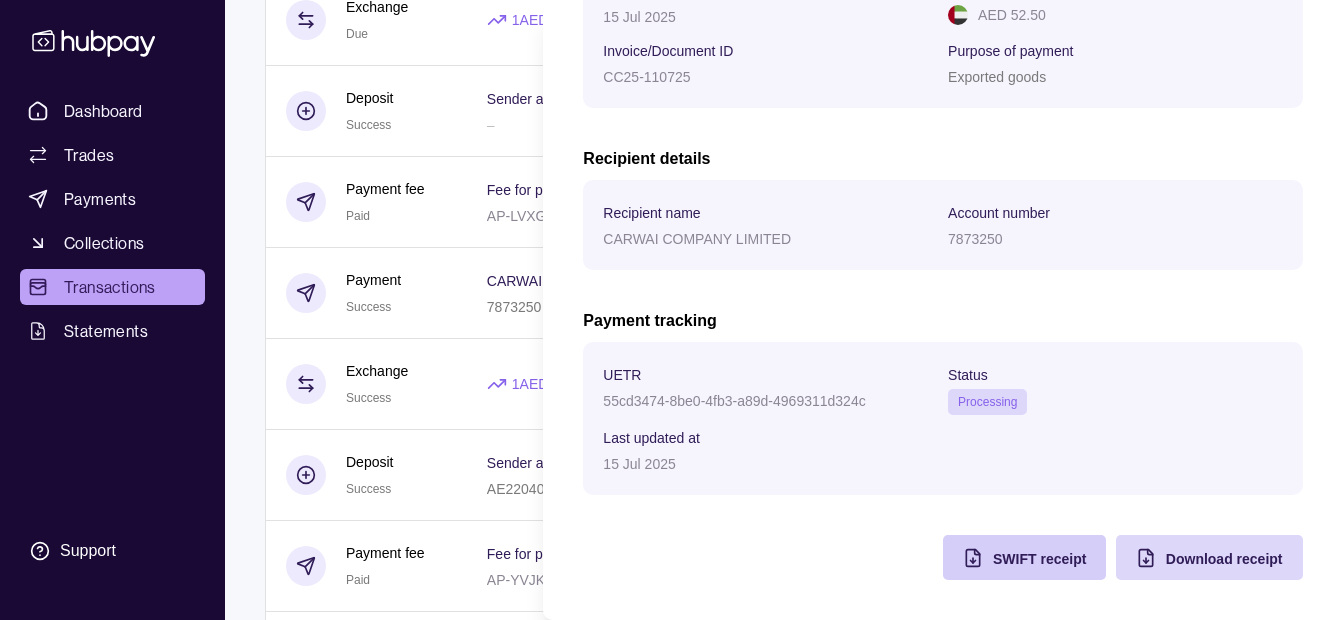 click on "SWIFT receipt" at bounding box center (1039, 559) 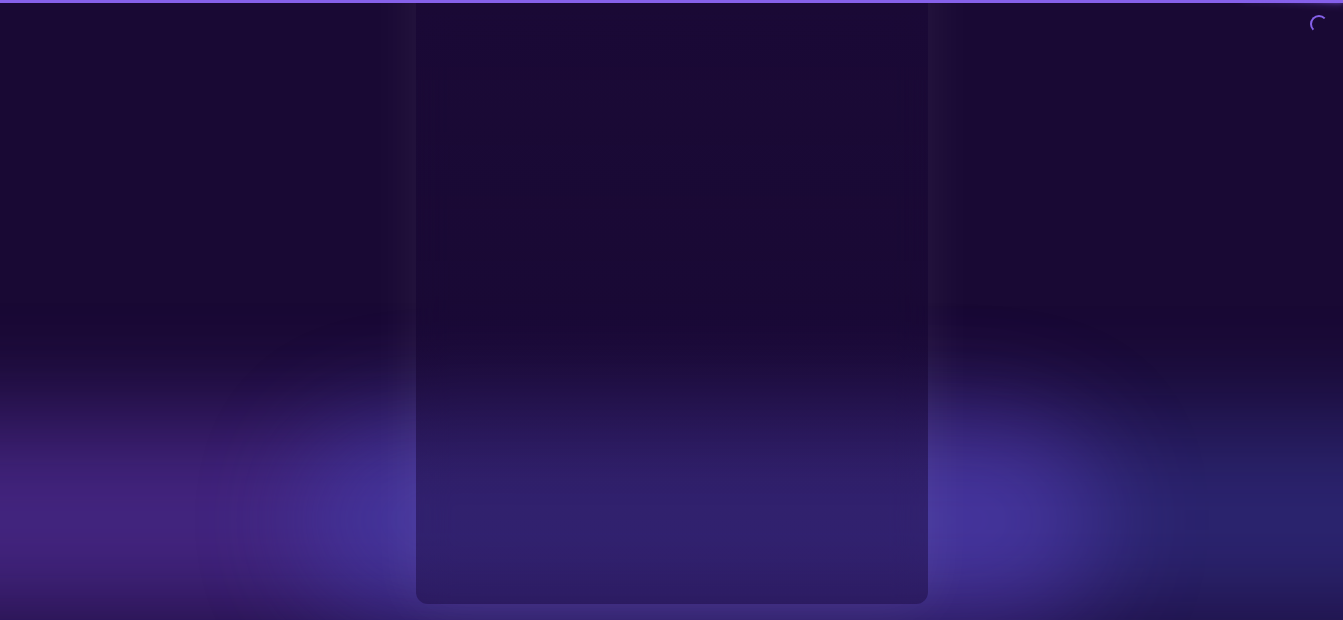 type on "**********" 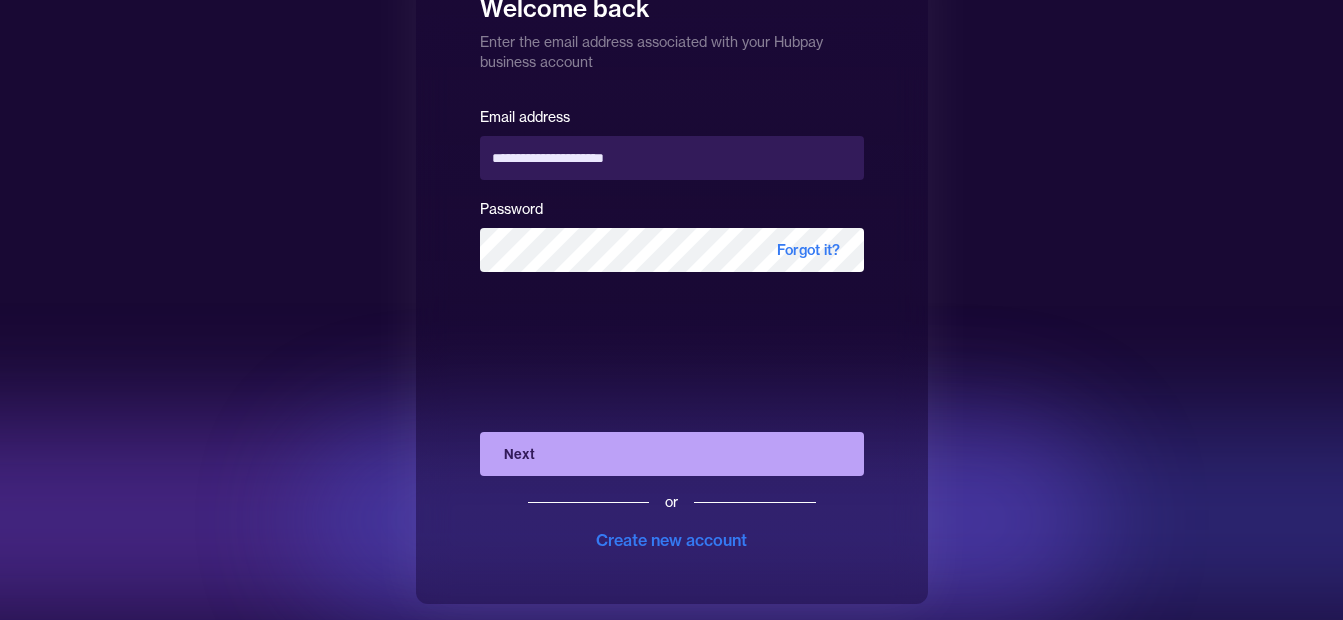 scroll, scrollTop: 0, scrollLeft: 0, axis: both 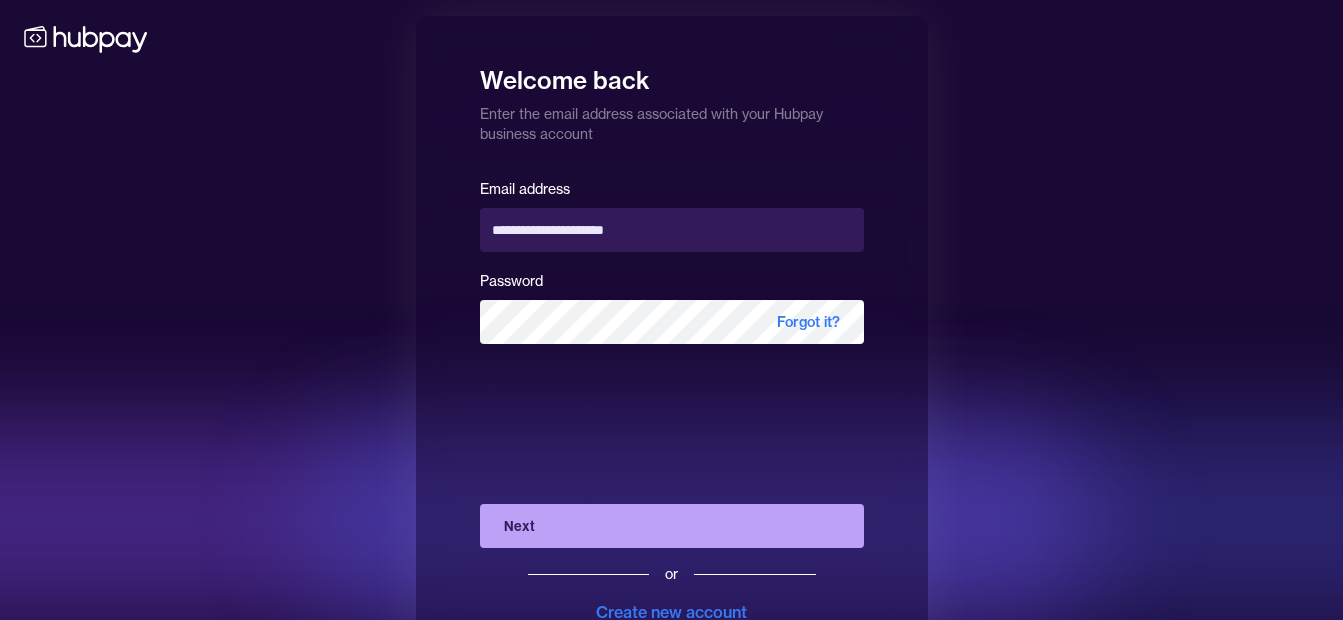 click on "Next" at bounding box center (672, 526) 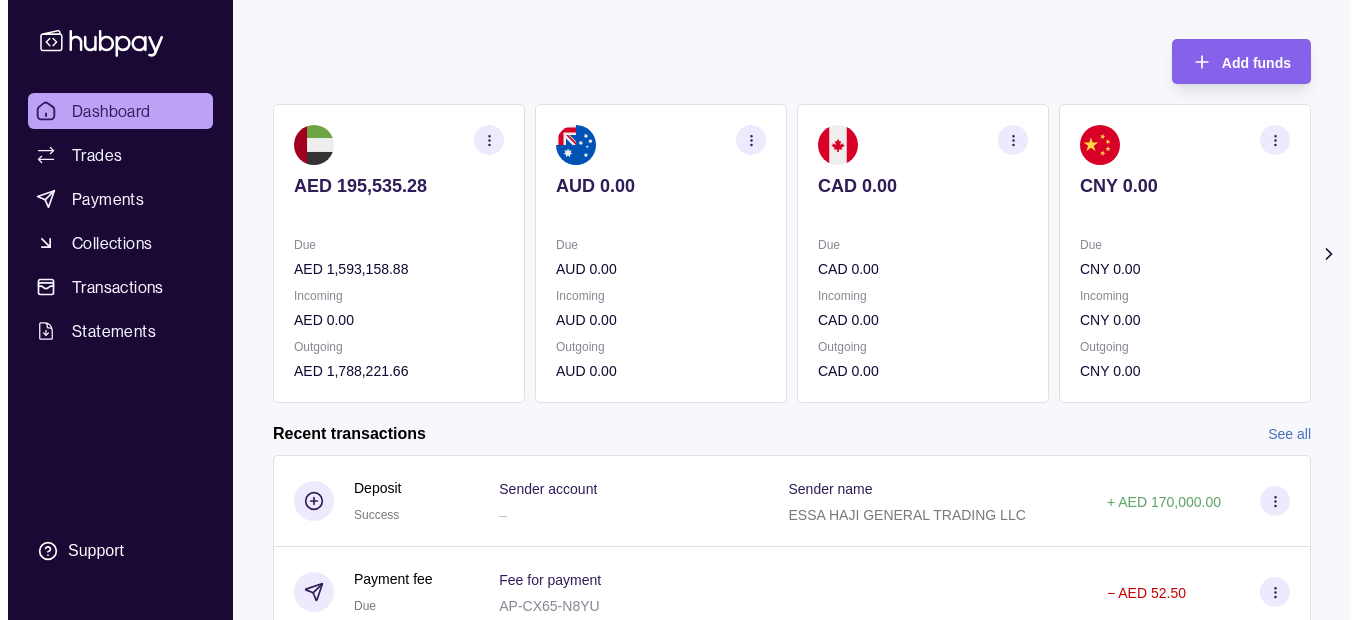 scroll, scrollTop: 0, scrollLeft: 0, axis: both 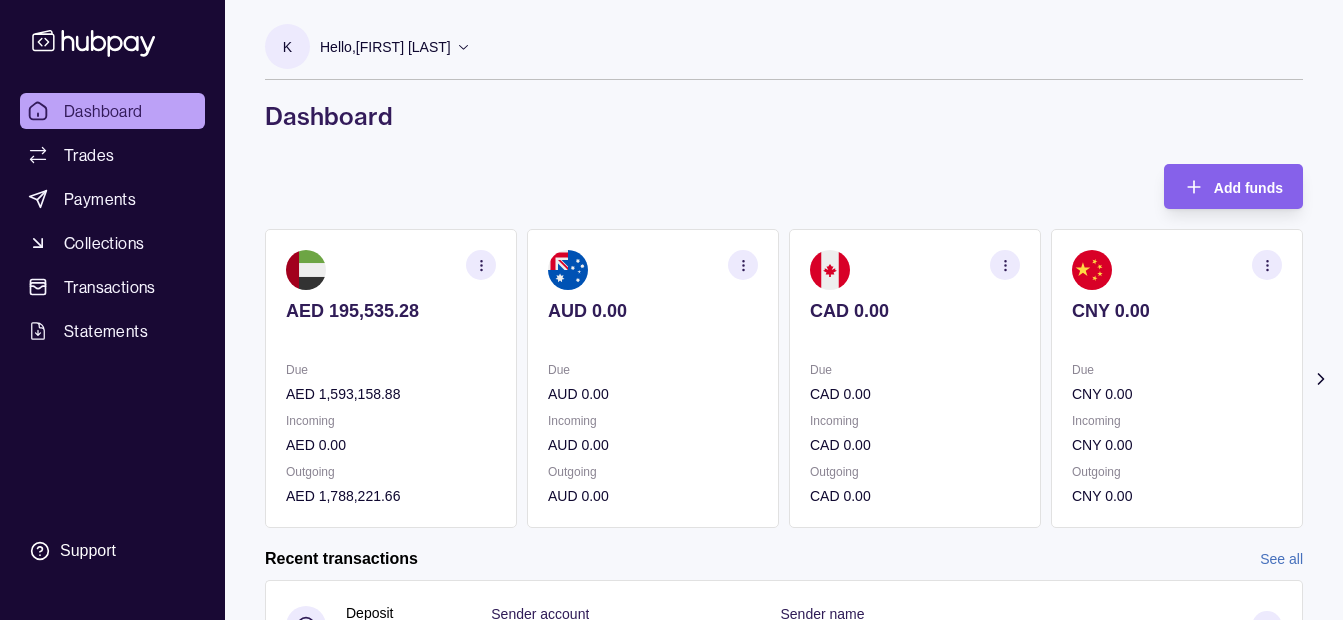 click on "K Hello,  [FIRST] [LAST]  [COMPANY_NAME] Change account Account Terms and conditions Privacy policy Sign out Dashboard Add funds AED 195,535.28                                                                                                               Due AED 1,593,158.88 Incoming AED 0.00 Outgoing AED 1,788,221.66 AUD 0.00                                                                                                               Due AUD 0.00 Incoming AUD 0.00 Outgoing AUD 0.00 CAD 0.00                                                                                                               Due CAD 0.00 Incoming CAD 0.00 Outgoing CAD 0.00 CNY 0.00                                                                                                               Due" at bounding box center (784, 538) 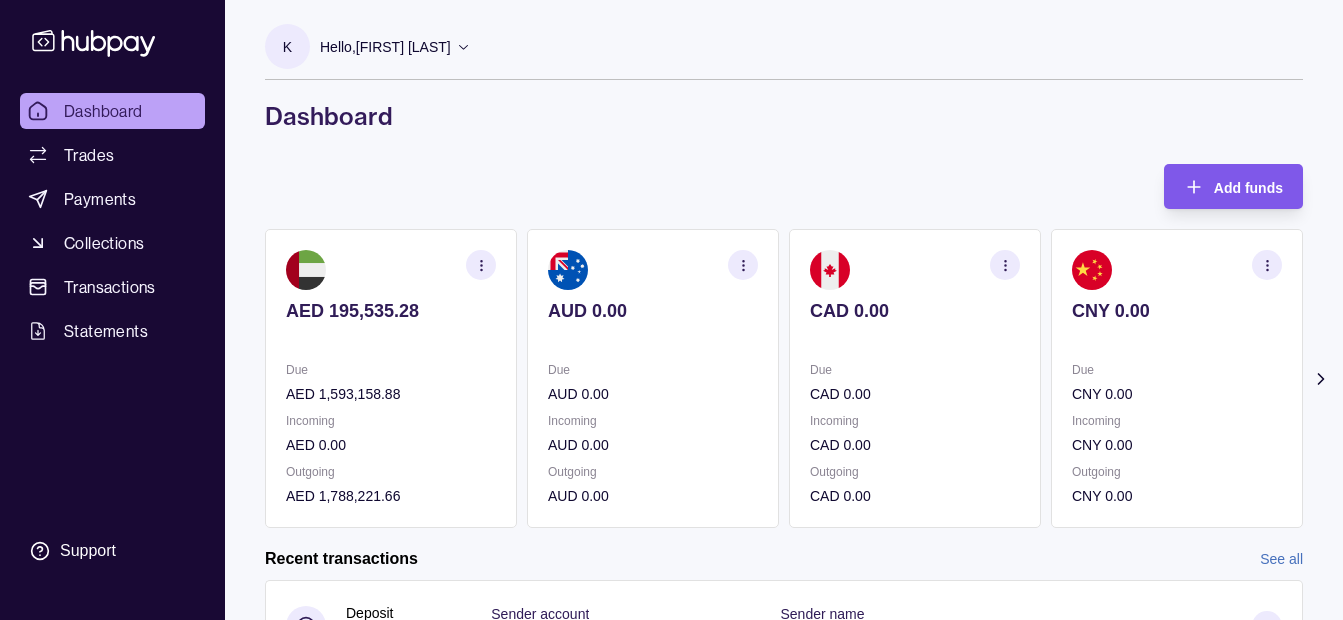 click on "Add funds" at bounding box center [1248, 188] 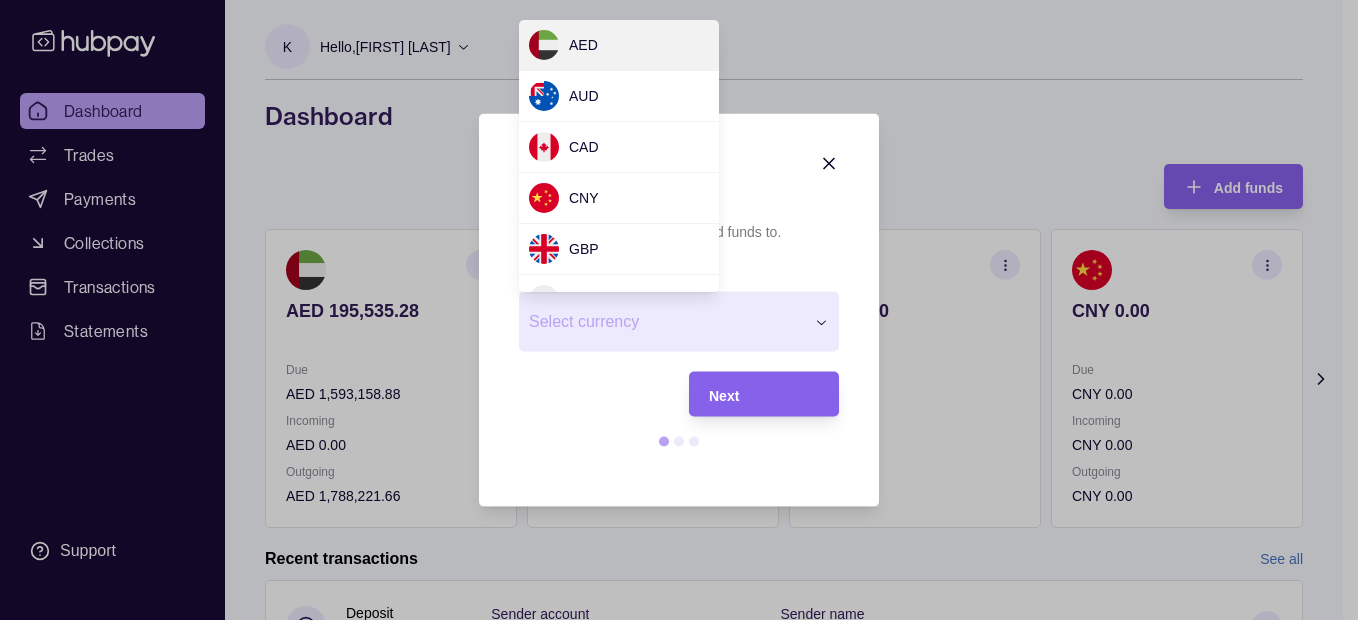 click on "Select a wallet Select the wallet you want to add funds to. Currency  * Select currency *** *** *** *** *** *** *** Next" at bounding box center (671, 1100) 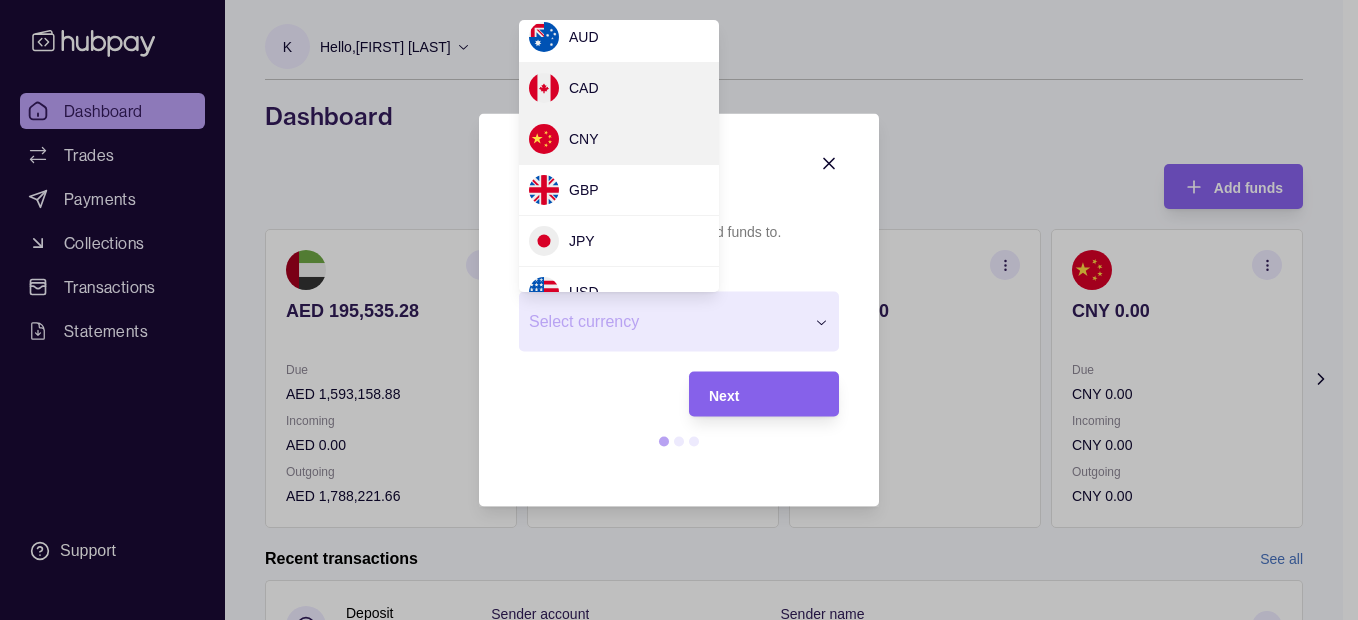 scroll, scrollTop: 85, scrollLeft: 0, axis: vertical 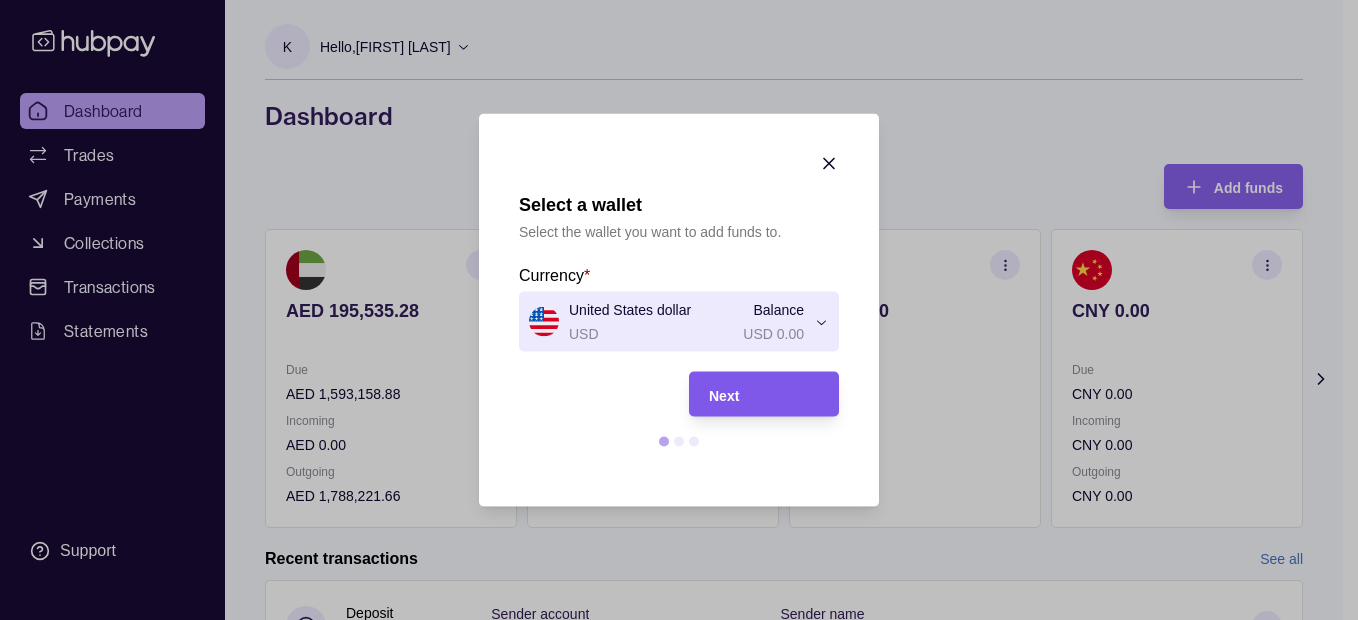 click on "Next" at bounding box center [749, 394] 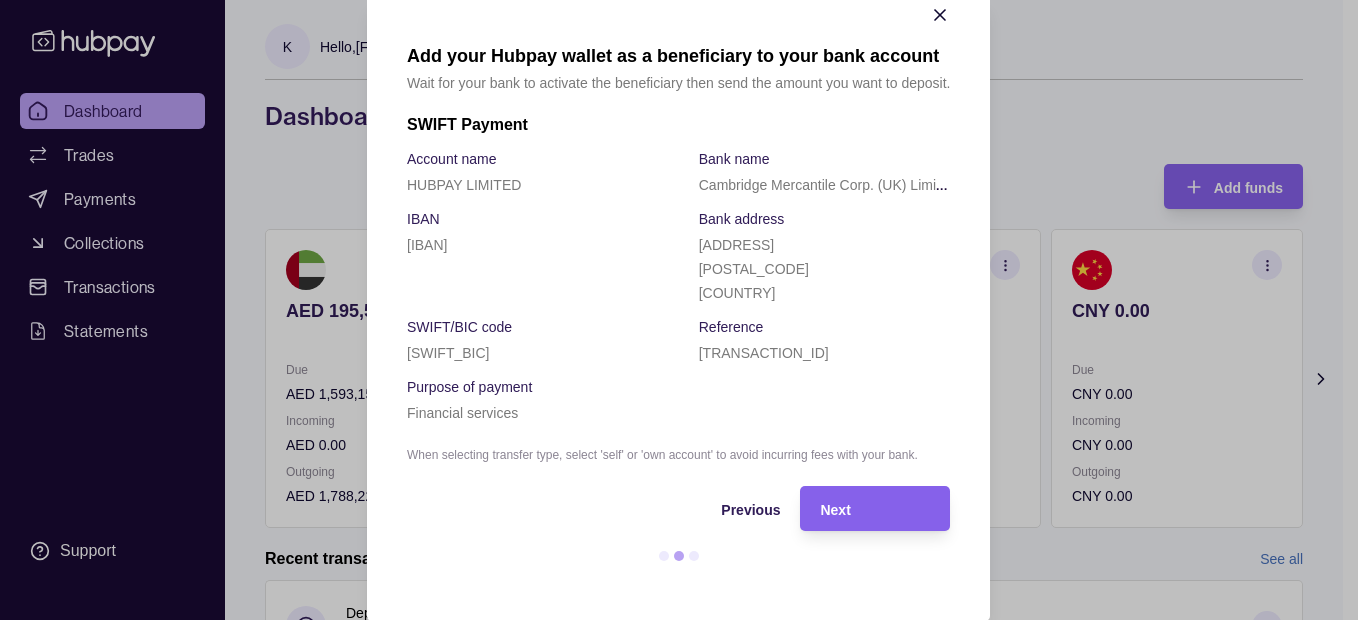 scroll, scrollTop: 60, scrollLeft: 0, axis: vertical 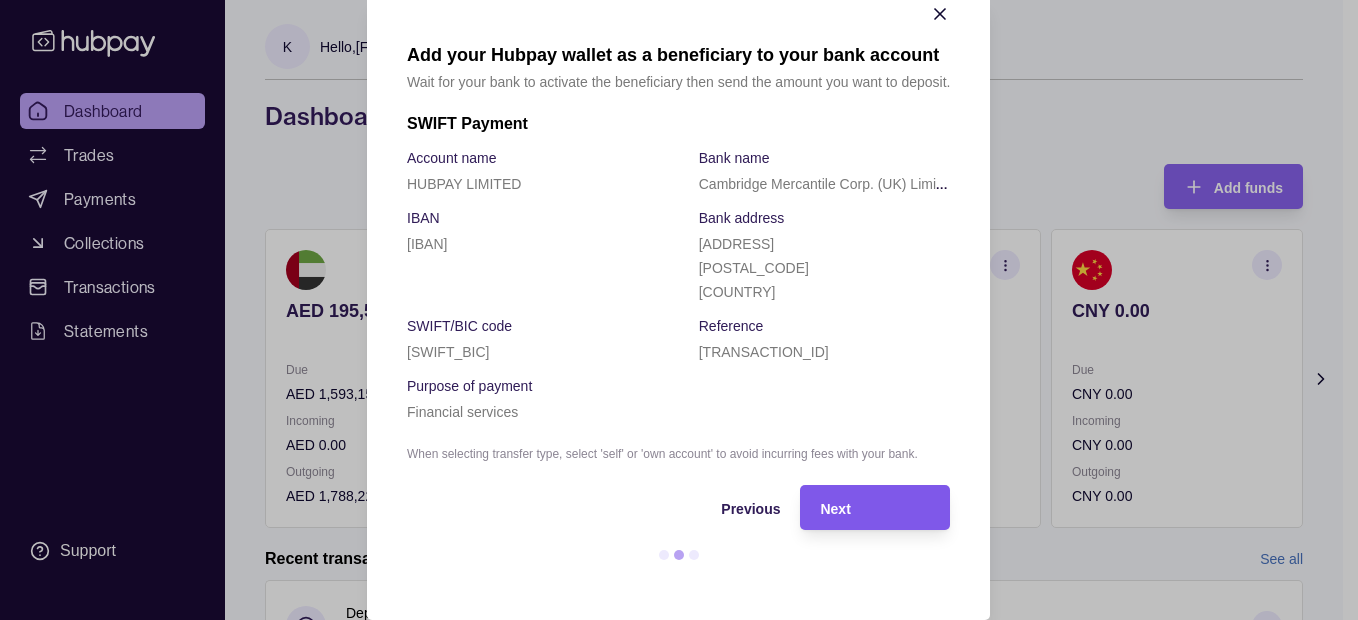 click on "Next" at bounding box center [836, 509] 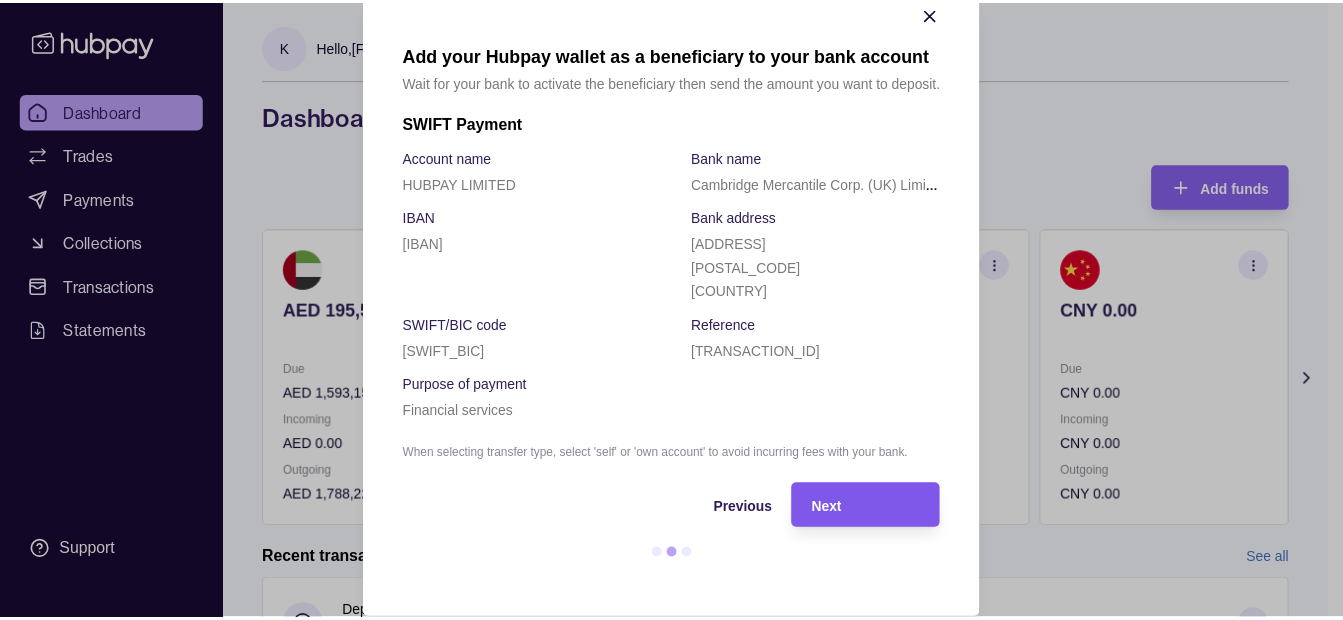 scroll, scrollTop: 0, scrollLeft: 0, axis: both 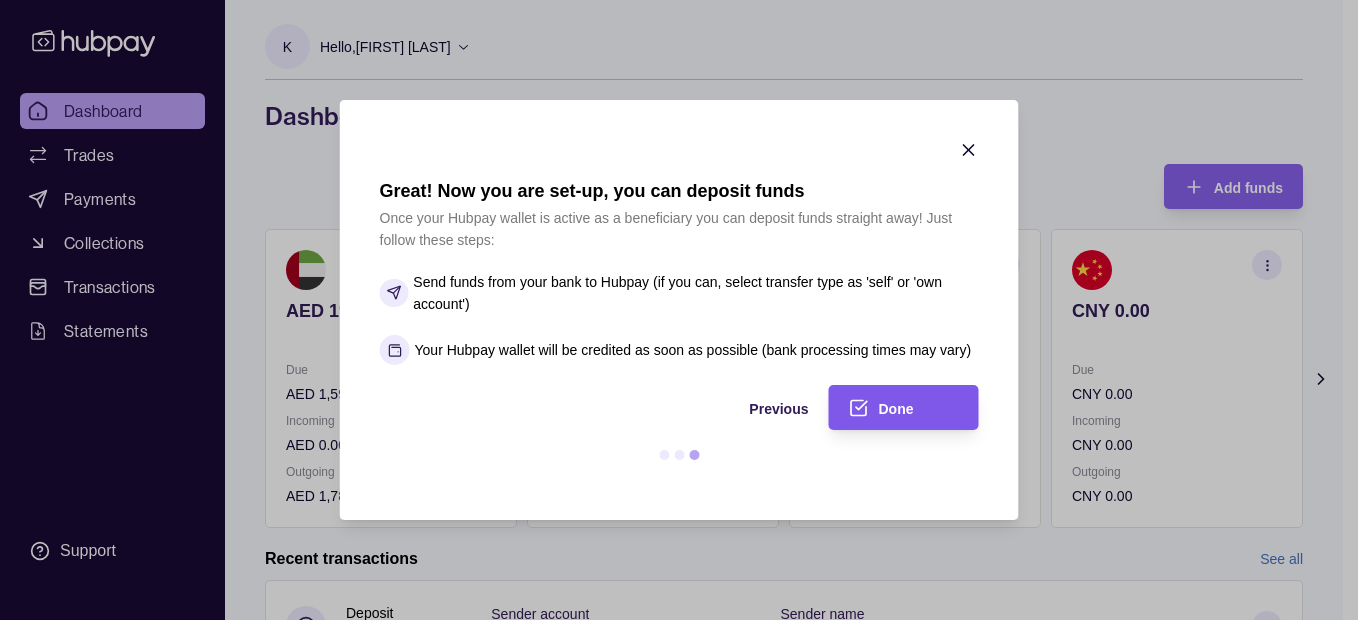 click on "Done" at bounding box center (889, 407) 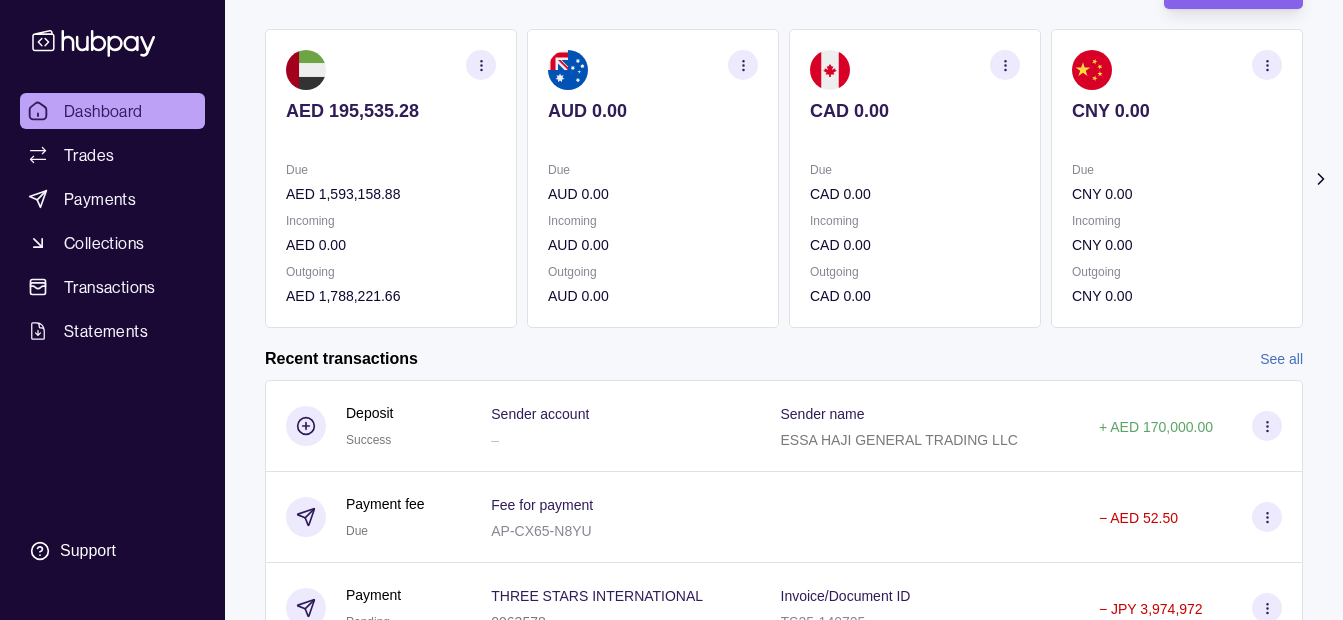 scroll, scrollTop: 100, scrollLeft: 0, axis: vertical 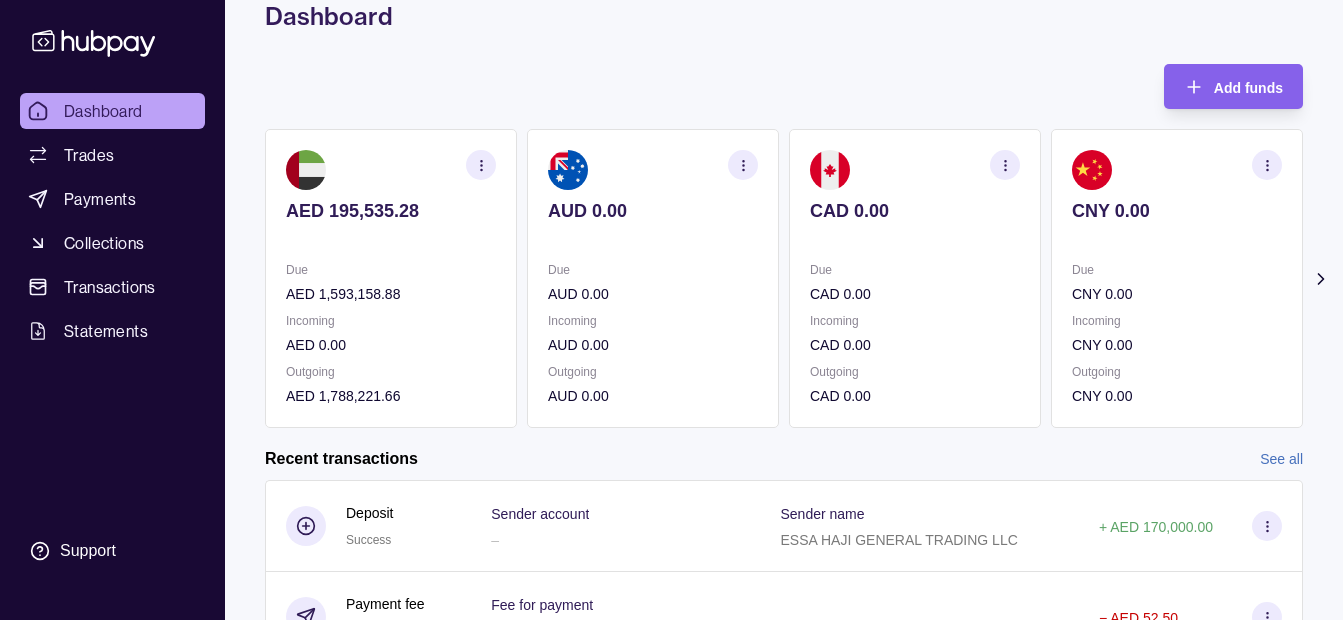 click 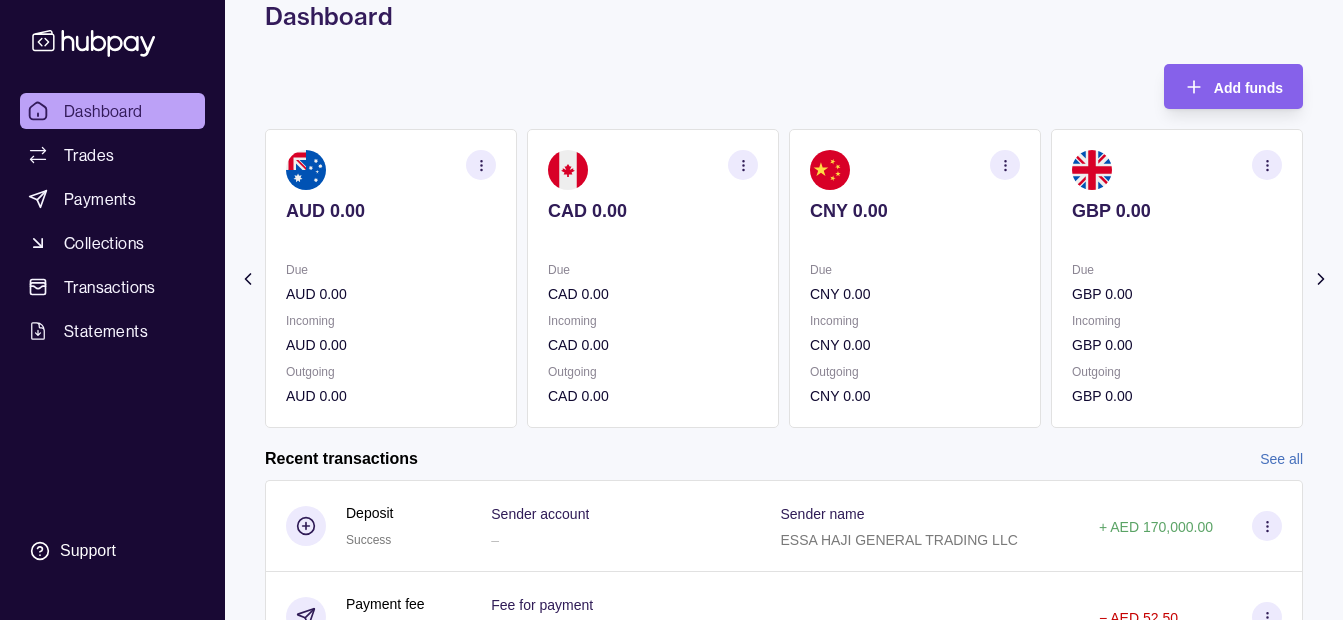 click 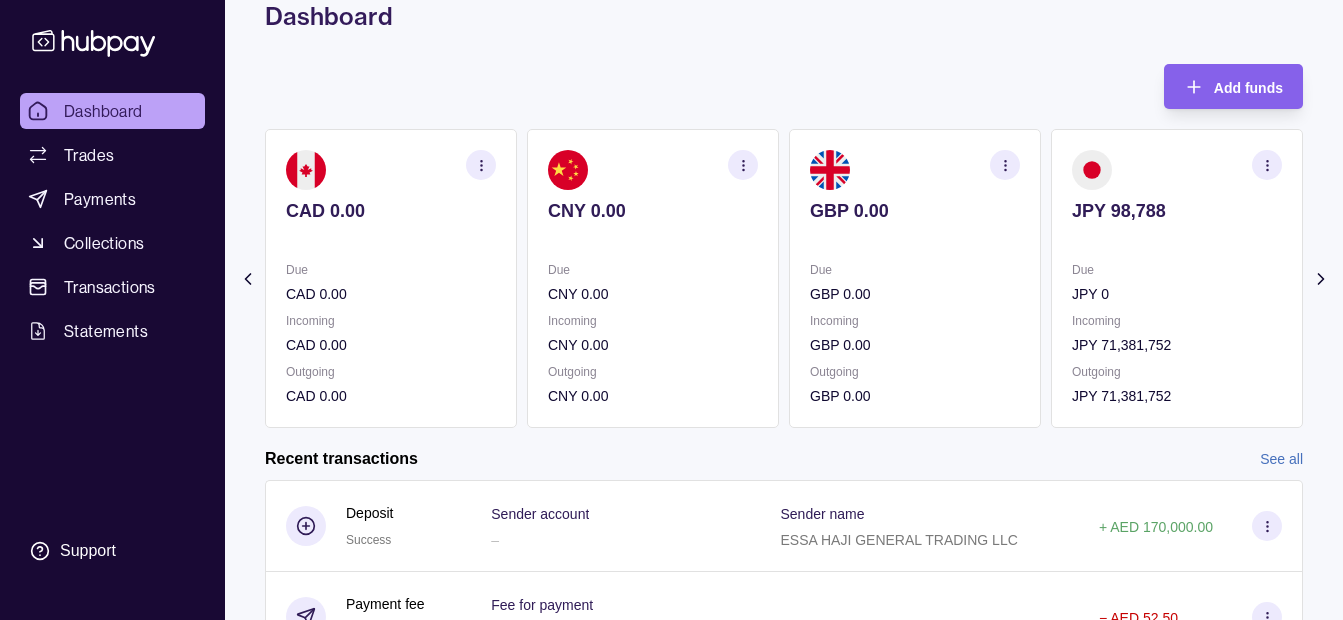 click 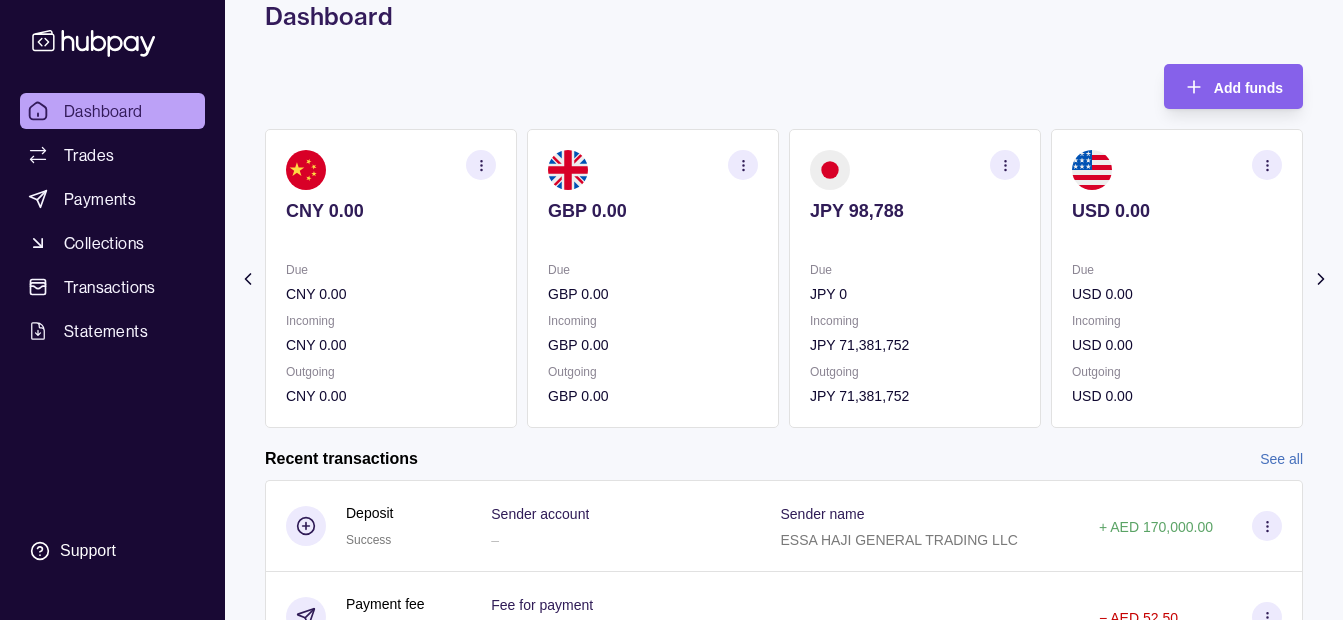 click 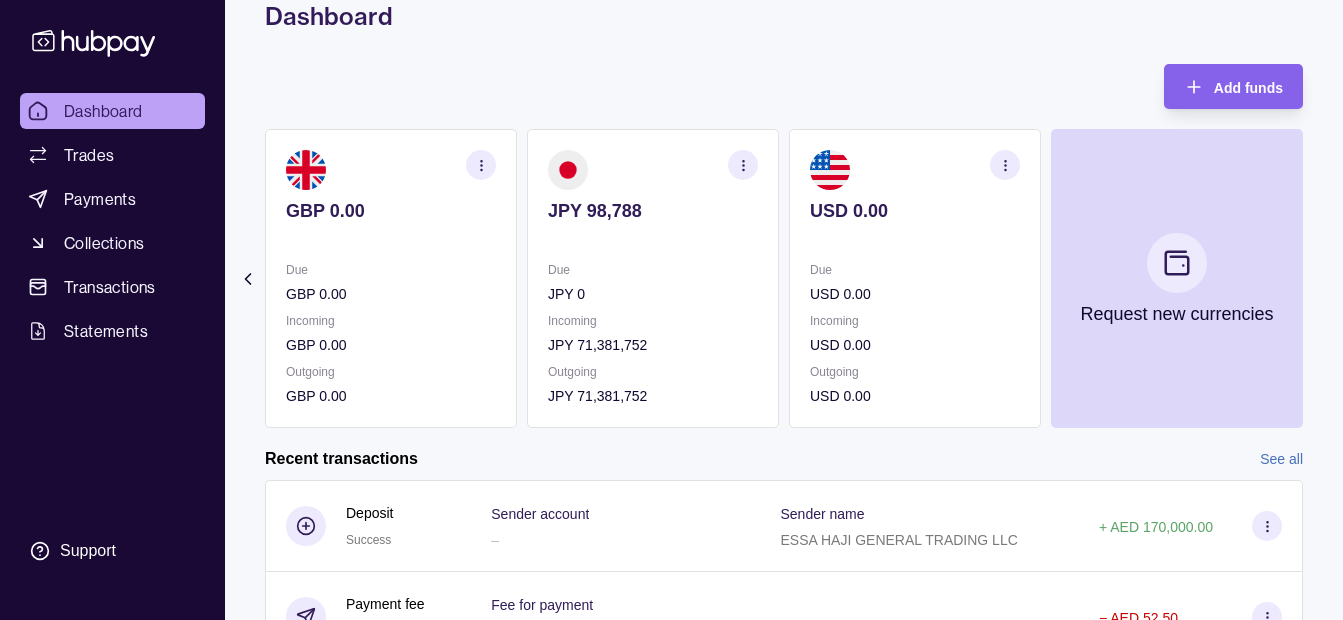 click 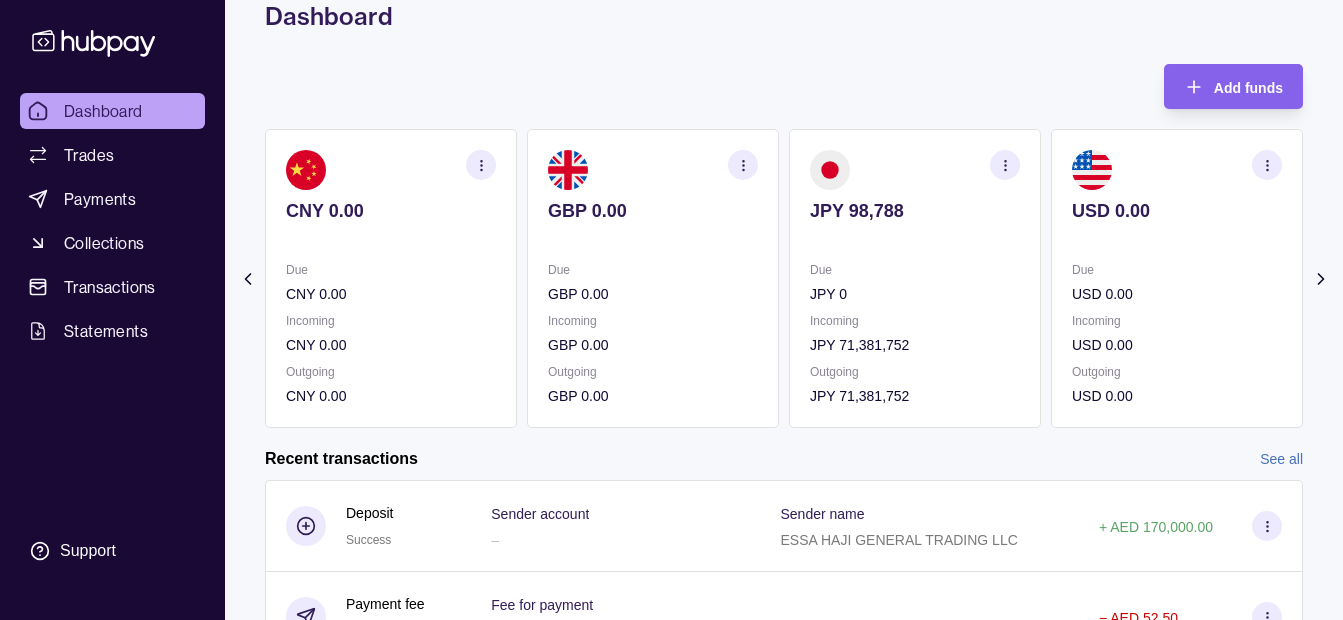 click 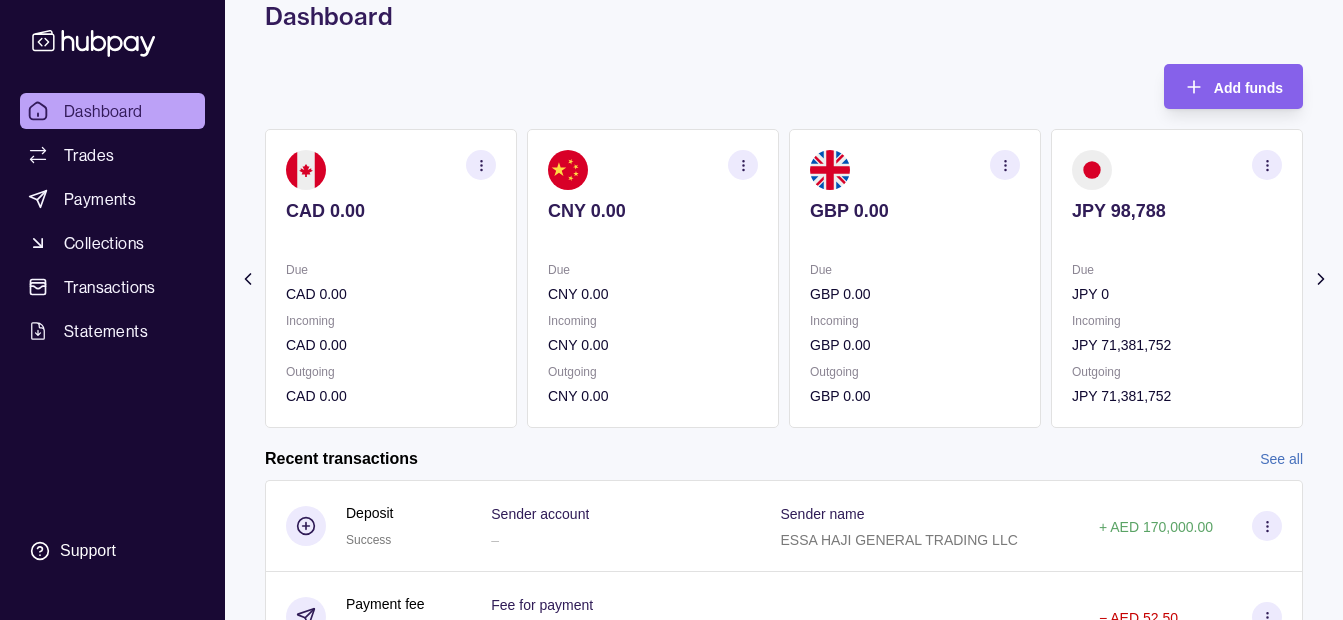 click 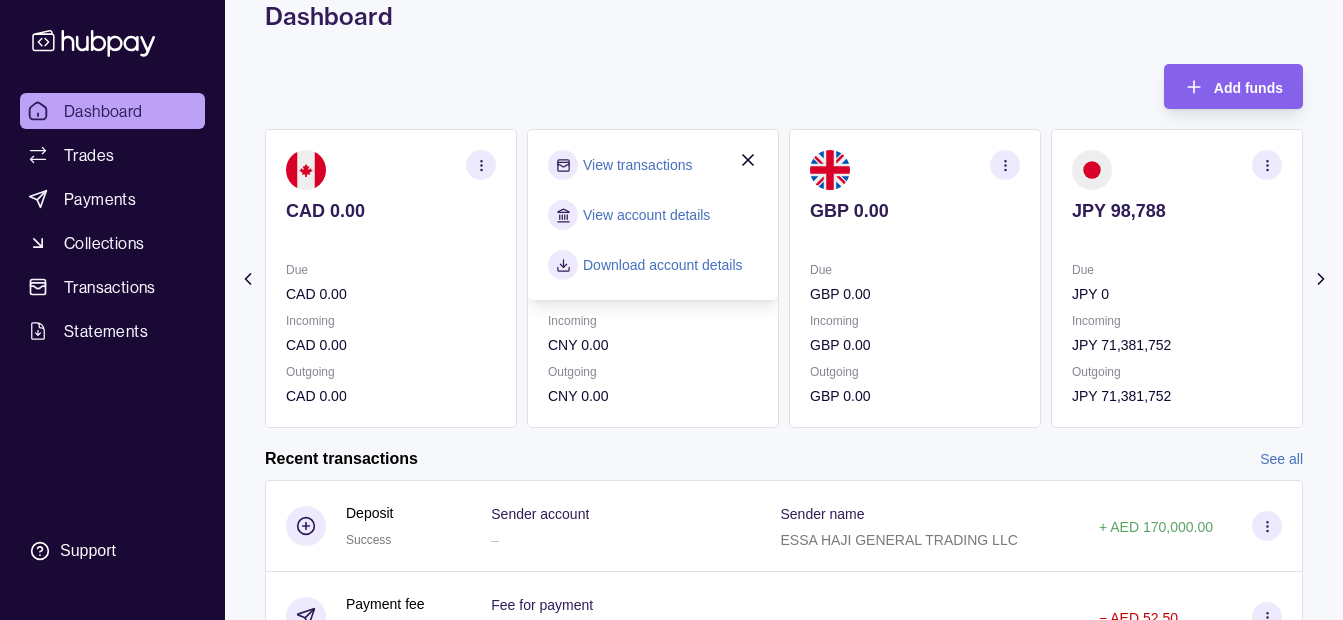 click on "CNY 0.00" at bounding box center [653, 345] 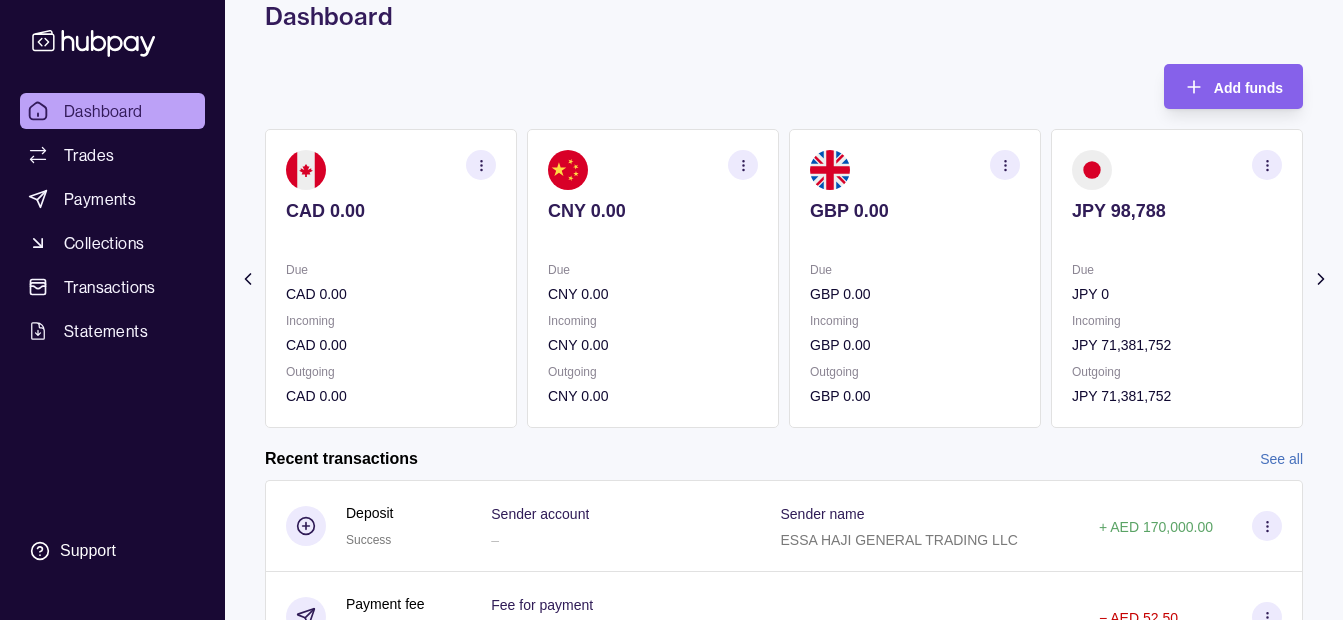 click 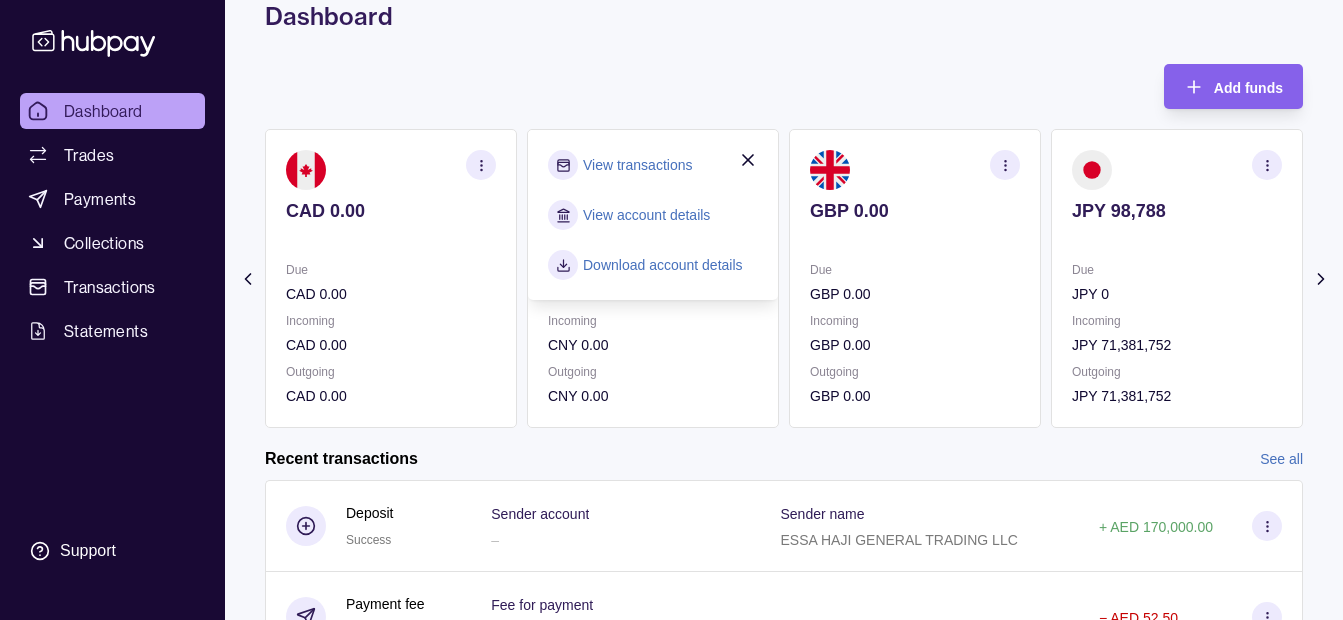 click on "CNY 0.00" at bounding box center (653, 345) 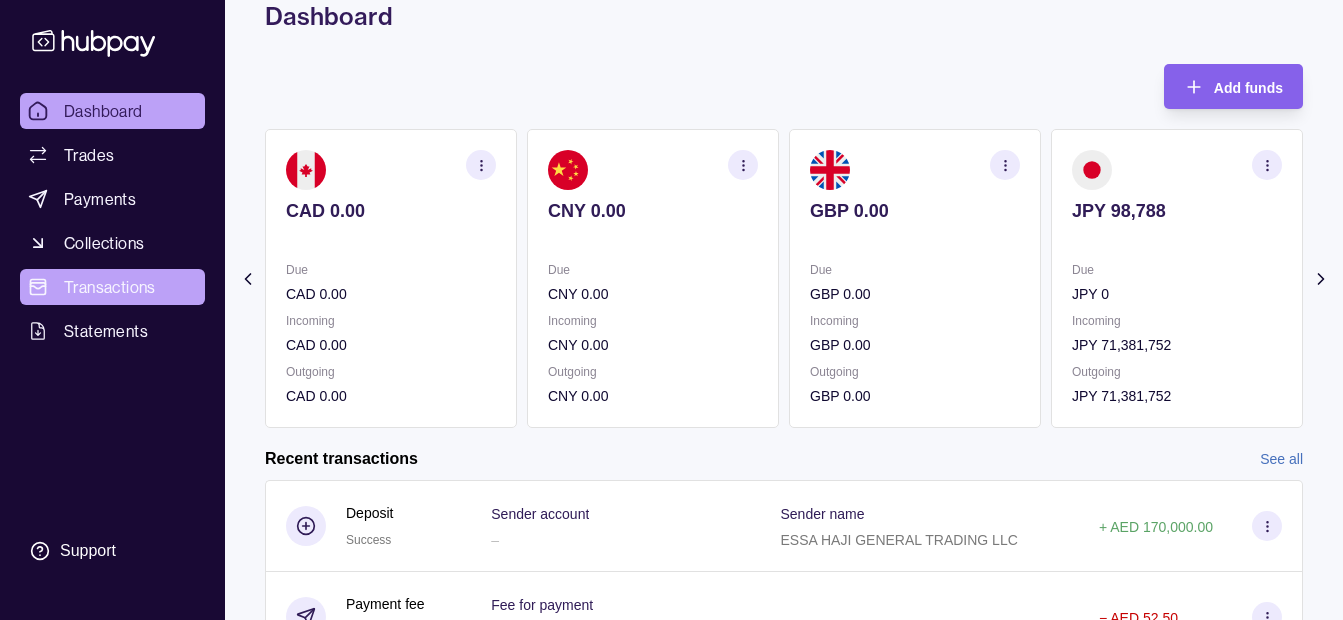 click on "Transactions" at bounding box center [112, 287] 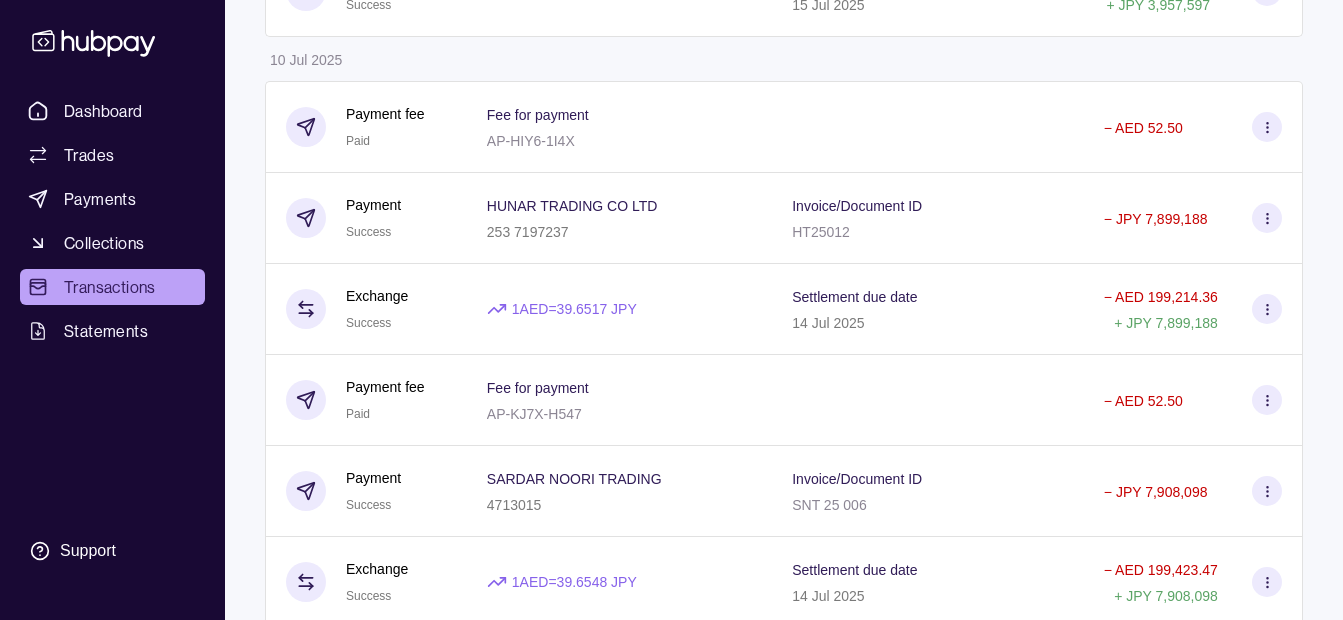 scroll, scrollTop: 4691, scrollLeft: 0, axis: vertical 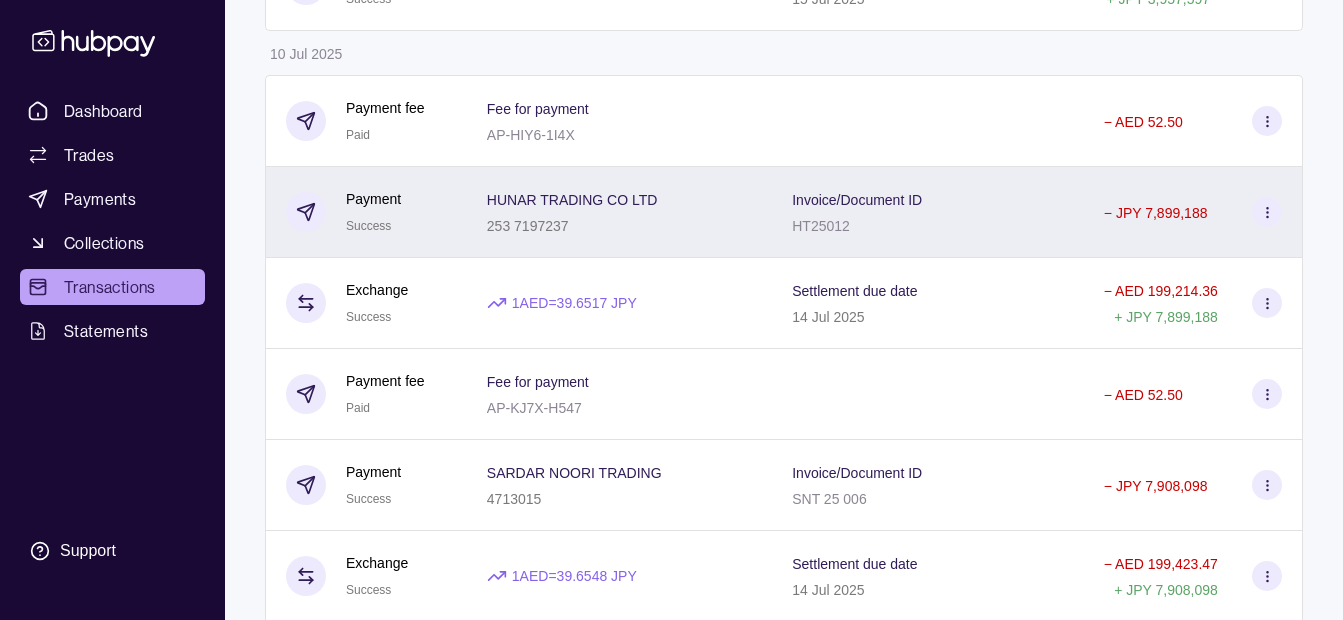 click on "HUNAR TRADING CO LTD 253 7197237" at bounding box center (619, 212) 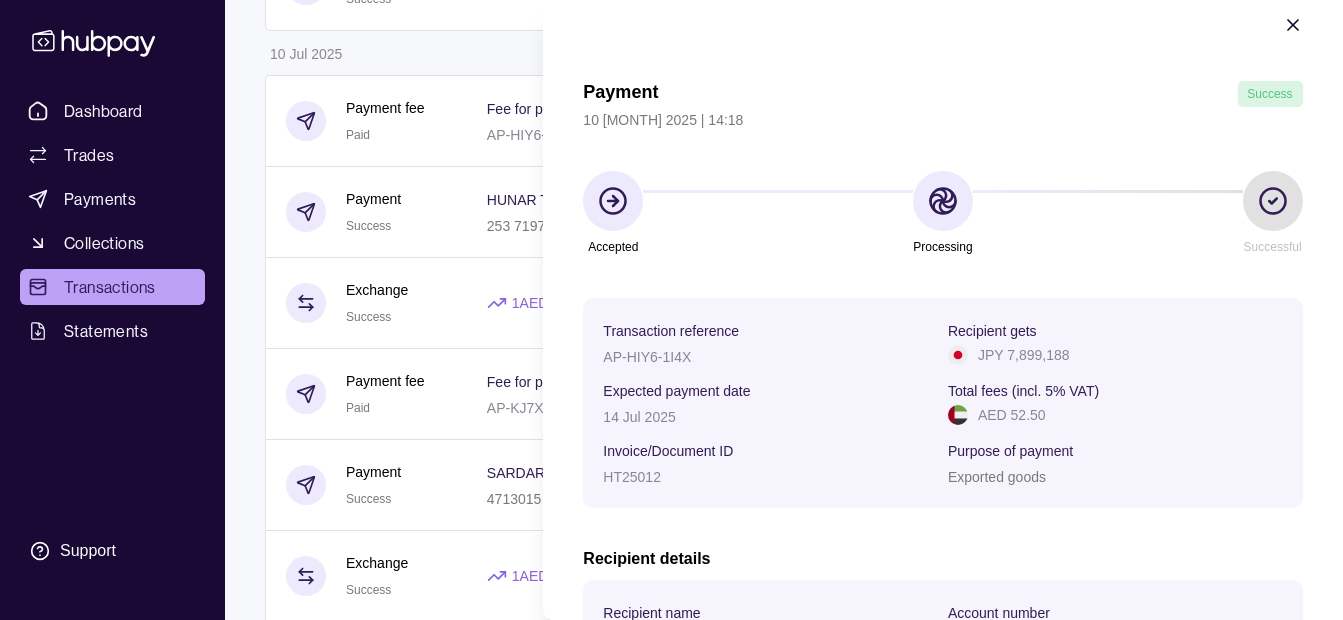 scroll, scrollTop: 425, scrollLeft: 0, axis: vertical 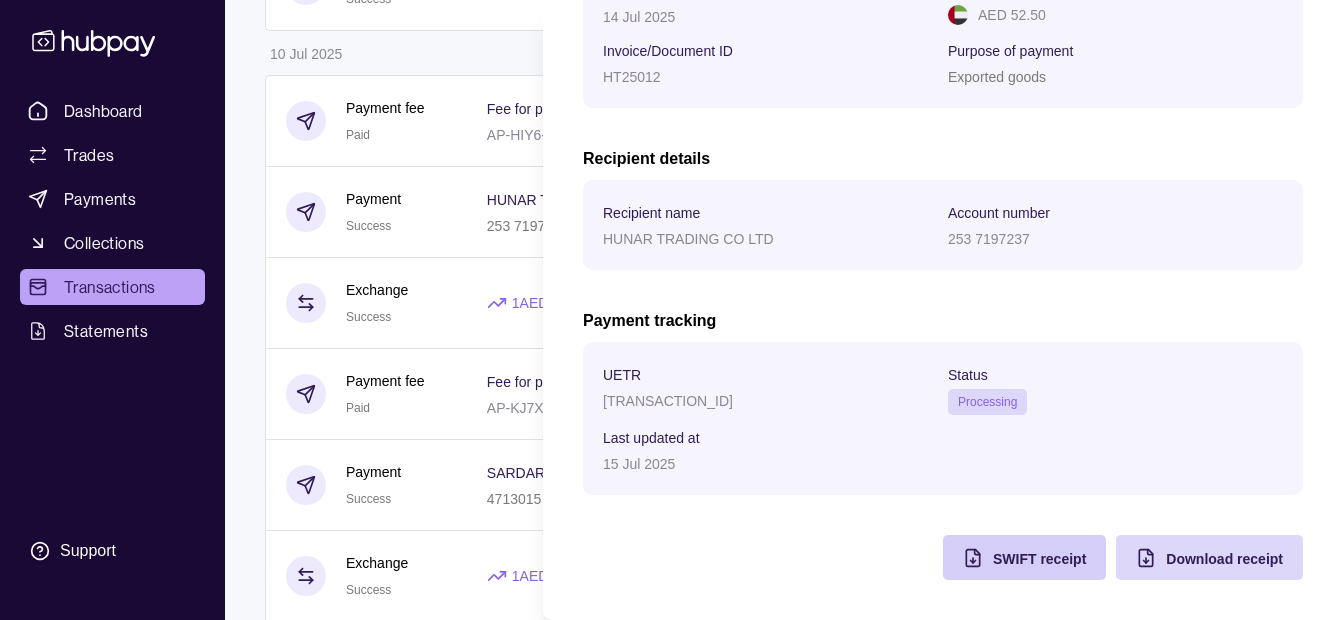 click on "SWIFT receipt" at bounding box center (1039, 559) 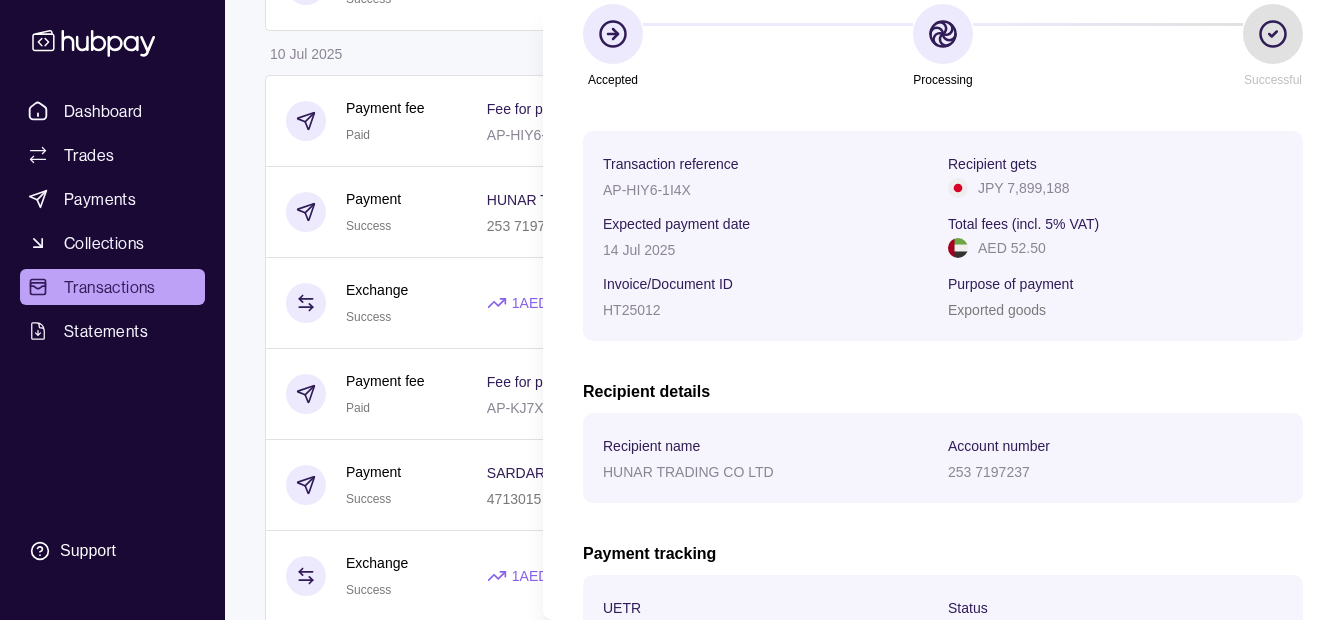 scroll, scrollTop: 225, scrollLeft: 0, axis: vertical 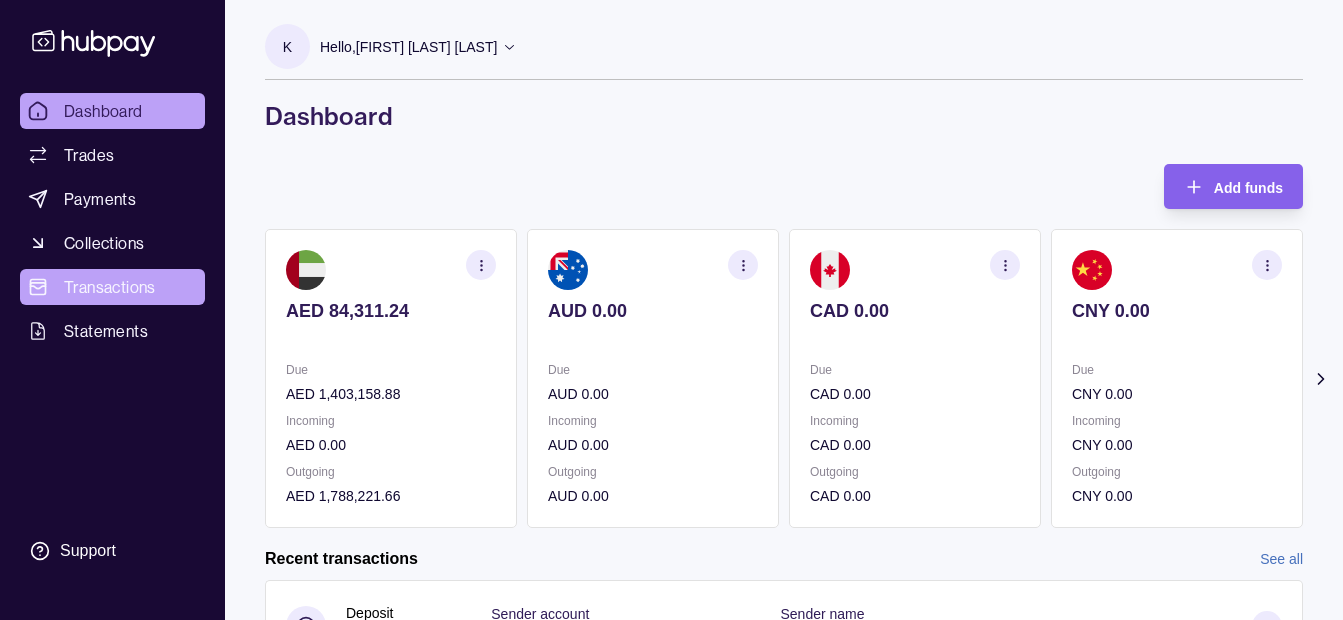 click on "Transactions" at bounding box center (112, 287) 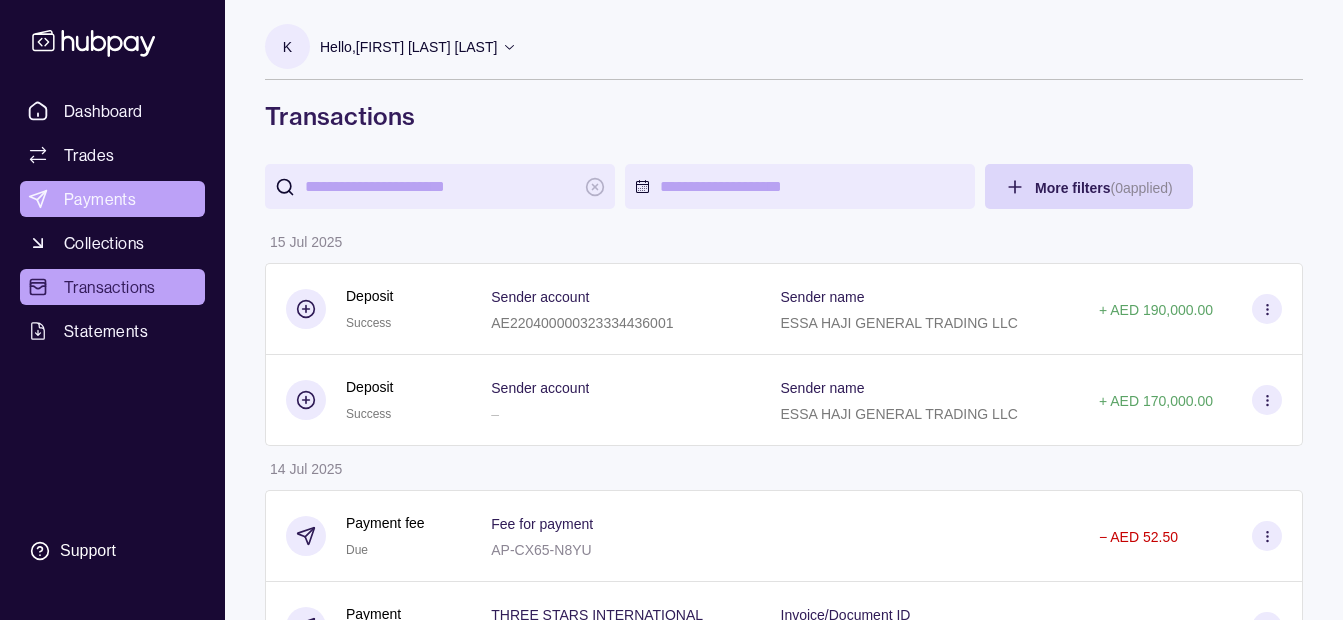 click on "Payments" at bounding box center [112, 199] 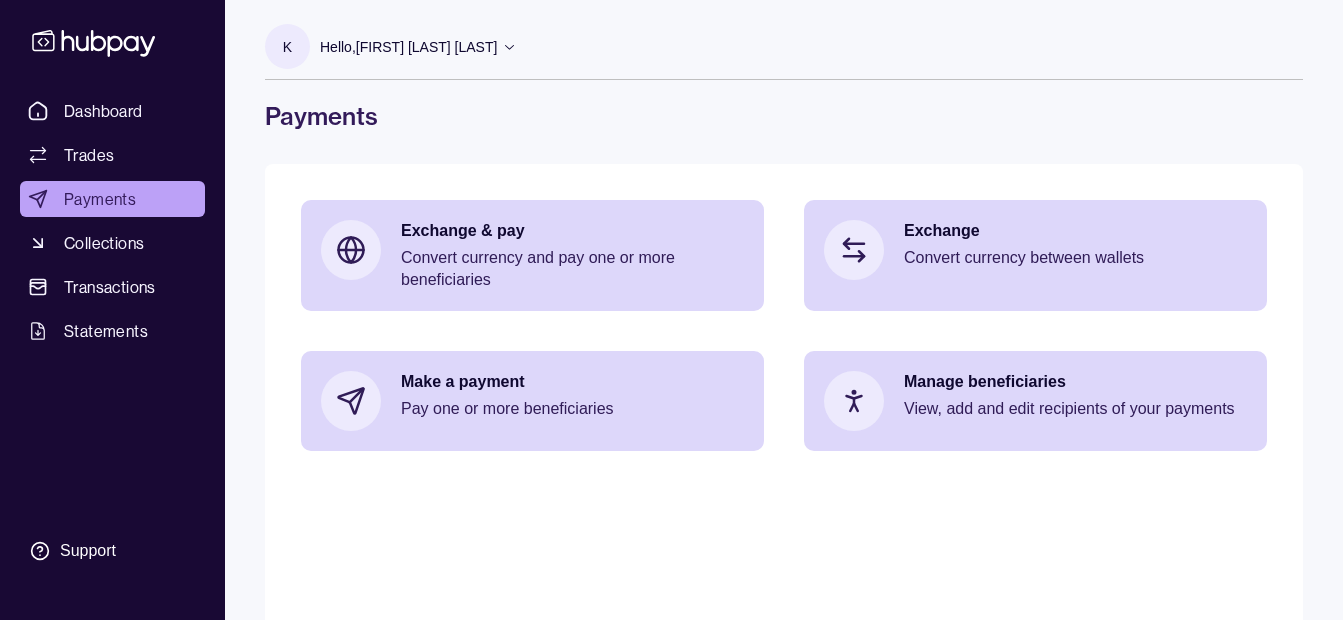 click on "Hello,  Khalid Khan Rahmat Gul" at bounding box center (418, 47) 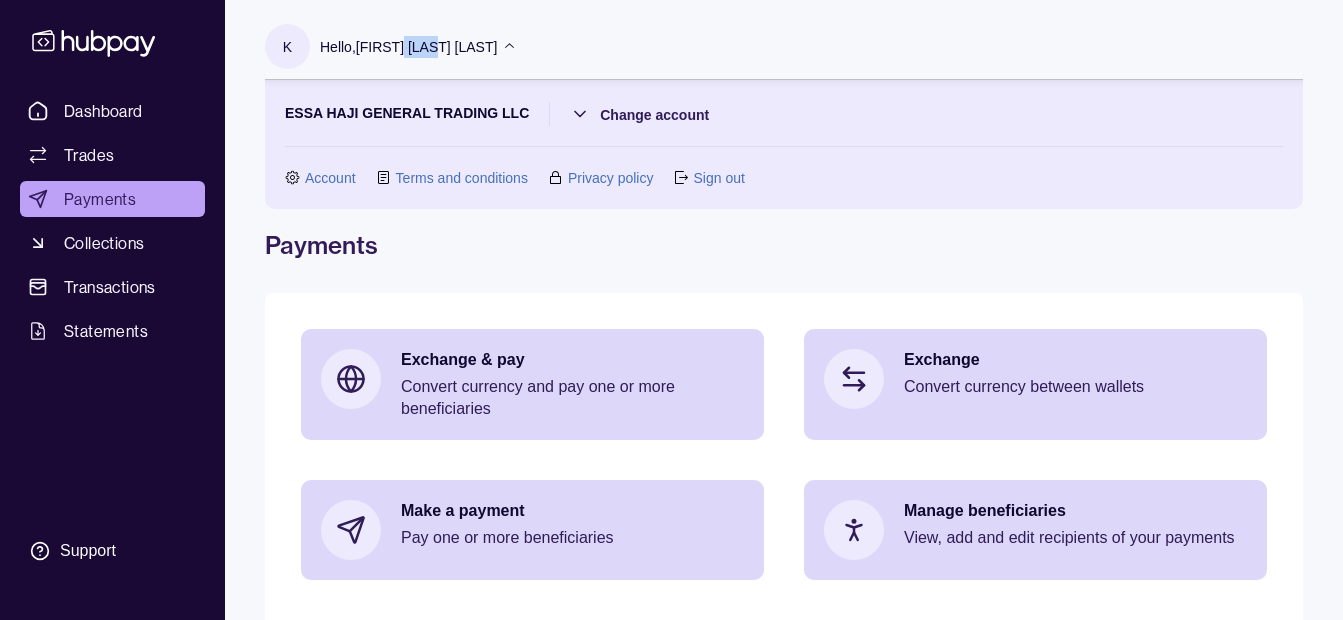 click on "Hello,  Khalid Khan Rahmat Gul" at bounding box center (418, 47) 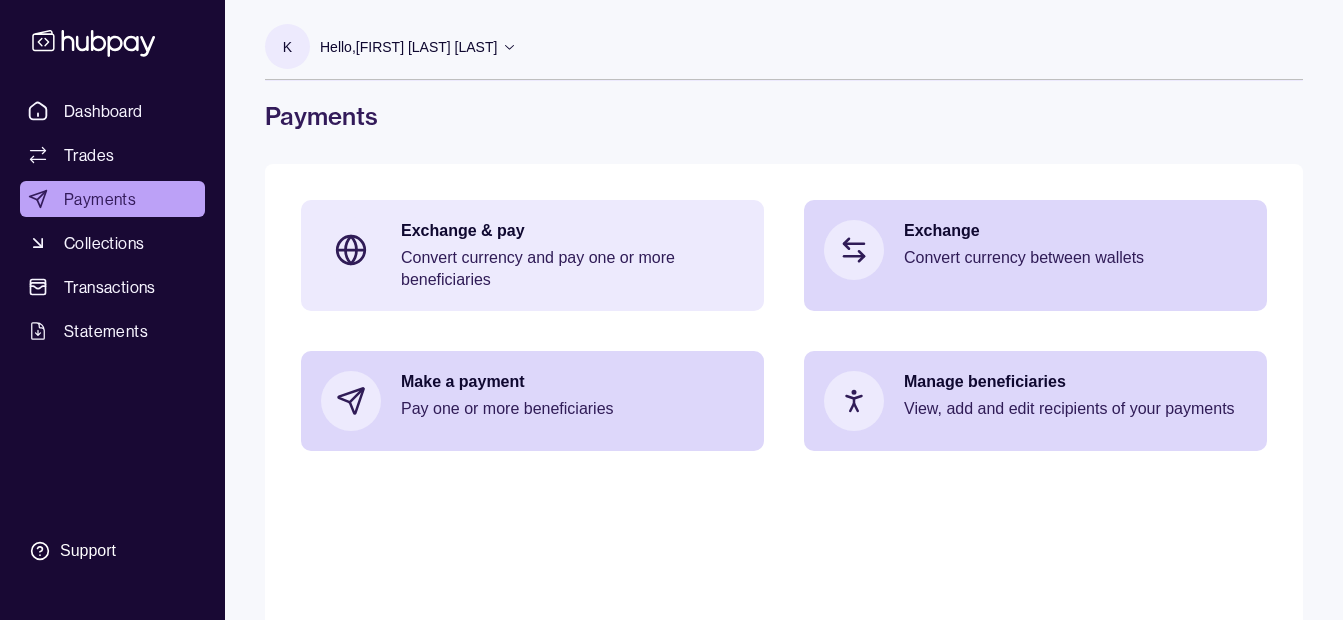 drag, startPoint x: 418, startPoint y: 60, endPoint x: 452, endPoint y: 253, distance: 195.97194 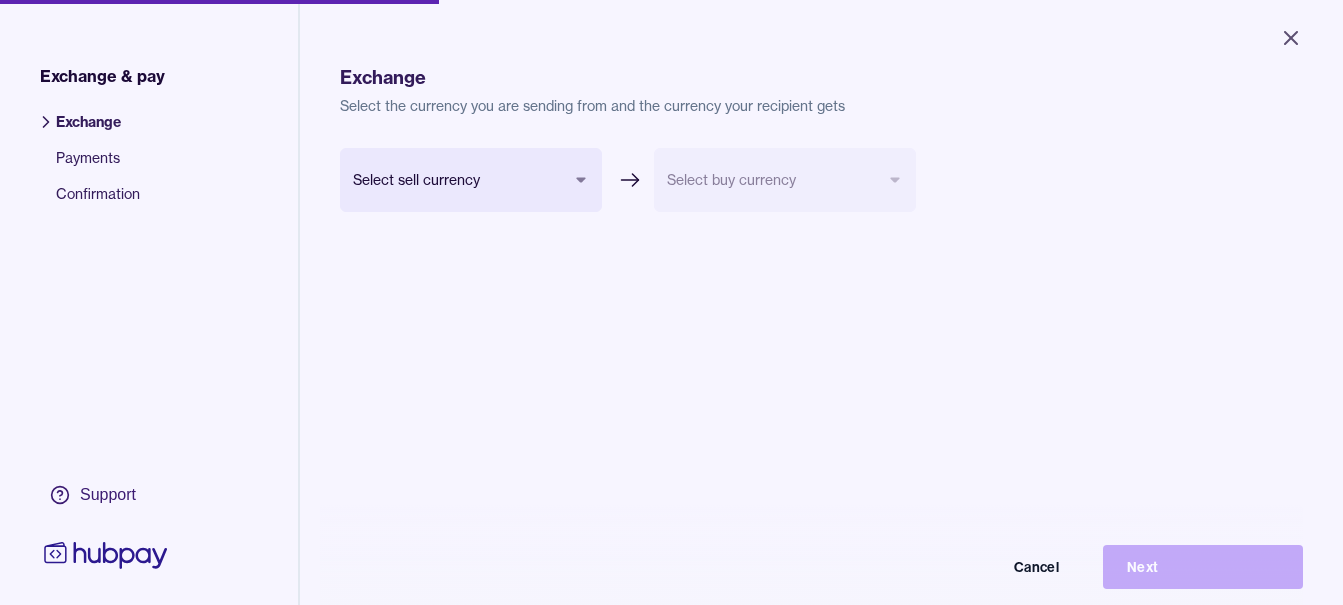 click on "Close Exchange & pay Exchange Payments Confirmation Support Exchange Select the currency you are sending from and the currency your recipient gets Select sell currency Select buy currency Cancel Next Exchange & pay | Hubpay" at bounding box center (671, 302) 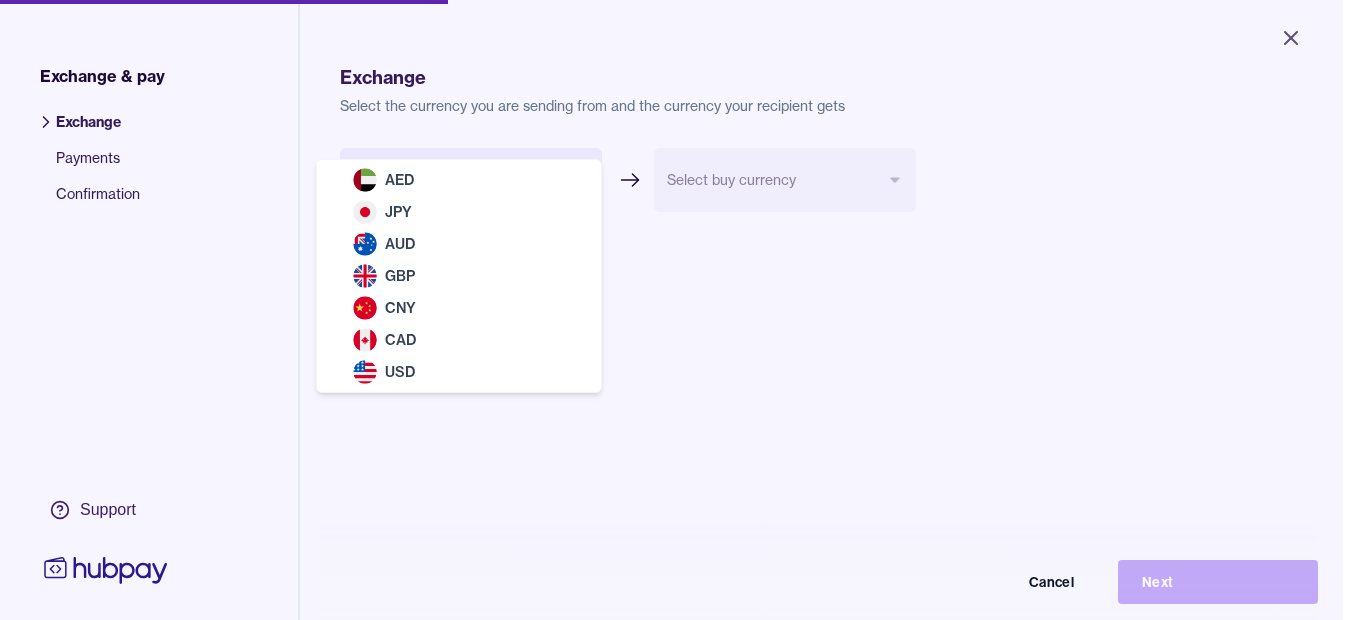select on "***" 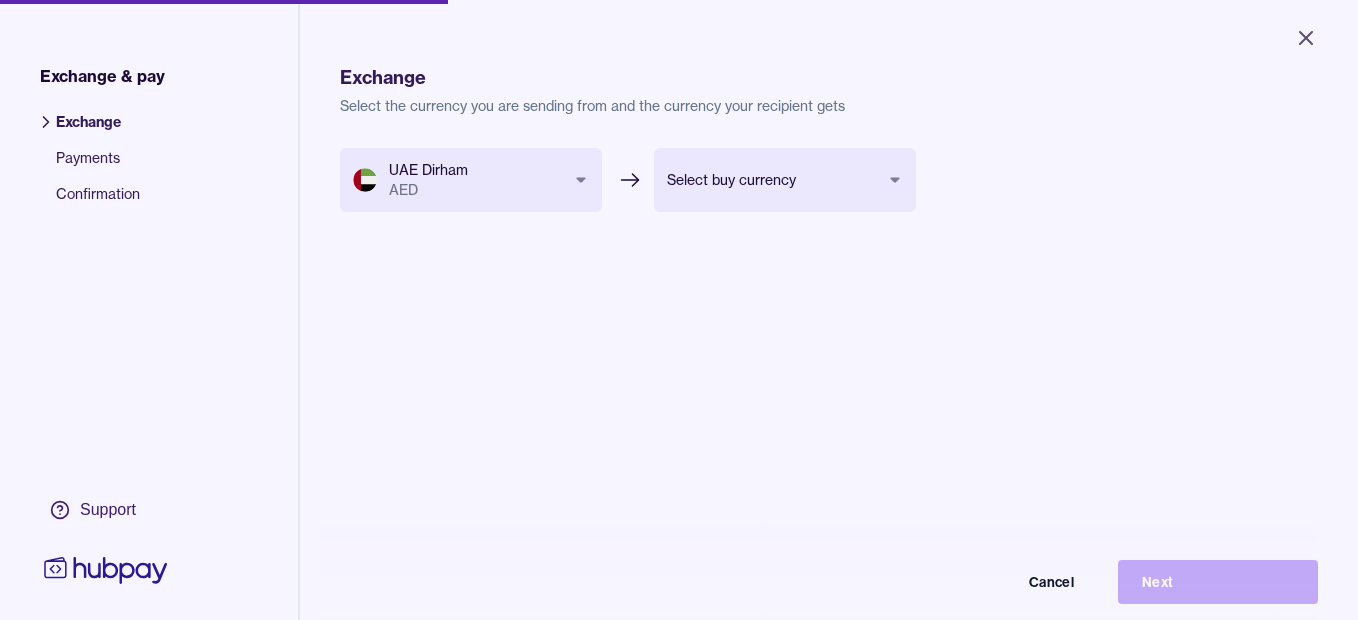 click on "Close Exchange & pay Exchange Payments Confirmation Support Exchange Select the currency you are sending from and the currency your recipient gets UAE Dirham AED *** *** *** *** *** *** *** Select buy currency *** *** *** *** *** *** Cancel Next Exchange & pay | Hubpay" at bounding box center (679, 310) 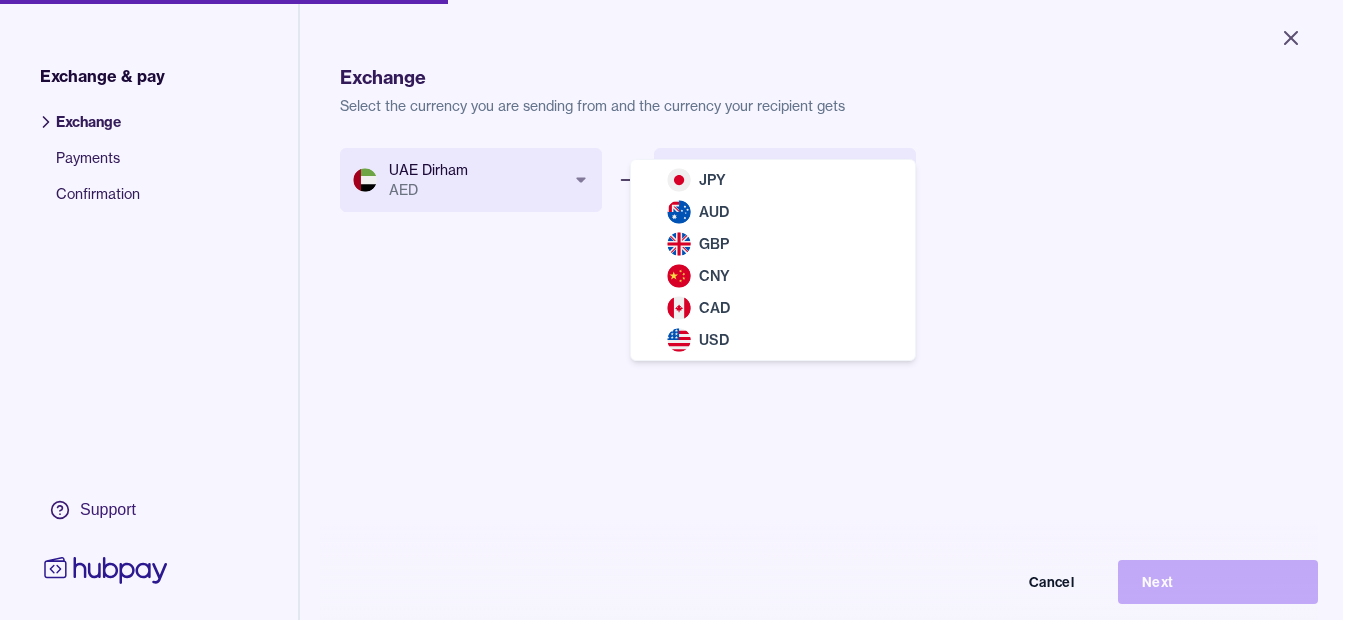 select on "***" 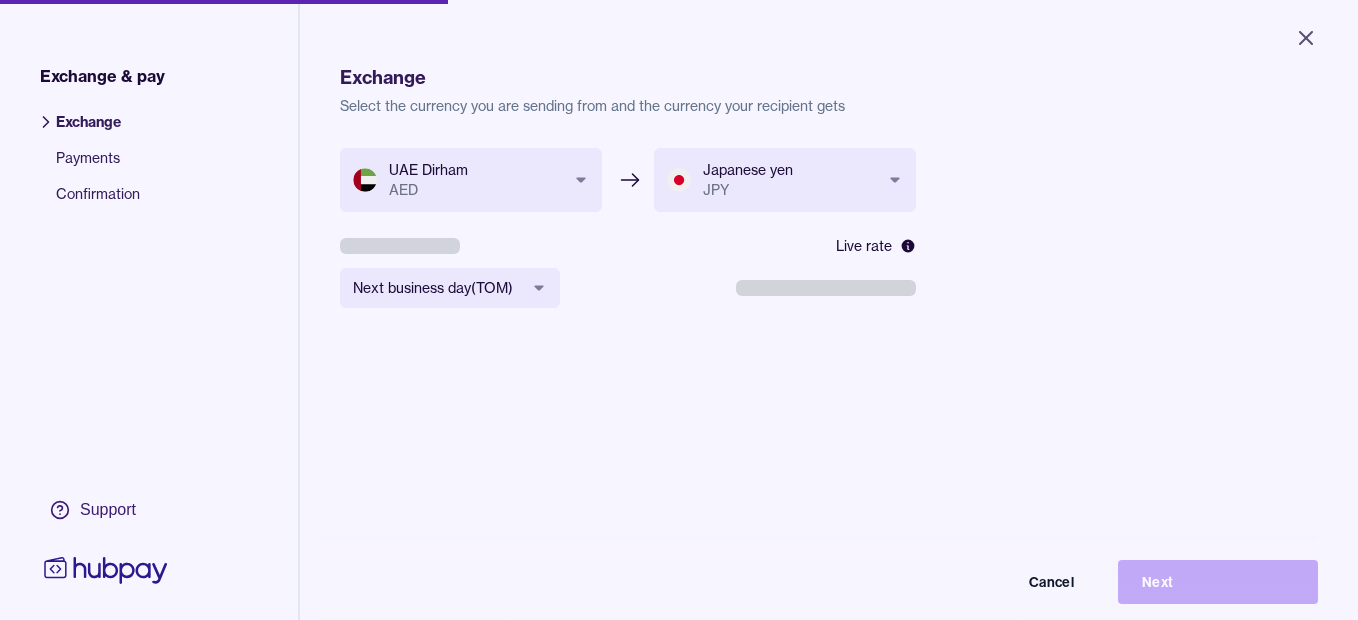 click on "**********" at bounding box center [679, 310] 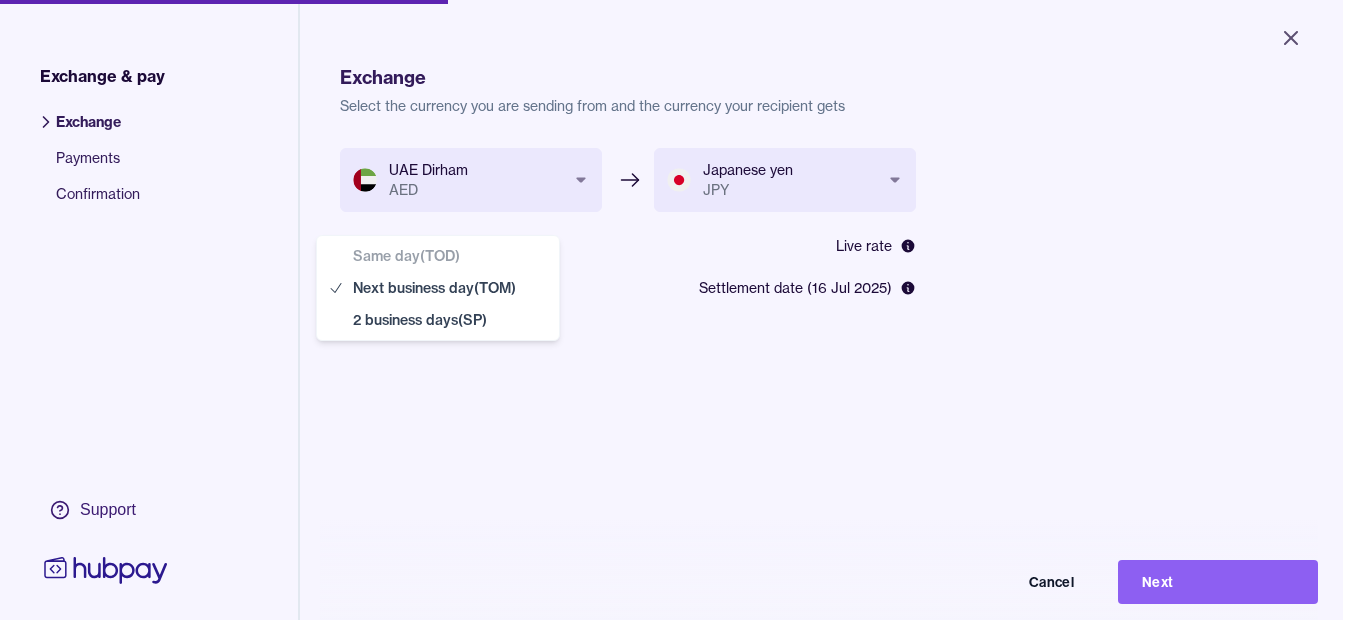 select on "**" 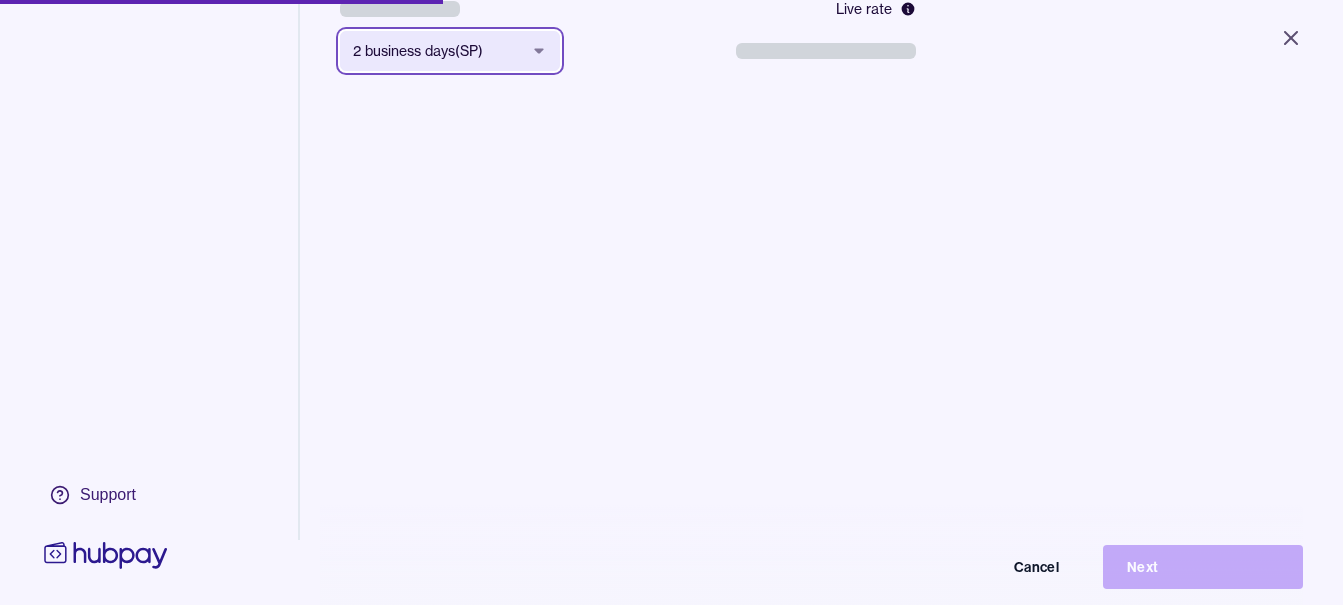 scroll, scrollTop: 268, scrollLeft: 0, axis: vertical 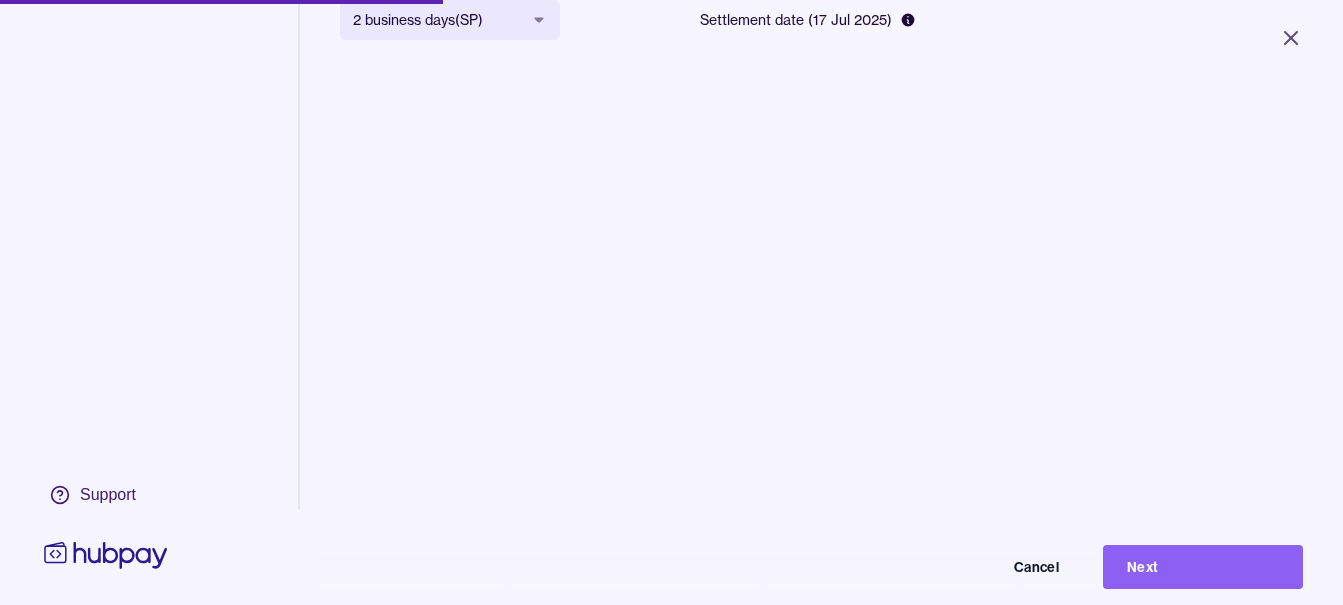click on "Next" at bounding box center (1203, 567) 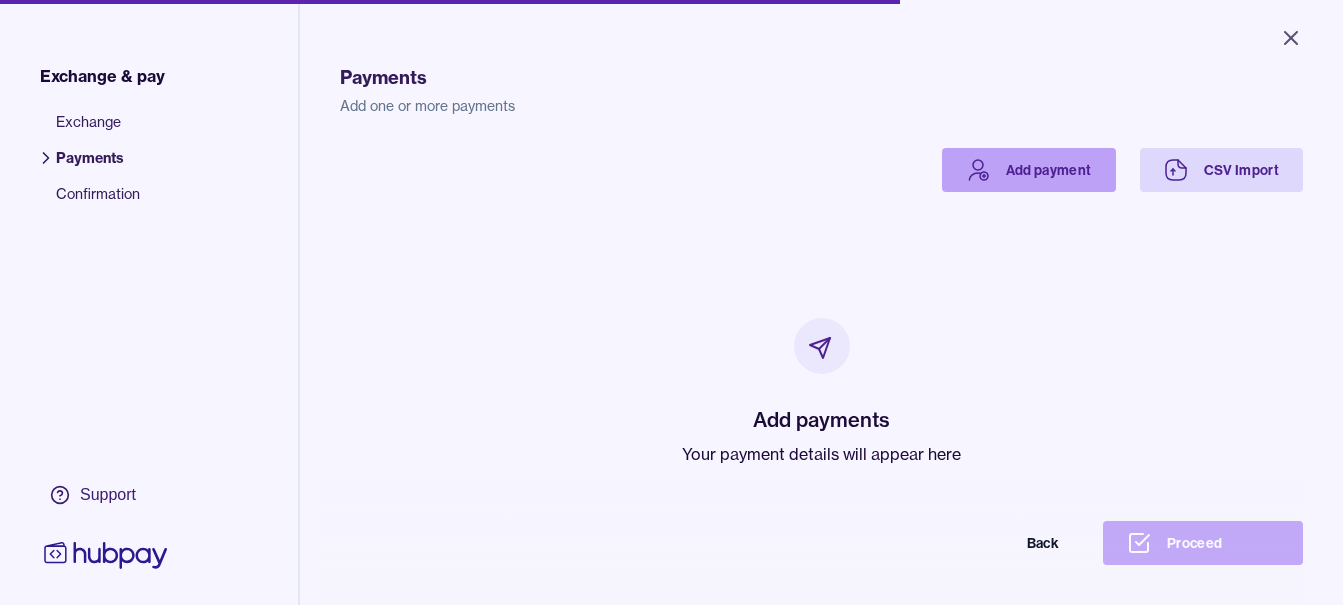 click on "Add payment" at bounding box center [1029, 170] 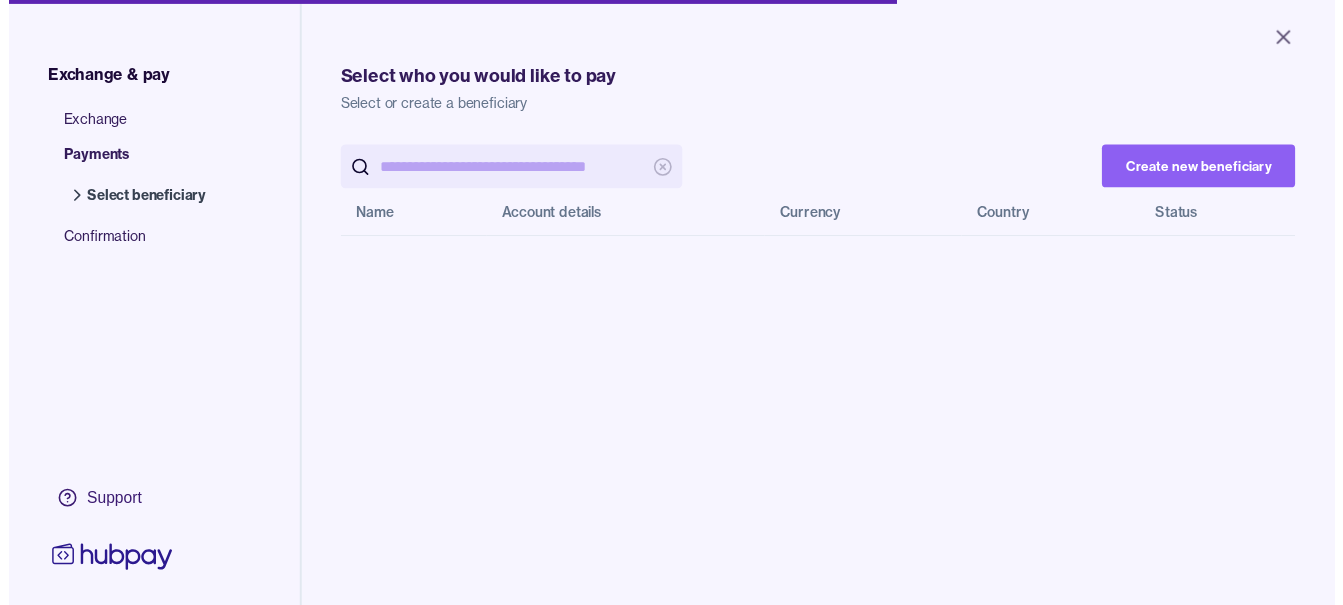 scroll, scrollTop: 0, scrollLeft: 0, axis: both 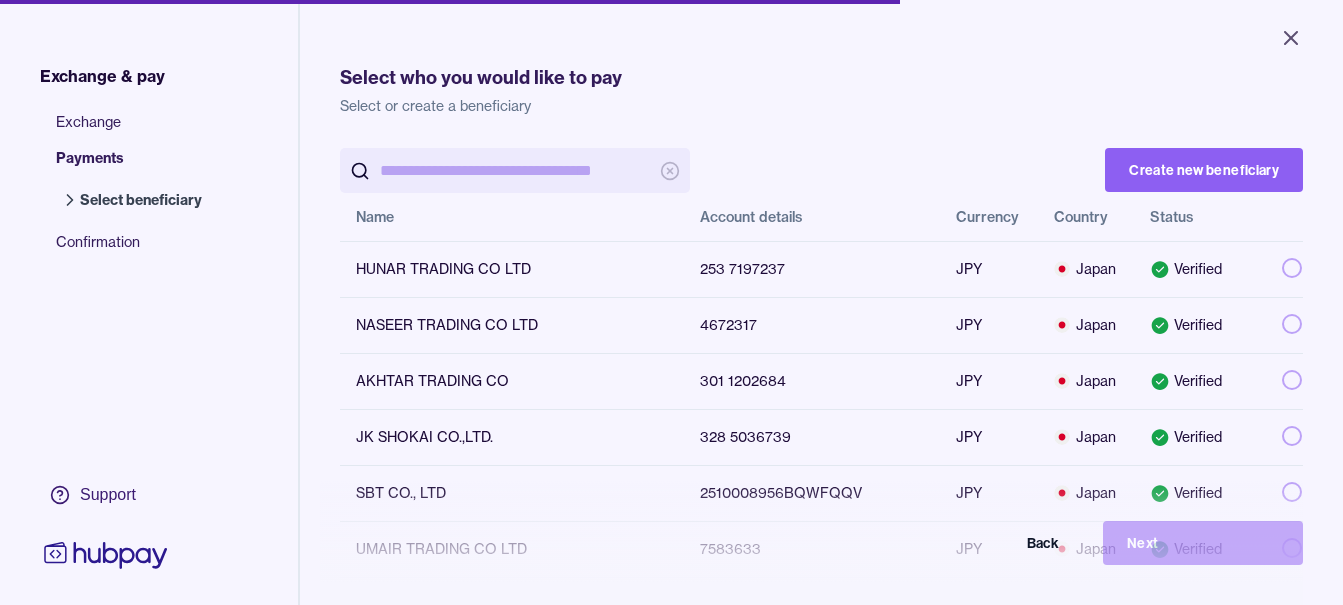 click at bounding box center (515, 170) 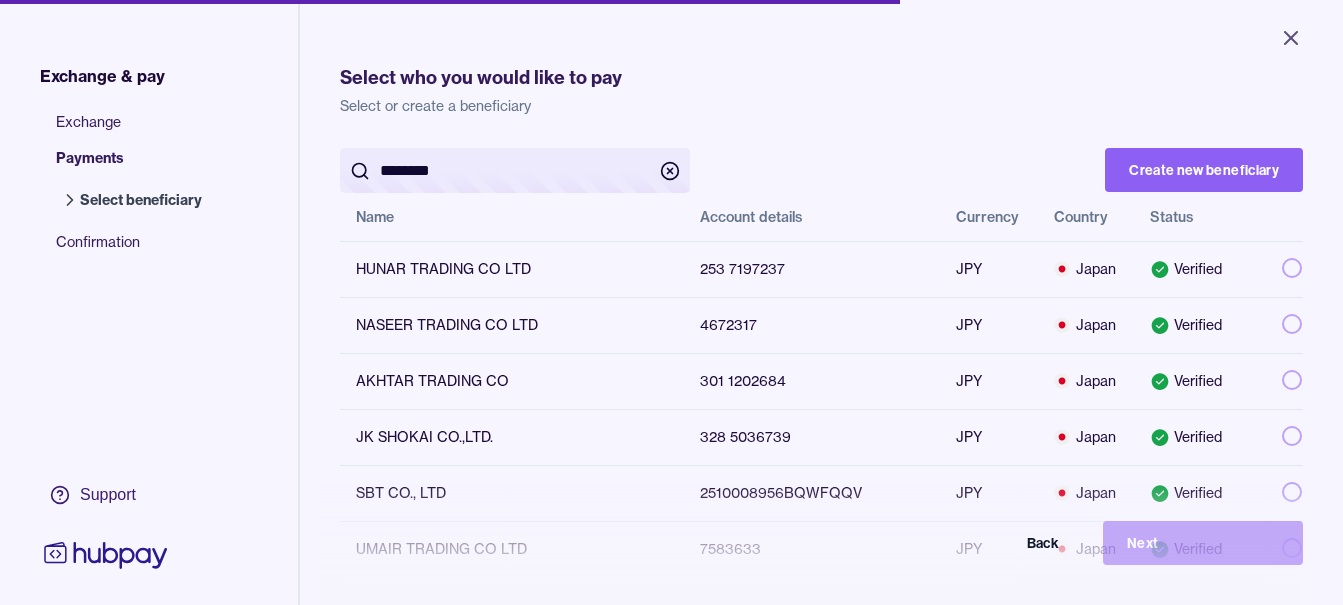 type on "********" 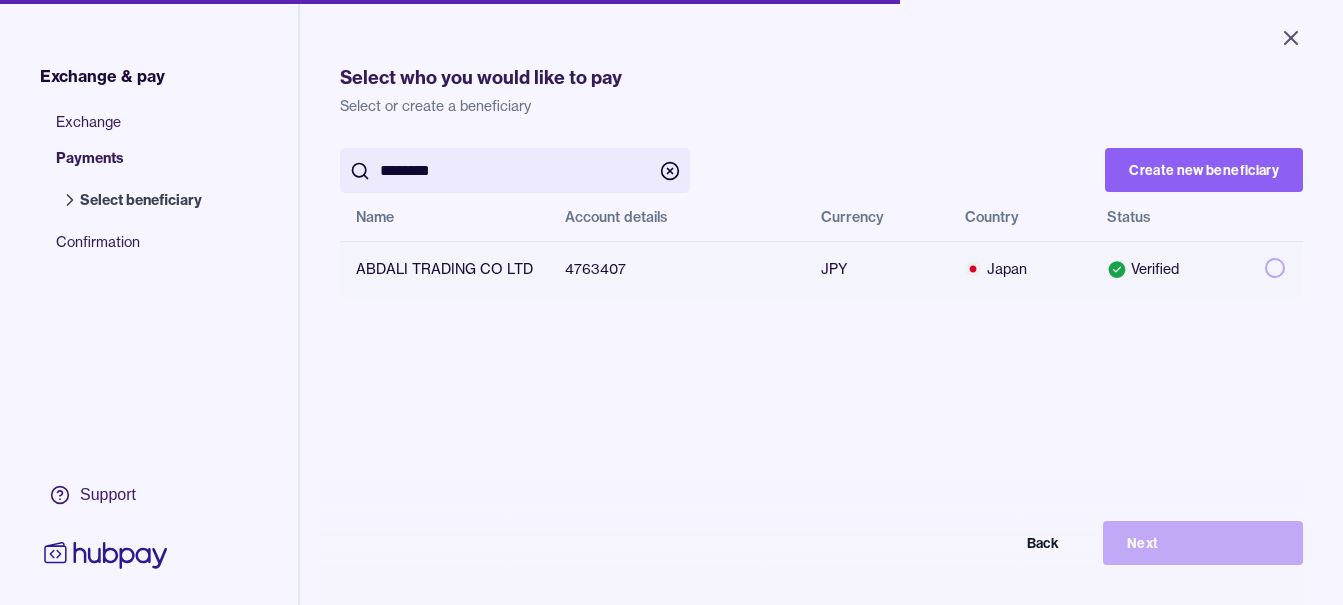 click at bounding box center (1276, 269) 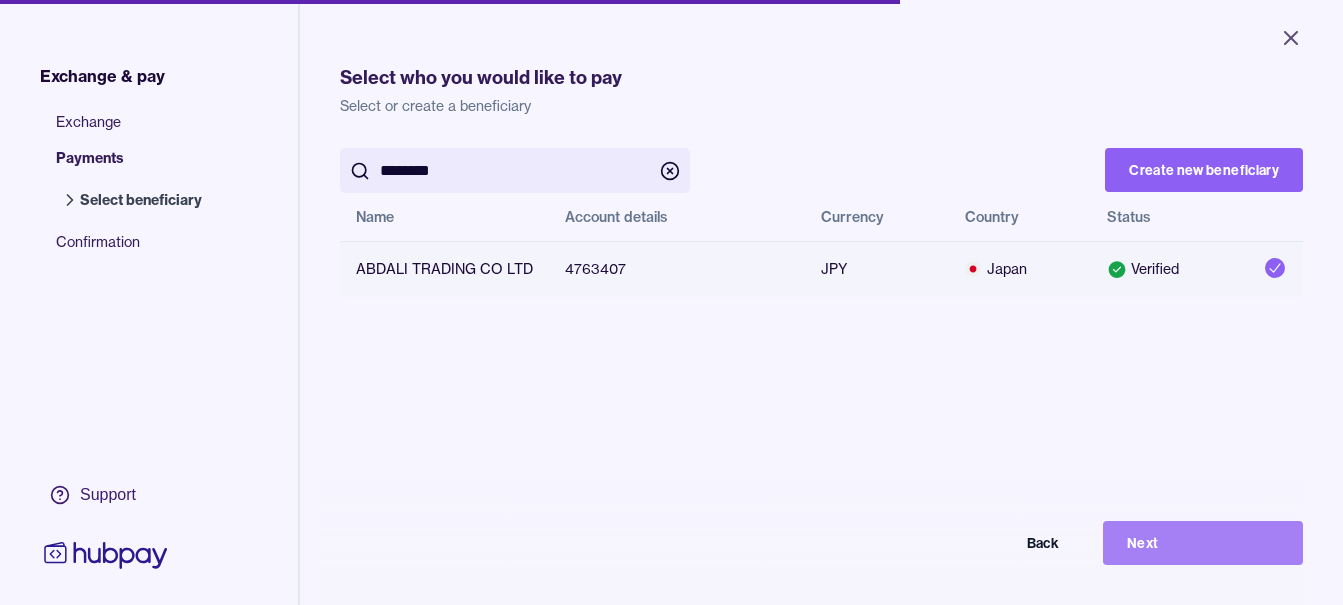 click on "Next" at bounding box center (1203, 543) 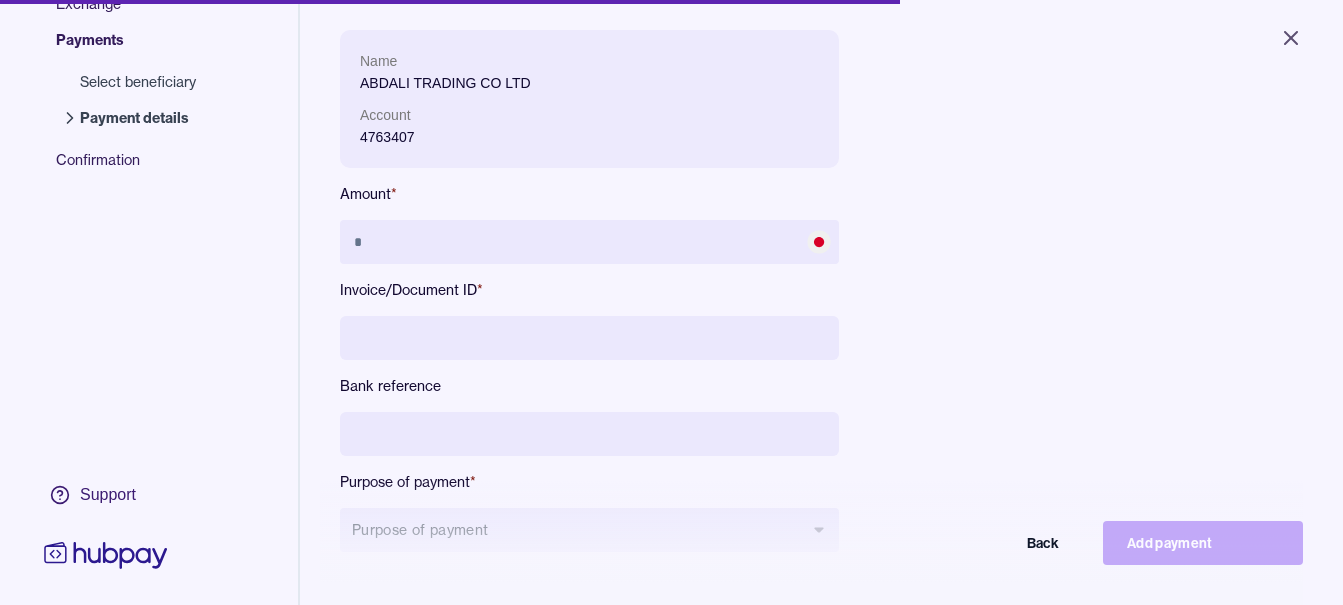 scroll, scrollTop: 268, scrollLeft: 0, axis: vertical 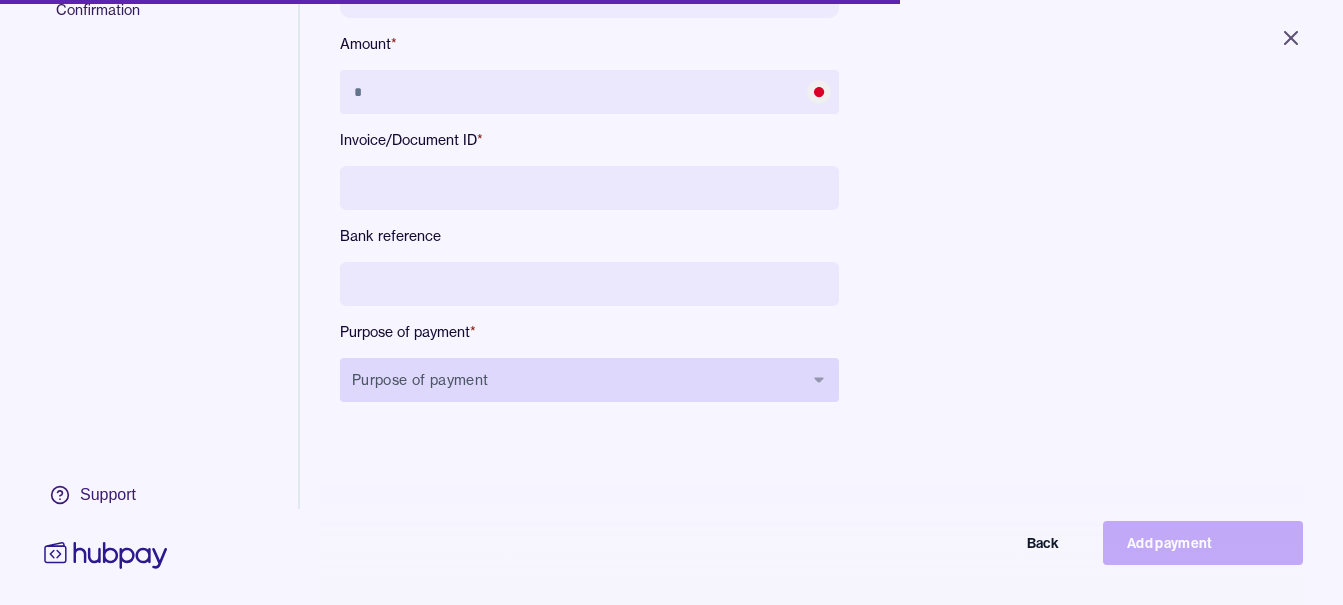 click on "Purpose of payment" at bounding box center (589, 380) 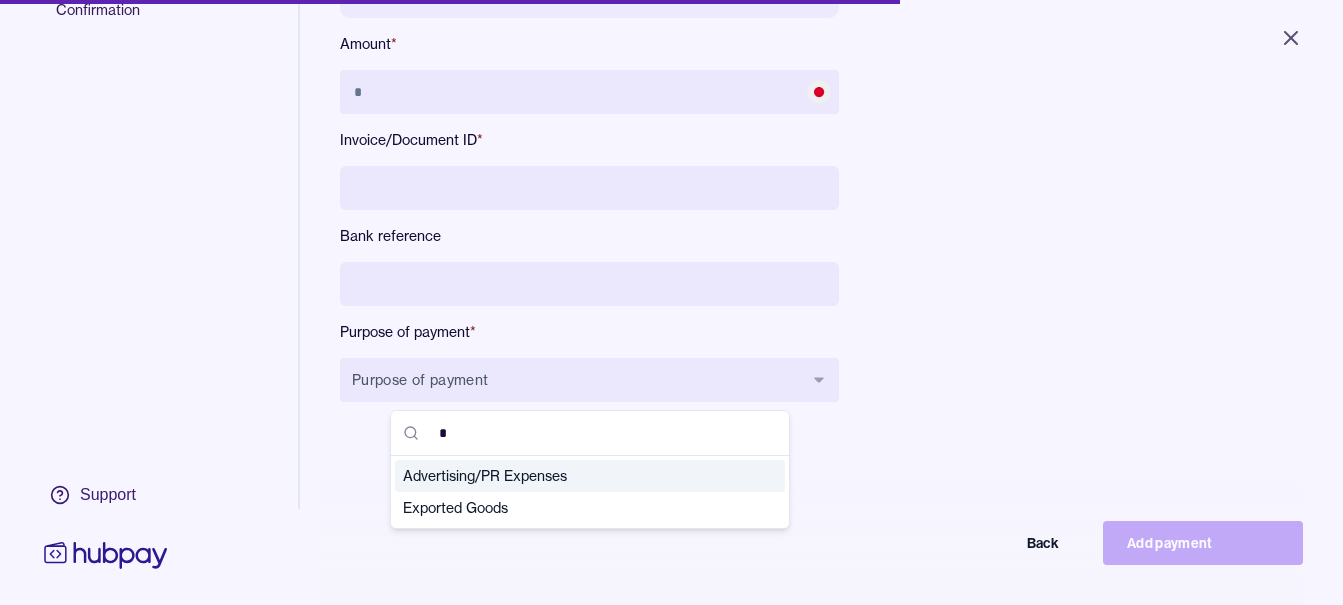 type on "**" 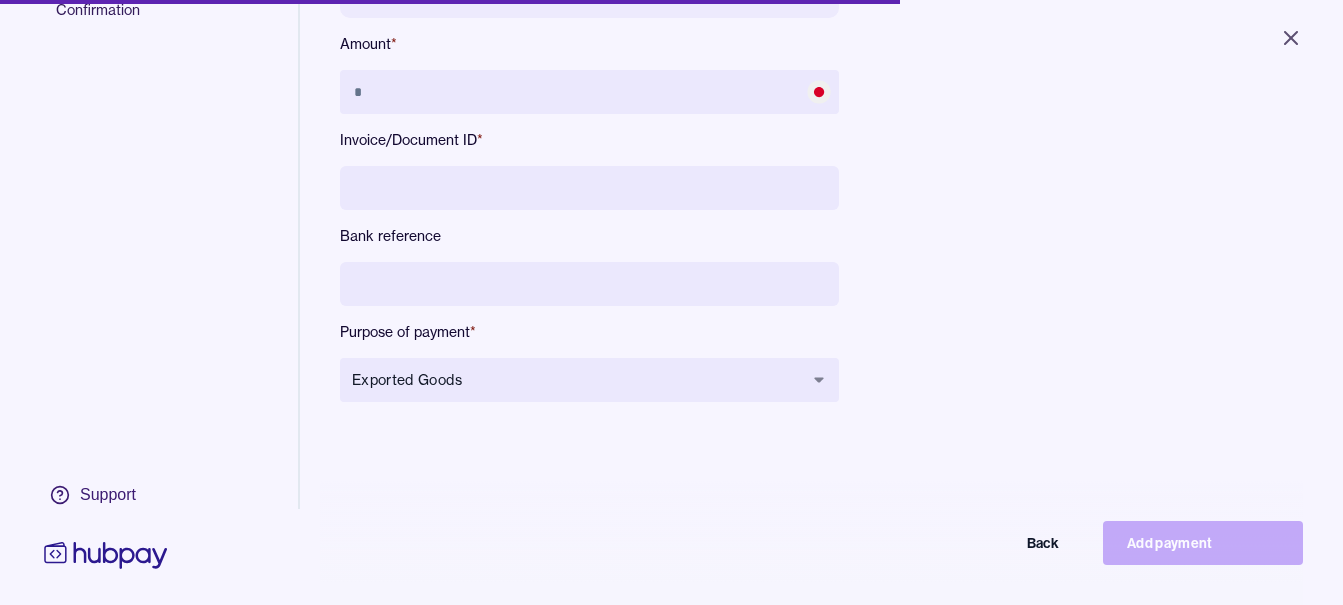 click at bounding box center (589, 284) 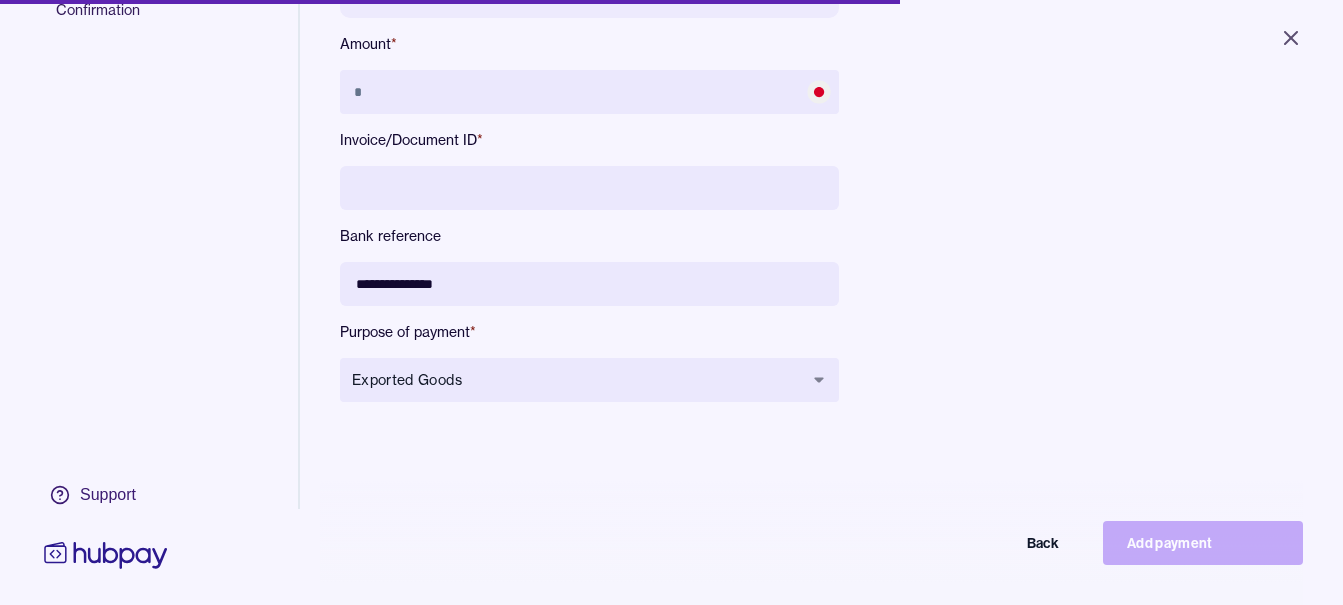 type on "**********" 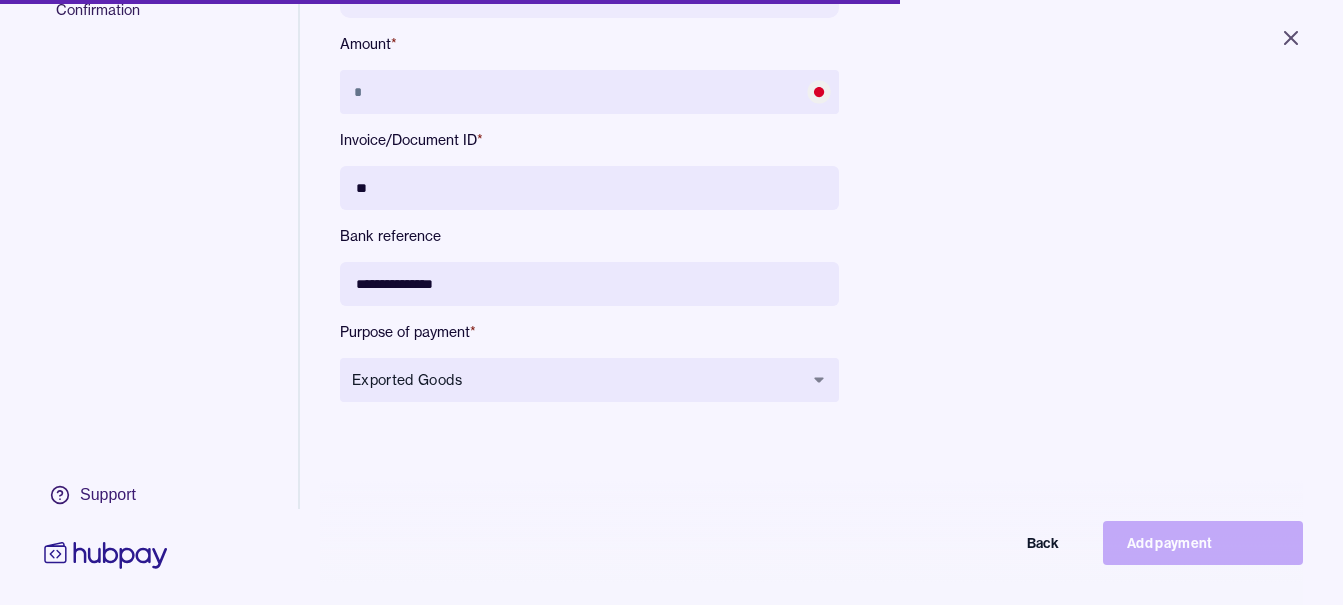 type on "*" 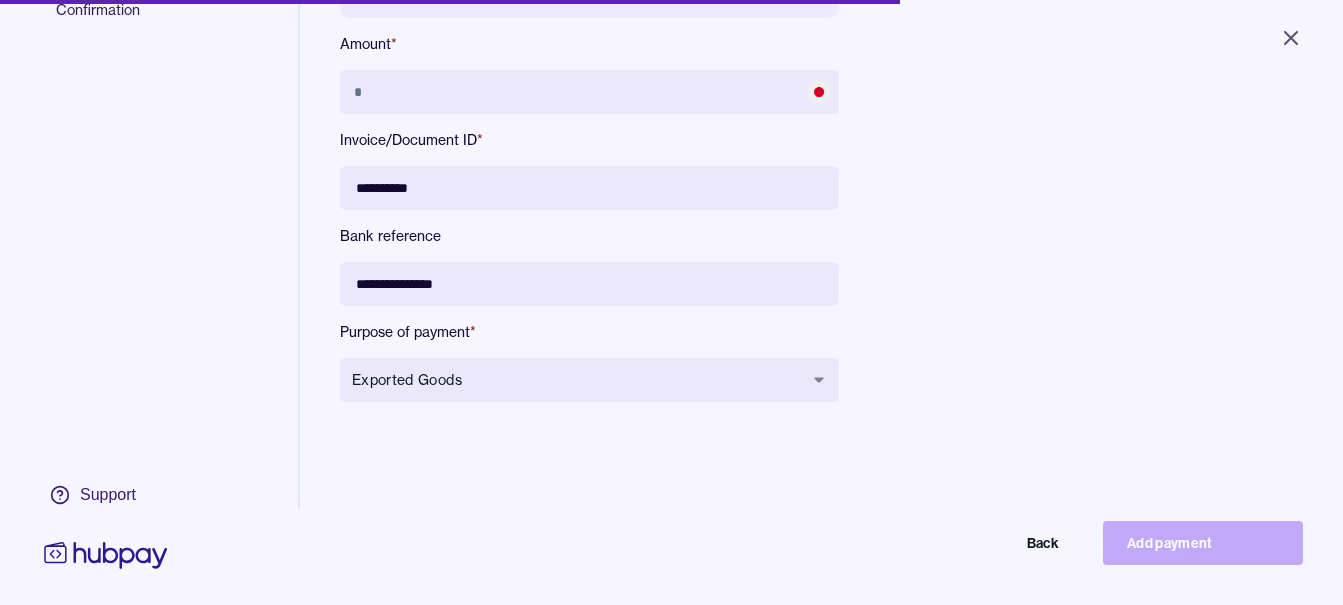 type on "**********" 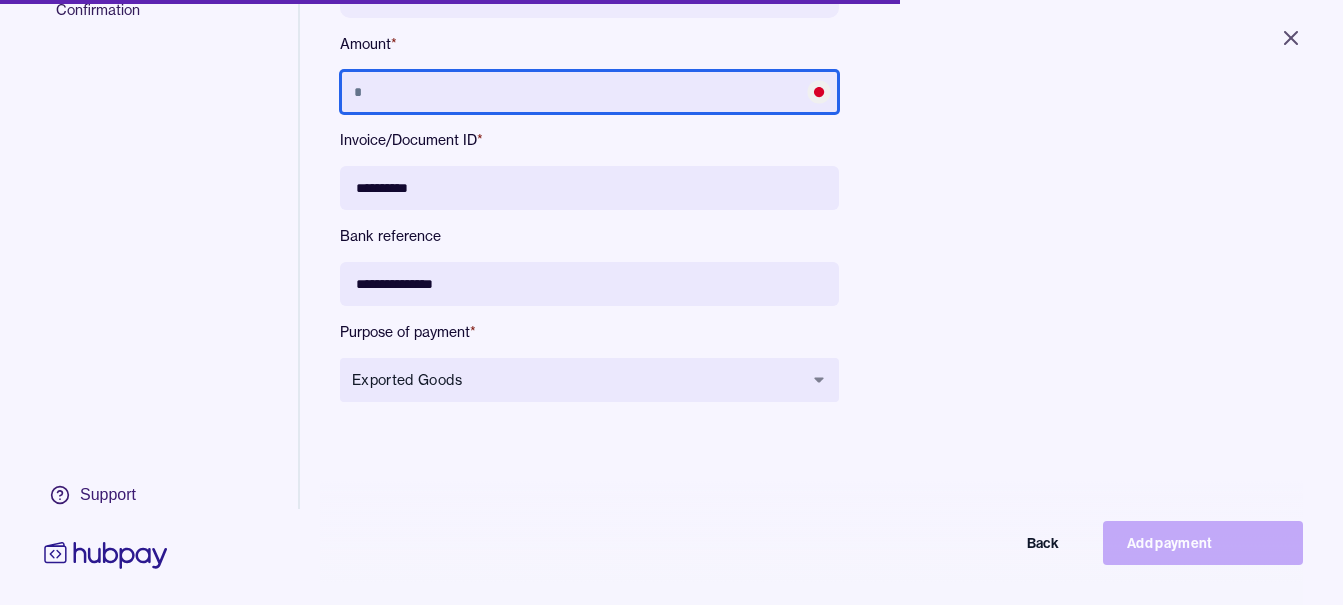 click at bounding box center [589, 92] 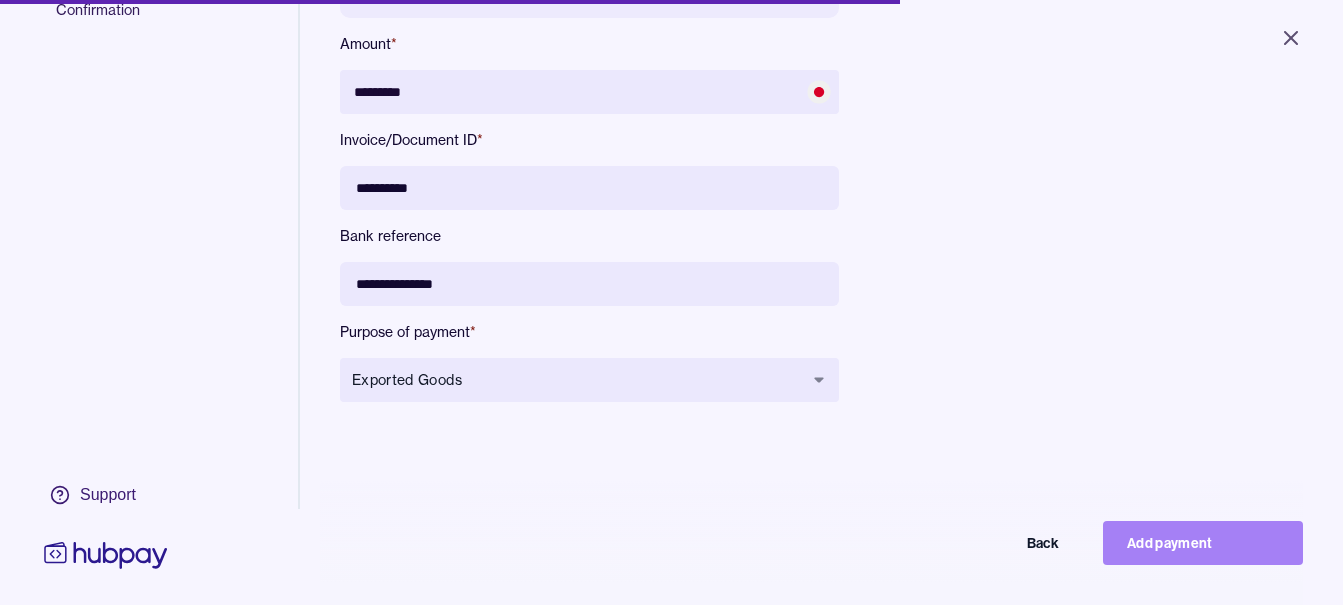 click on "Add payment" at bounding box center [1203, 543] 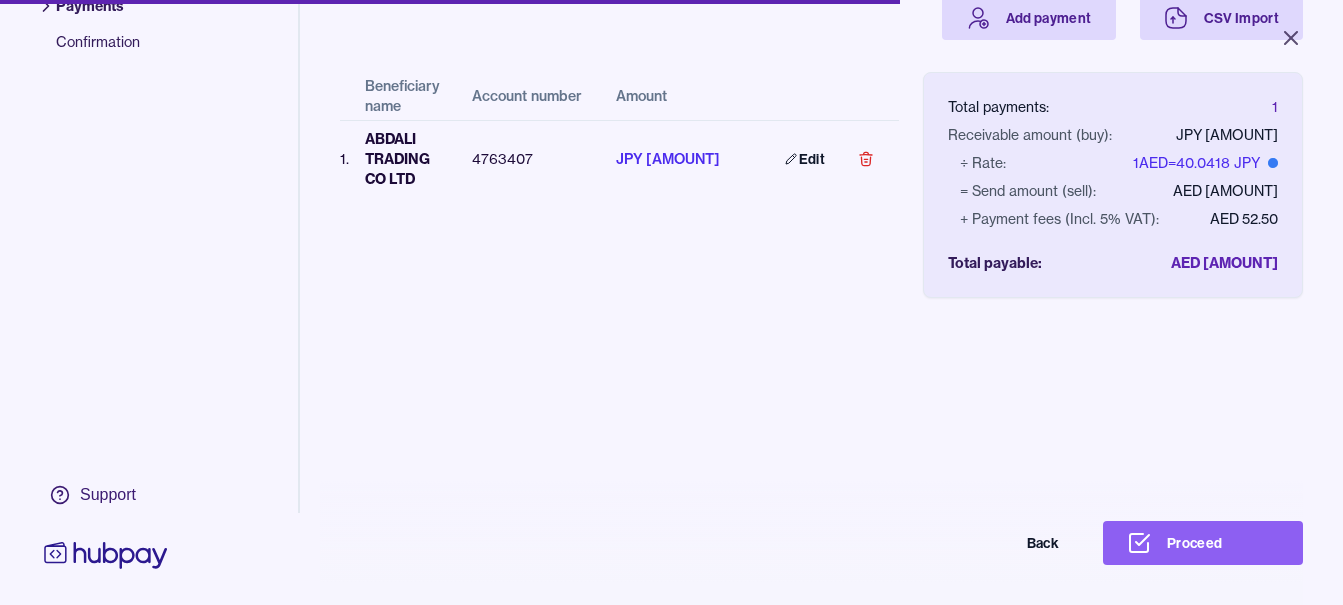 scroll, scrollTop: 156, scrollLeft: 0, axis: vertical 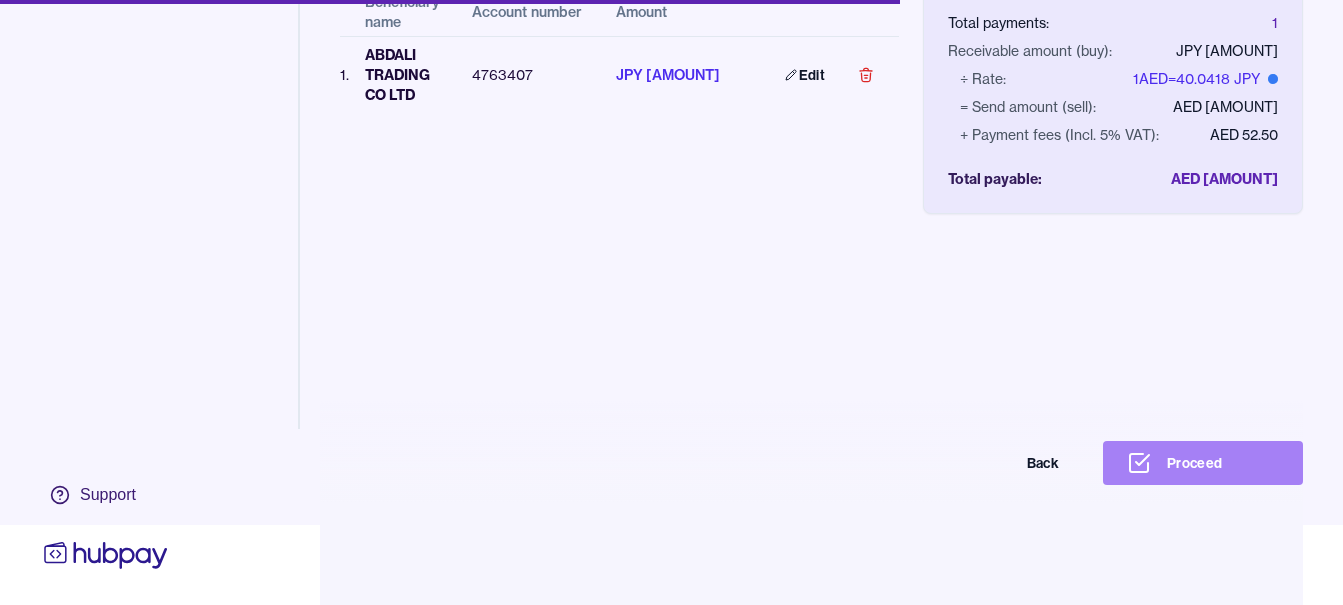click on "Proceed" at bounding box center (1203, 463) 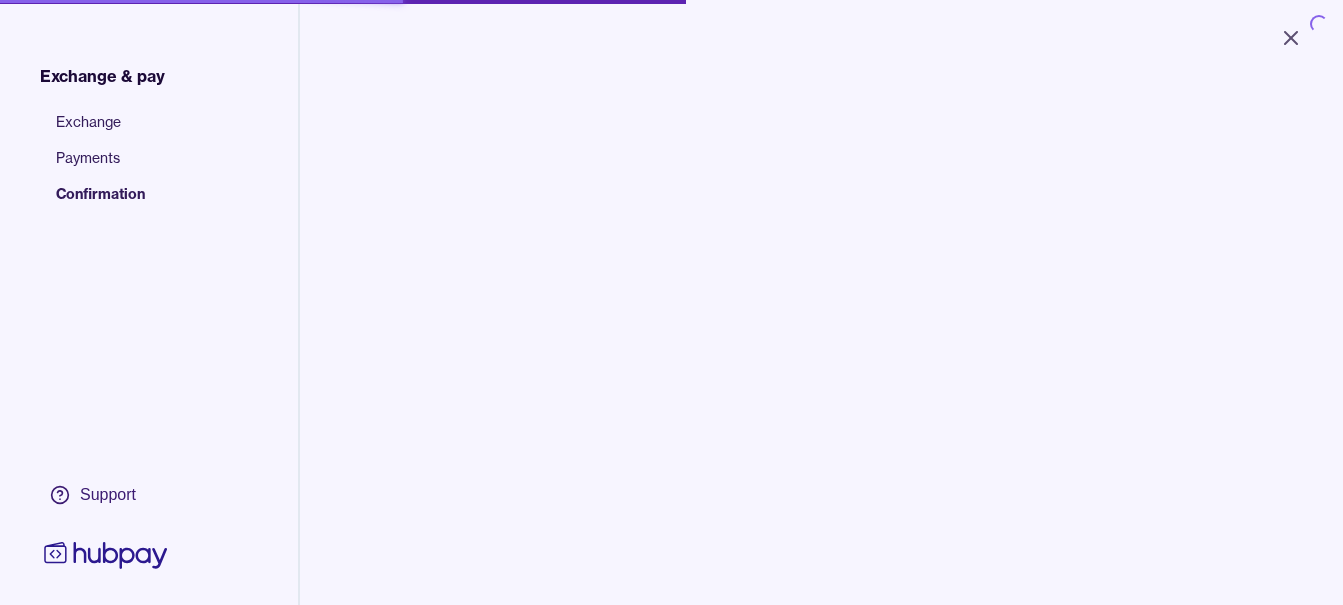 scroll, scrollTop: 0, scrollLeft: 0, axis: both 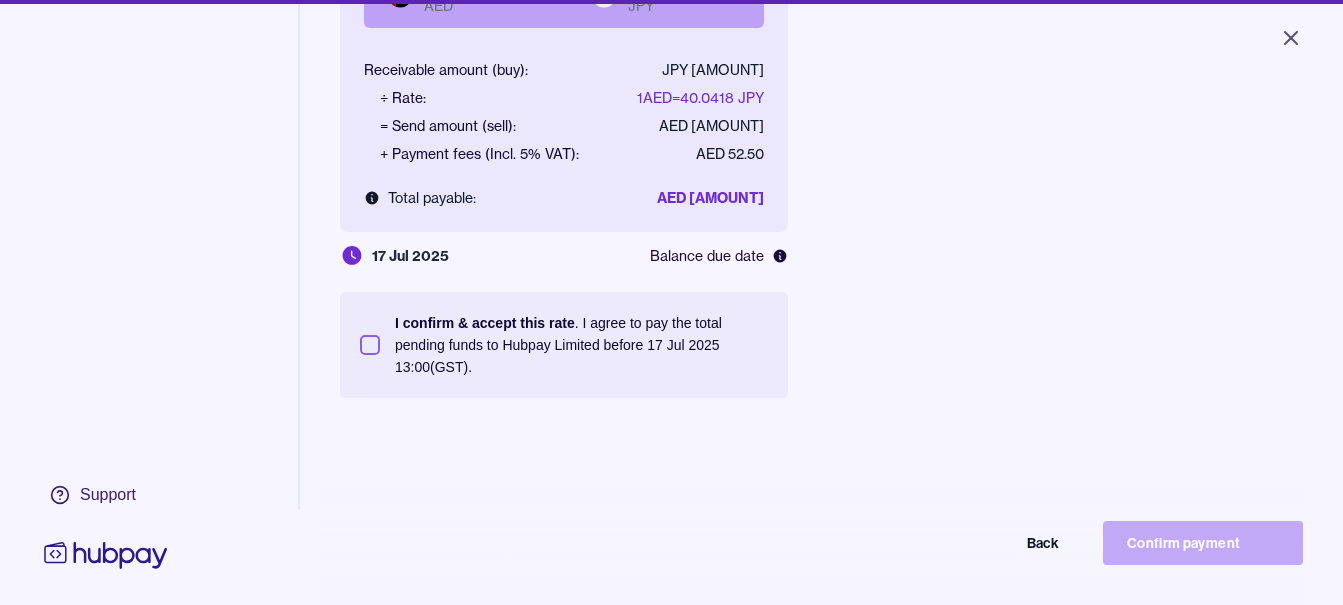 click on "I confirm & accept this rate . I agree to pay the total pending funds to Hubpay Limited before [DATE] [TIME] (GST)." at bounding box center (581, 345) 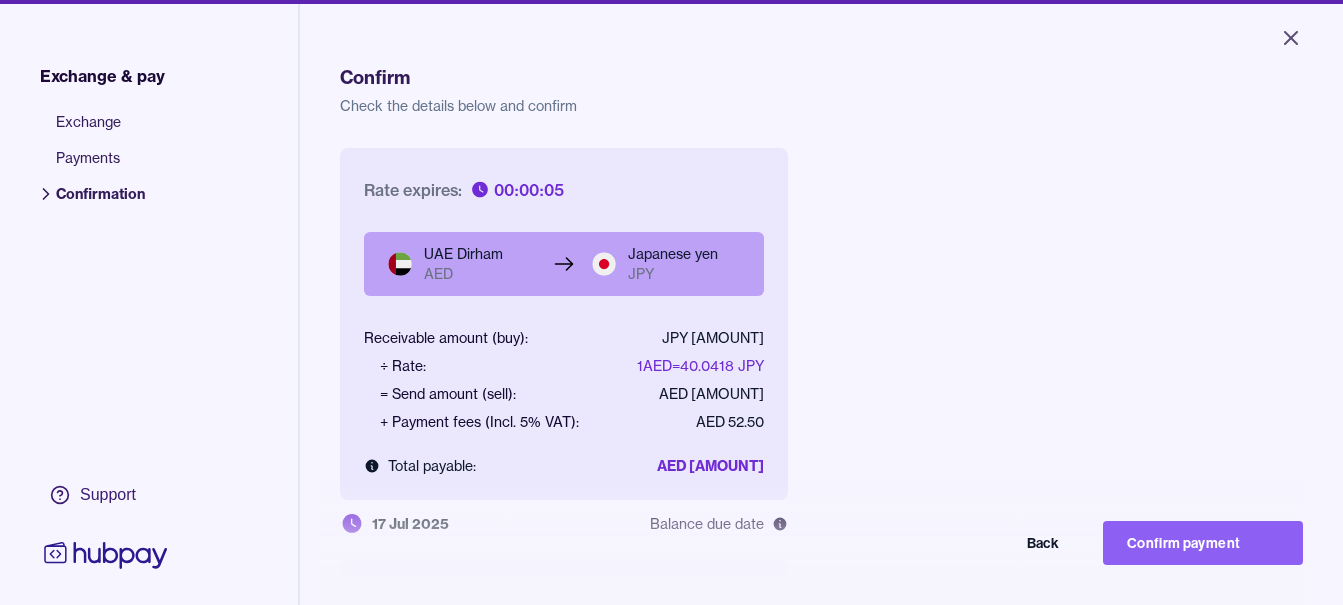 scroll, scrollTop: 268, scrollLeft: 0, axis: vertical 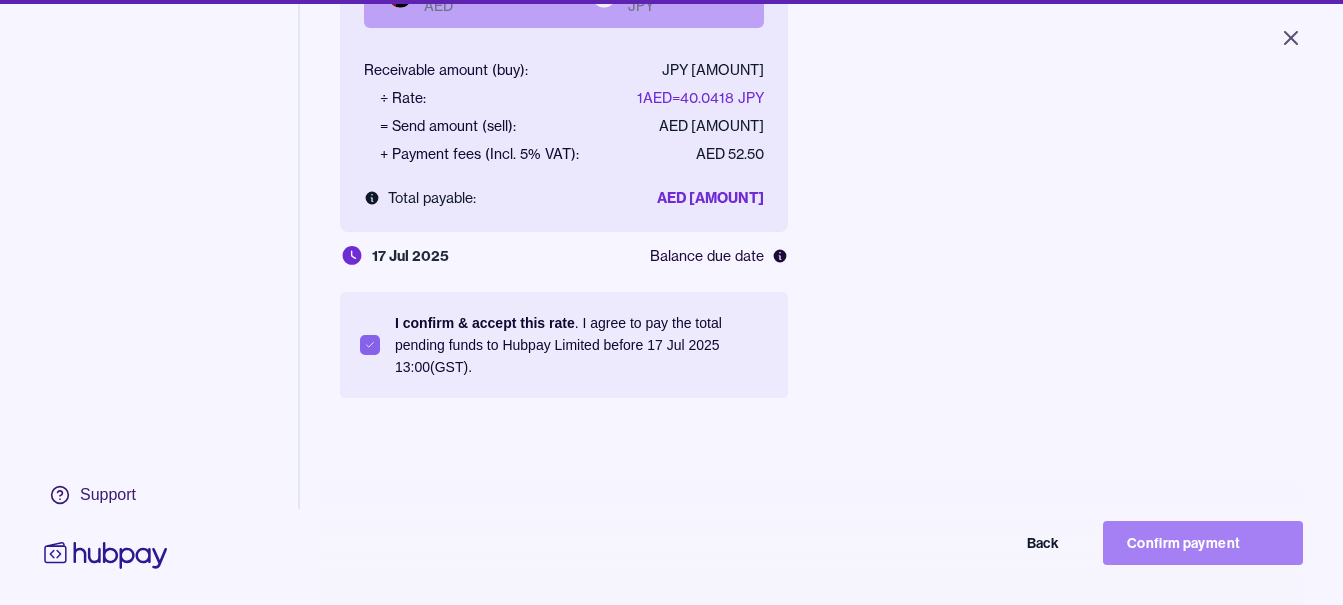 click on "Confirm payment" at bounding box center [1203, 543] 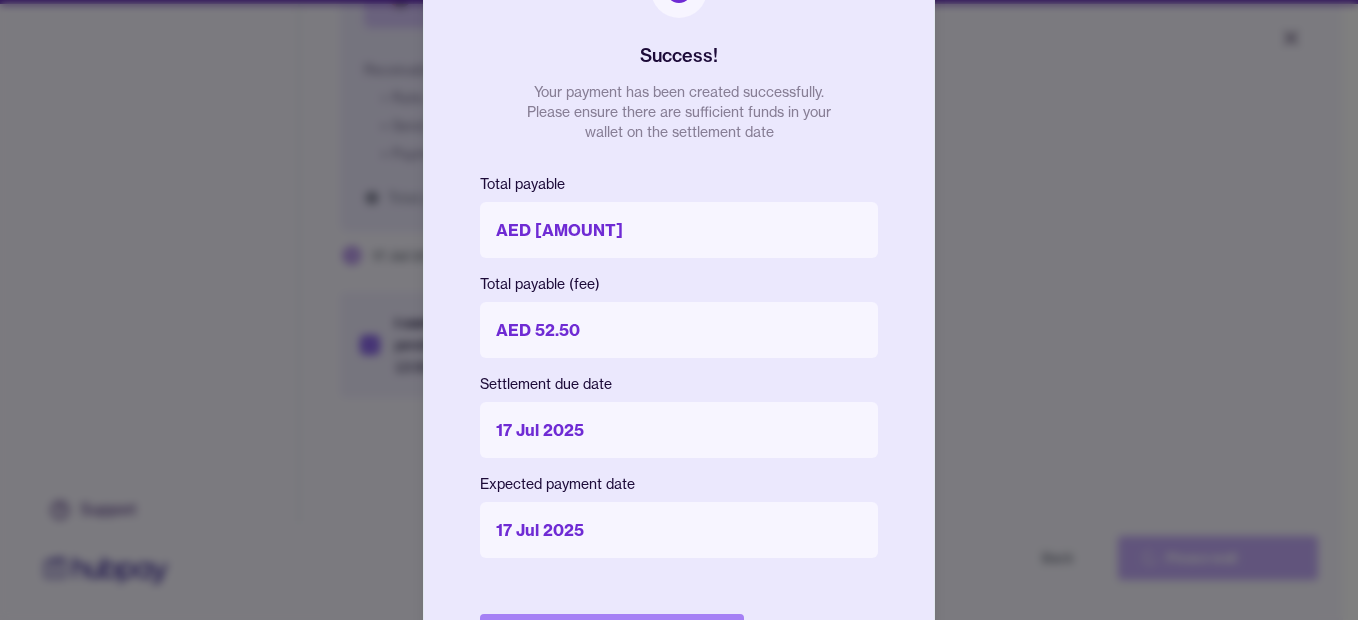 click on "Done" at bounding box center (612, 636) 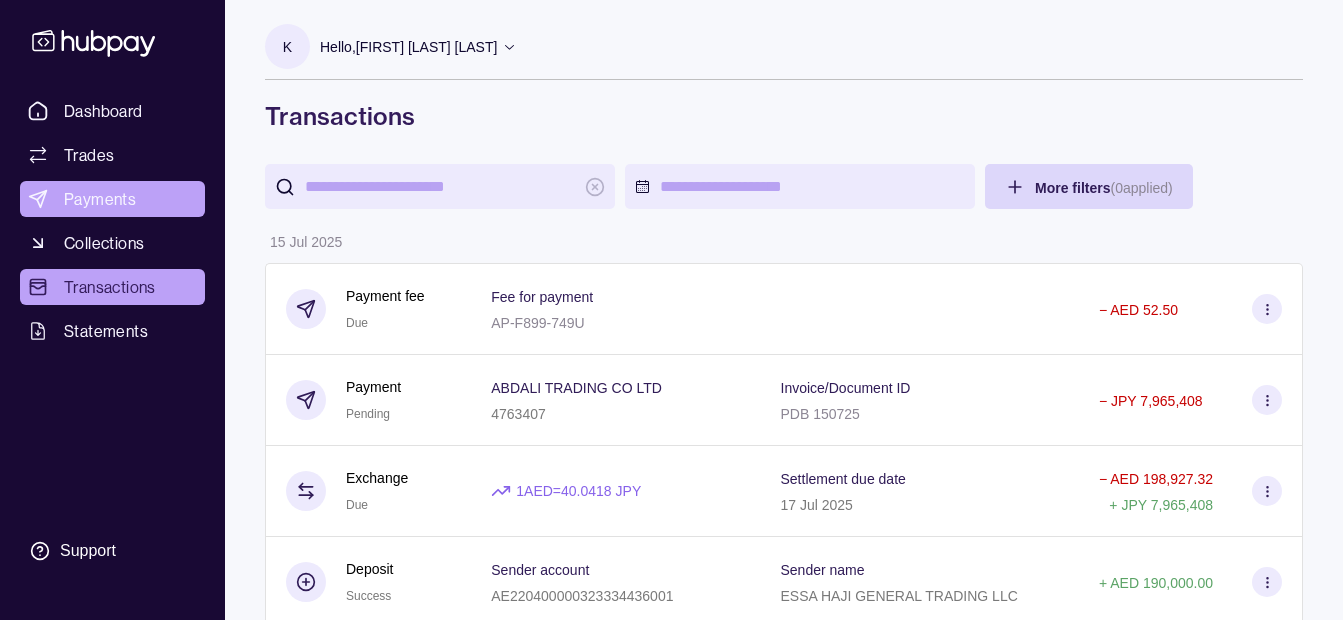 click on "Payments" at bounding box center [100, 199] 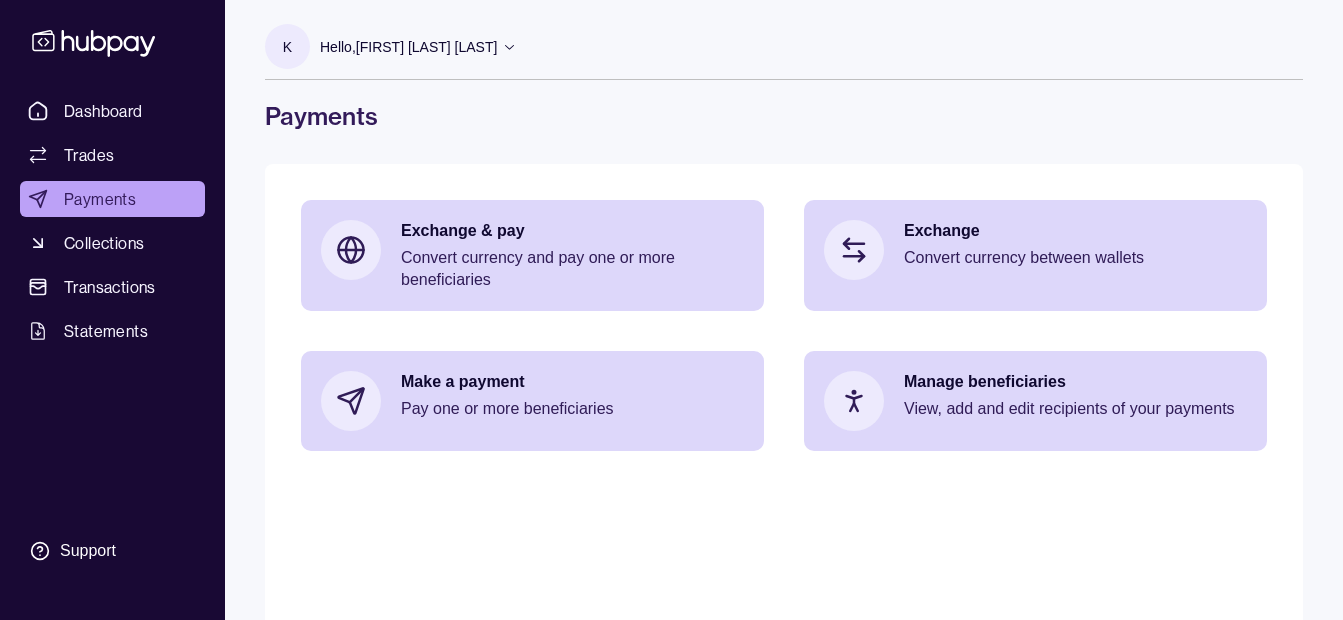 click on "Hello,  Khalid Khan Rahmat Gul" at bounding box center [408, 47] 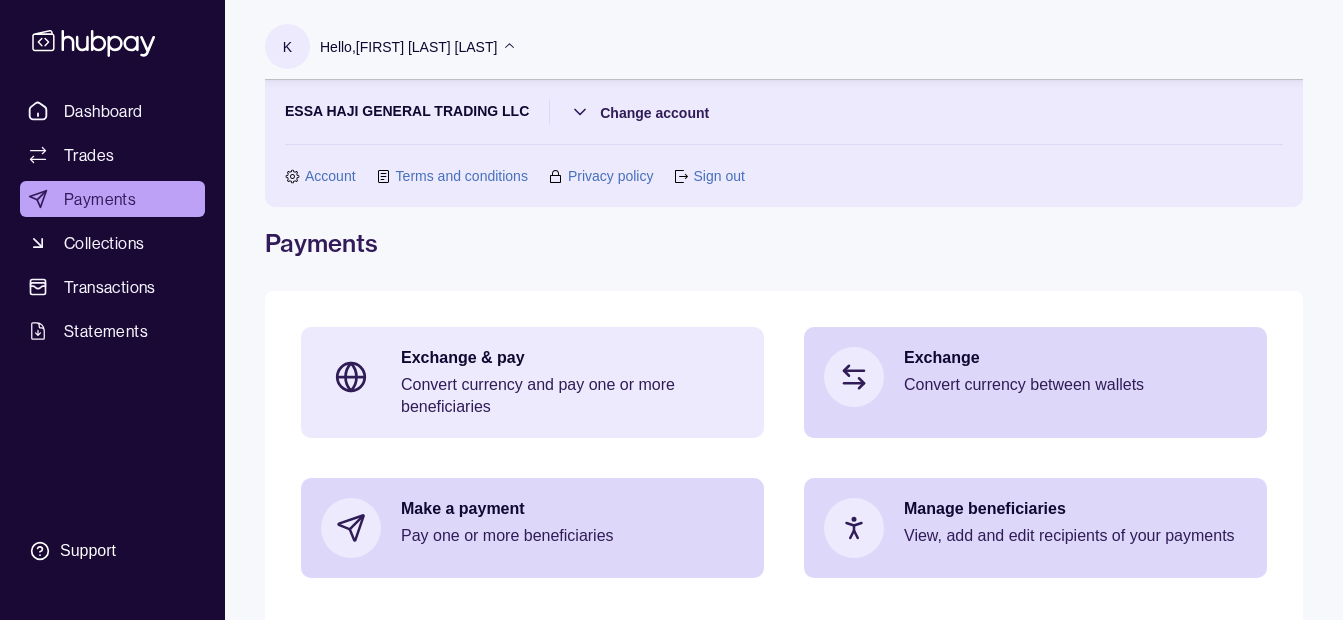 click on "Exchange & pay" at bounding box center [572, 358] 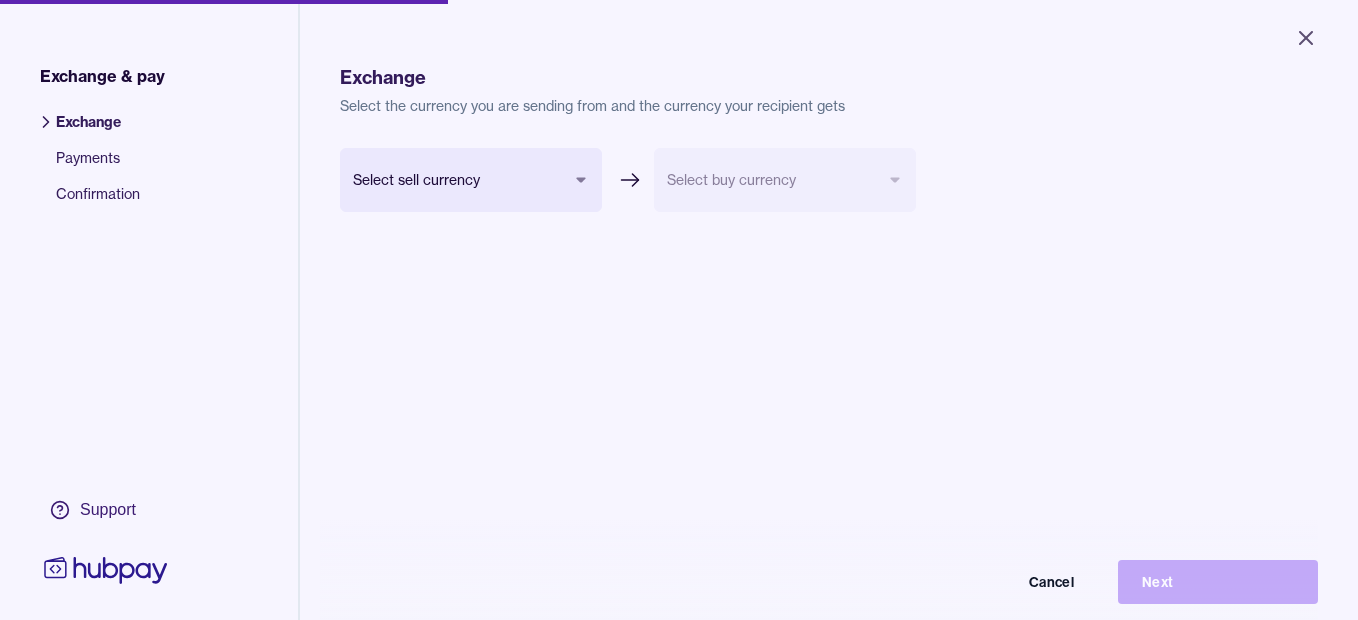 click on "Close Exchange & pay Exchange Payments Confirmation Support Exchange Select the currency you are sending from and the currency your recipient gets Select sell currency *** *** *** *** *** *** *** Select buy currency Cancel Next Exchange & pay | Hubpay" at bounding box center (679, 310) 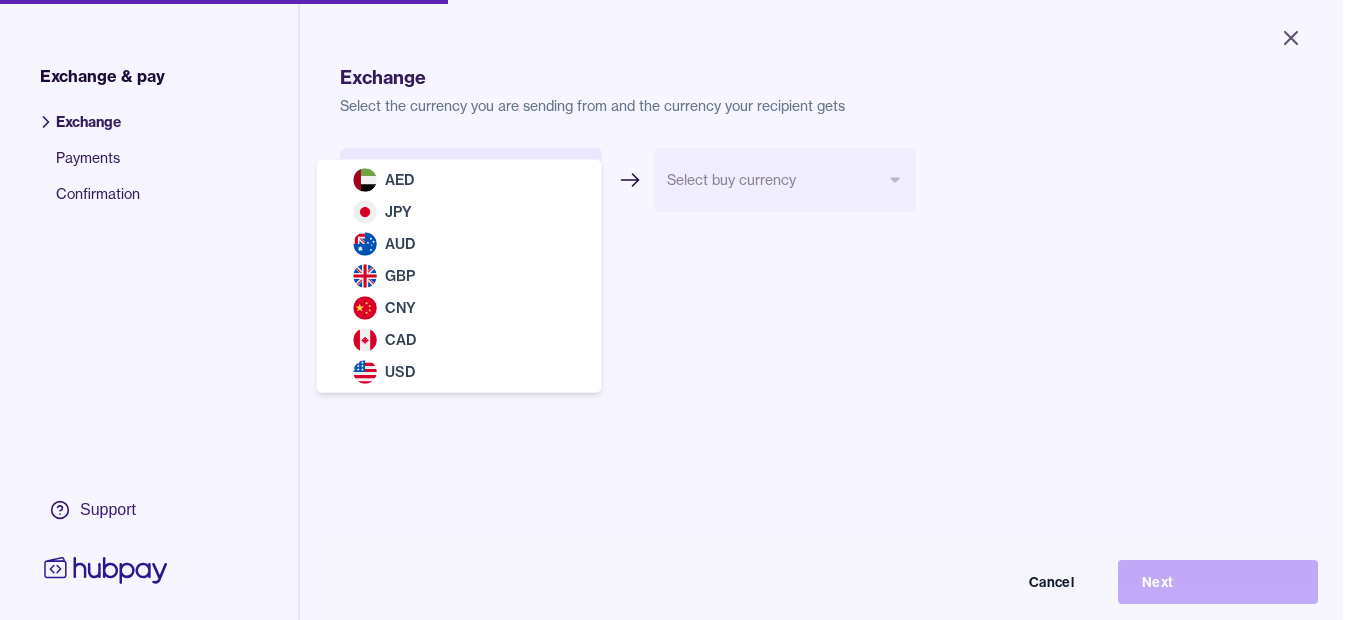 select on "***" 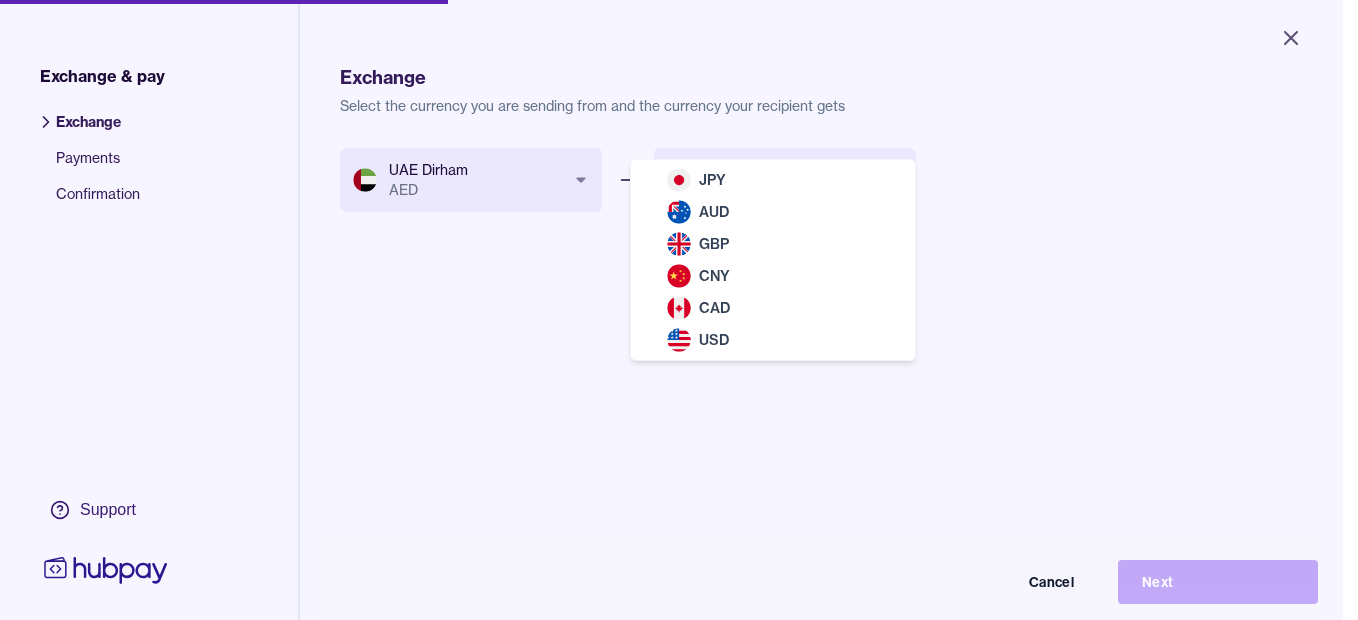 click on "Close Exchange & pay Exchange Payments Confirmation Support Exchange Select the currency you are sending from and the currency your recipient gets UAE Dirham AED *** *** *** *** *** *** *** Select buy currency *** *** *** *** *** *** Cancel Next Exchange & pay | Hubpay JPY AUD GBP CNY CAD USD" at bounding box center (671, 310) 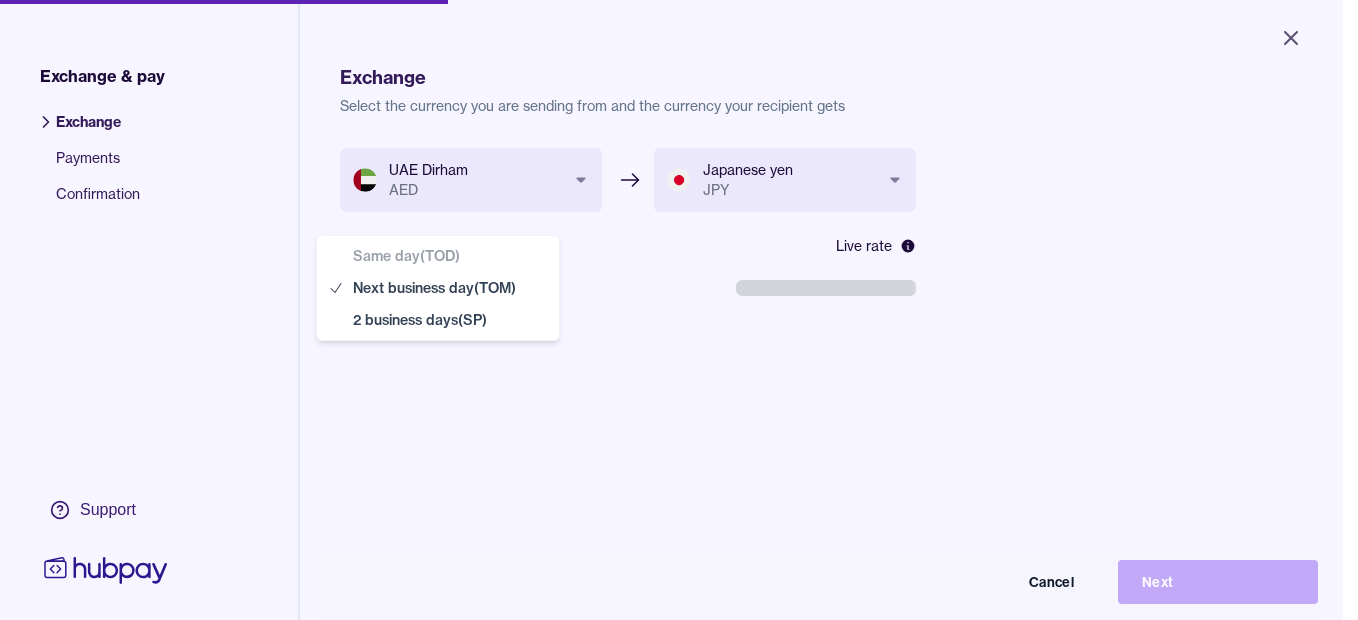 click on "**********" at bounding box center (671, 310) 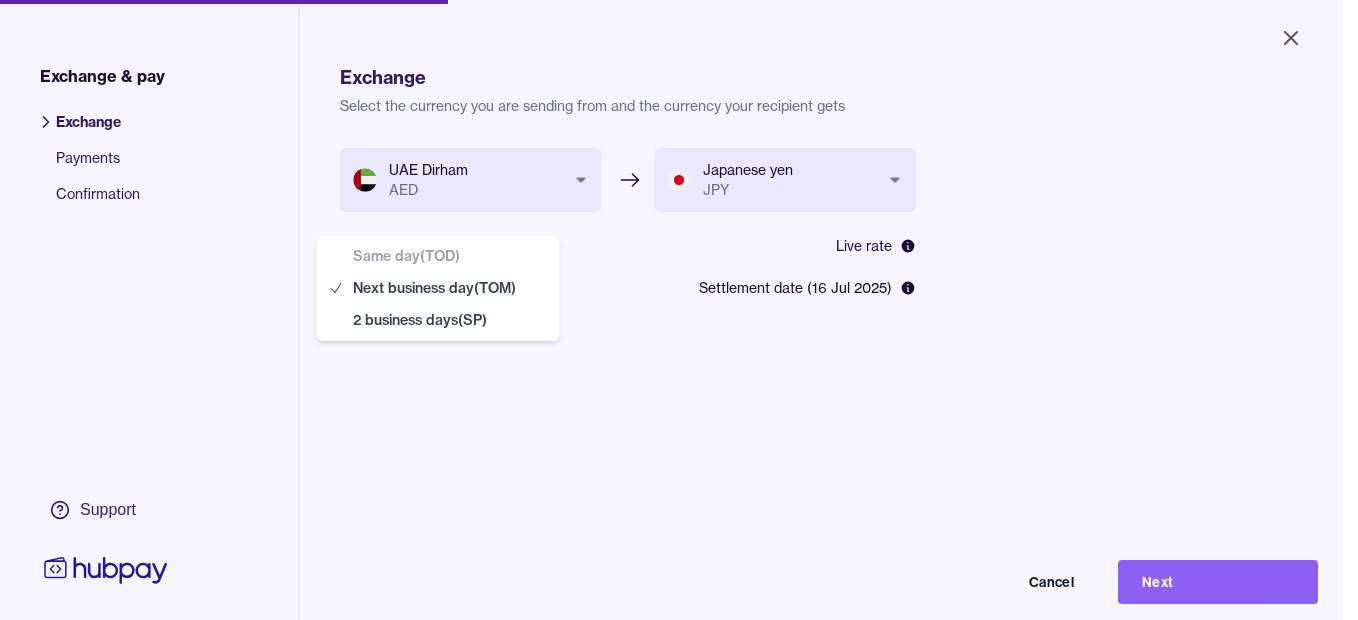 select on "**" 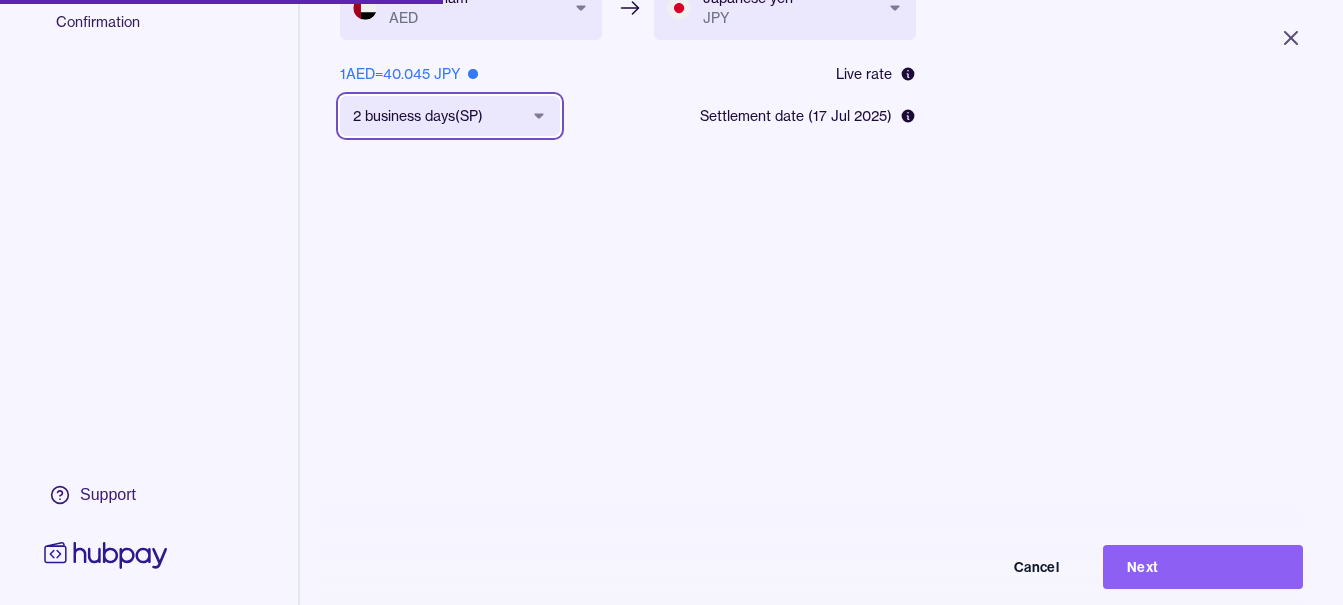 scroll, scrollTop: 268, scrollLeft: 0, axis: vertical 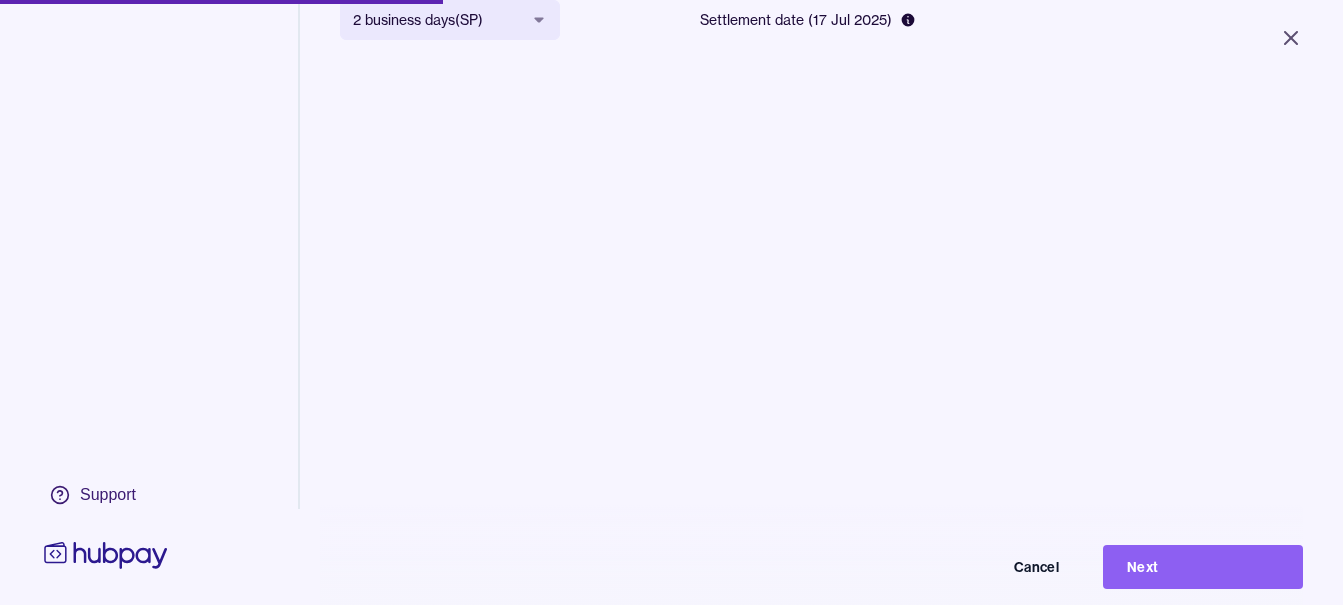 click on "Next" at bounding box center [1203, 567] 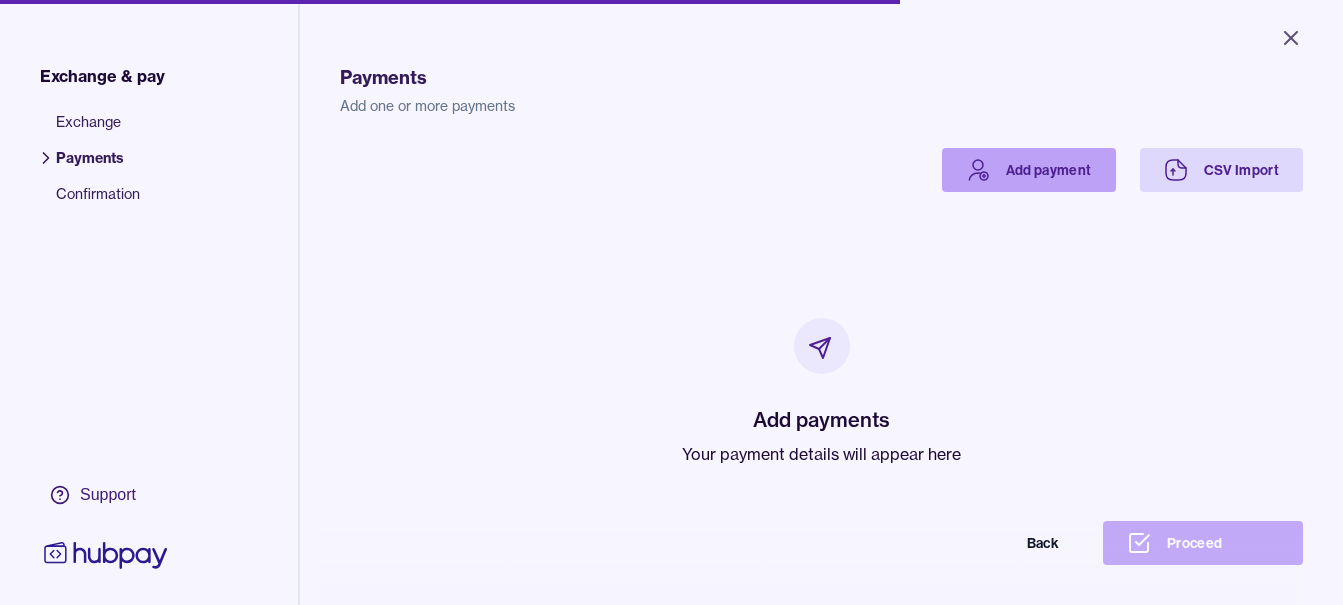 click on "Add payment" at bounding box center [1029, 170] 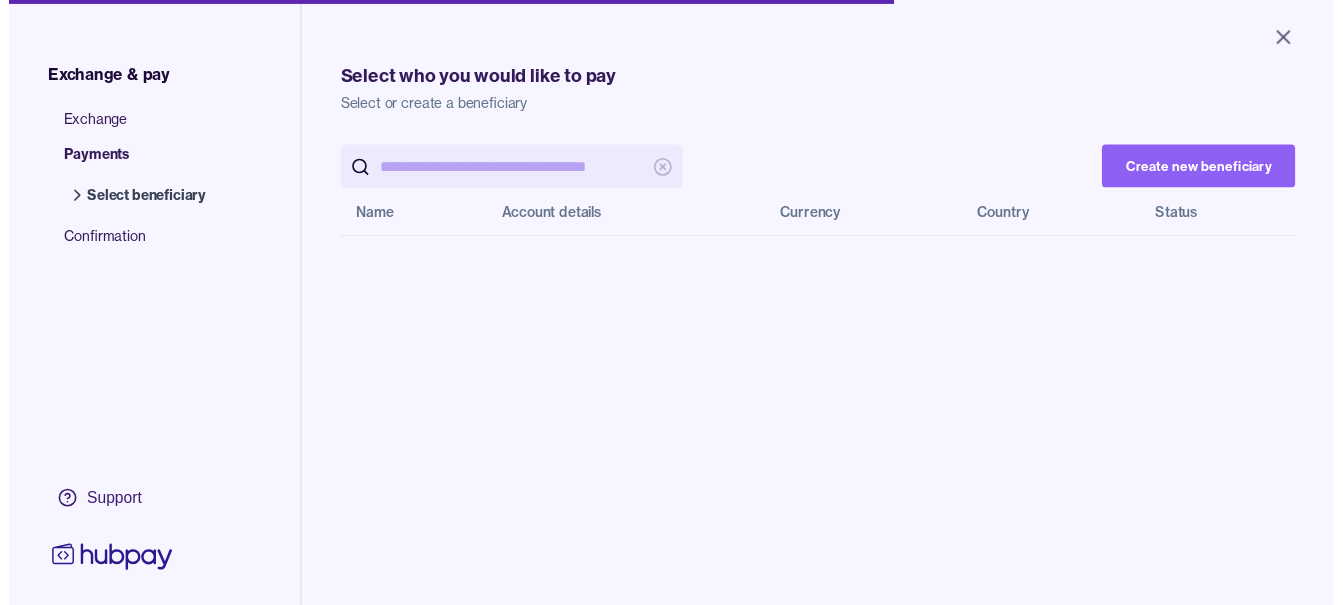 scroll, scrollTop: 0, scrollLeft: 0, axis: both 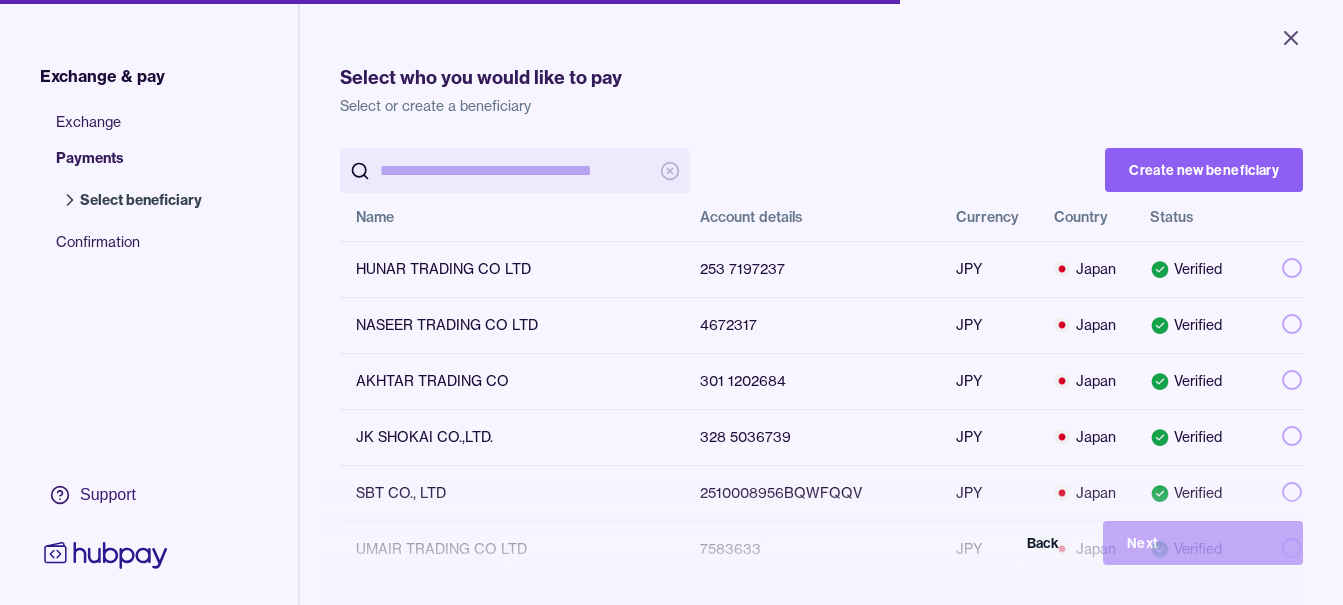 click at bounding box center [515, 170] 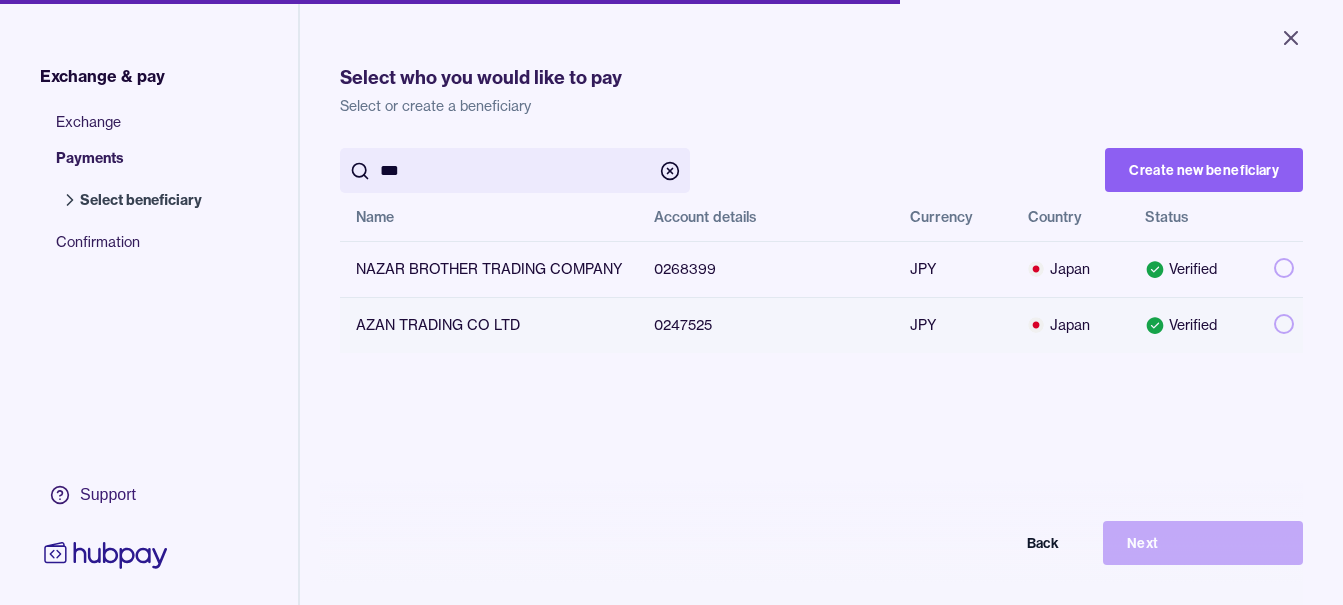 type on "***" 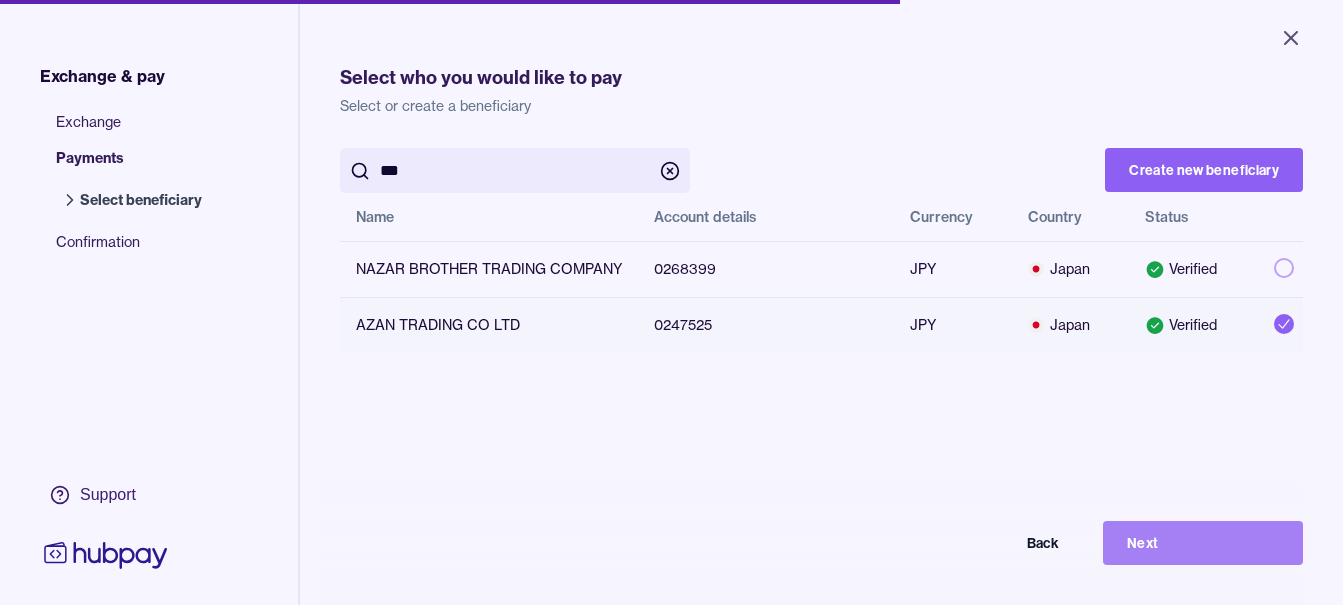 click on "Next" at bounding box center (1203, 543) 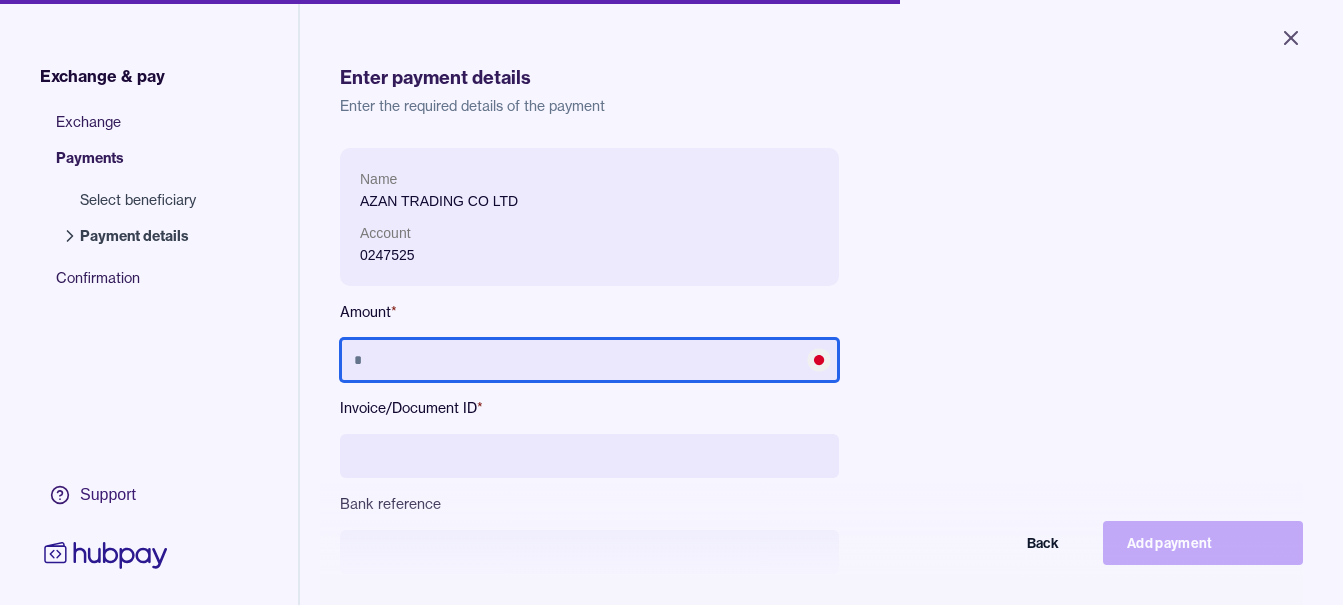 click at bounding box center (589, 360) 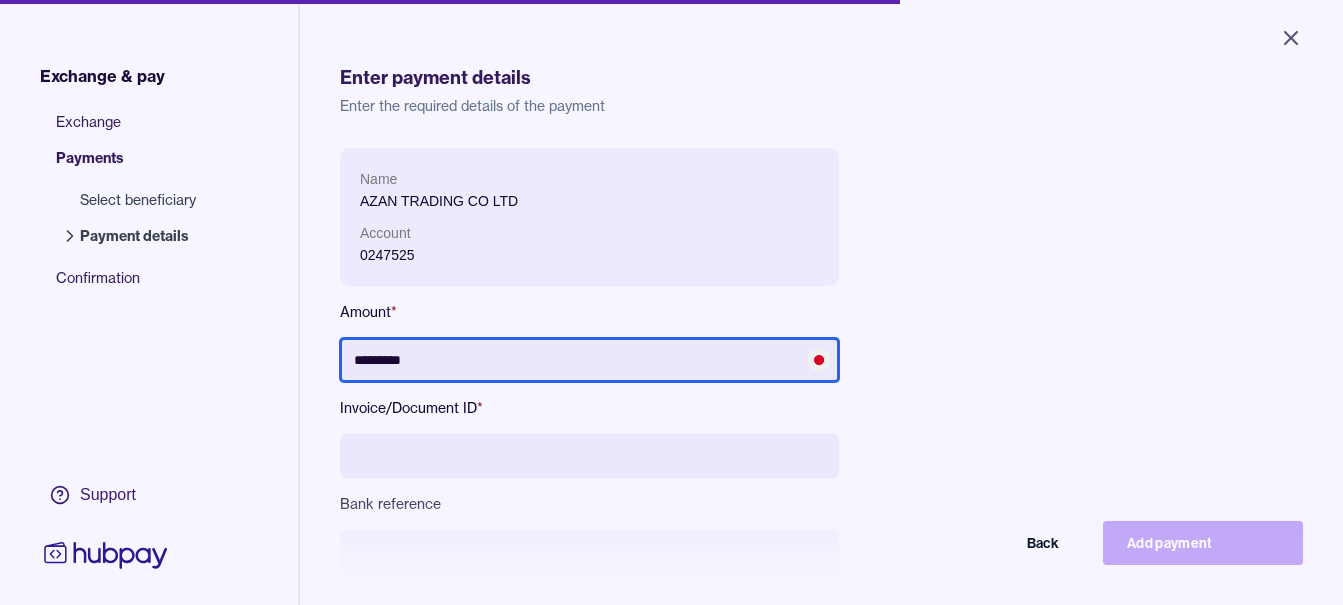 type on "*********" 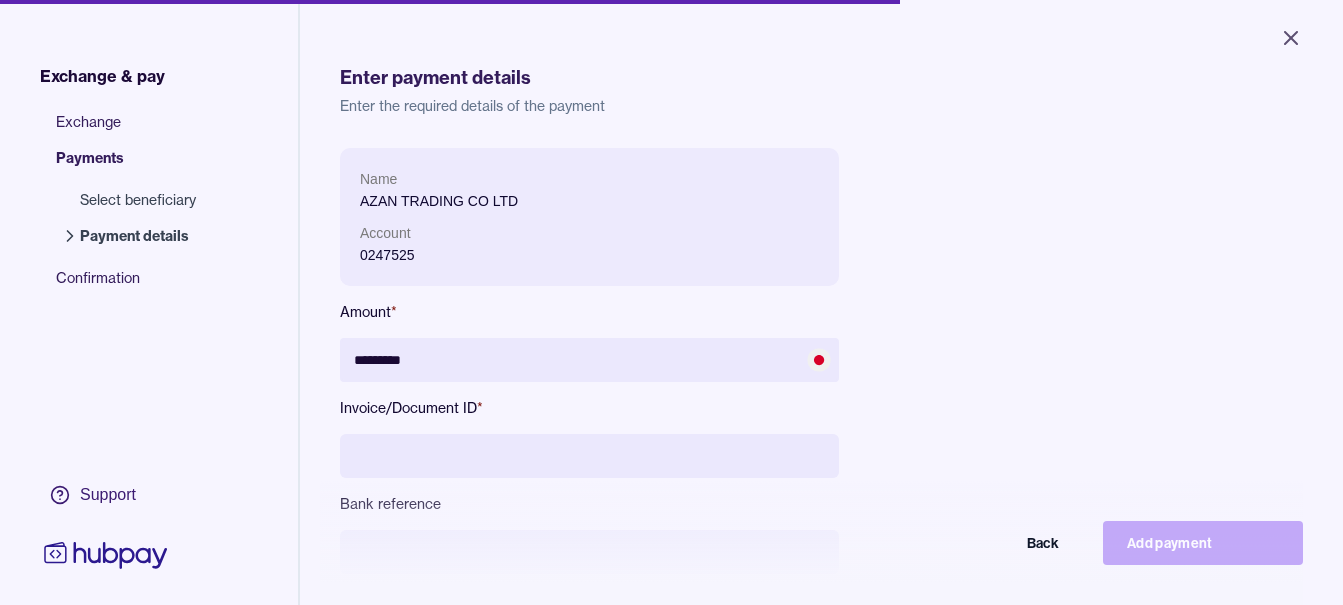 click at bounding box center [589, 456] 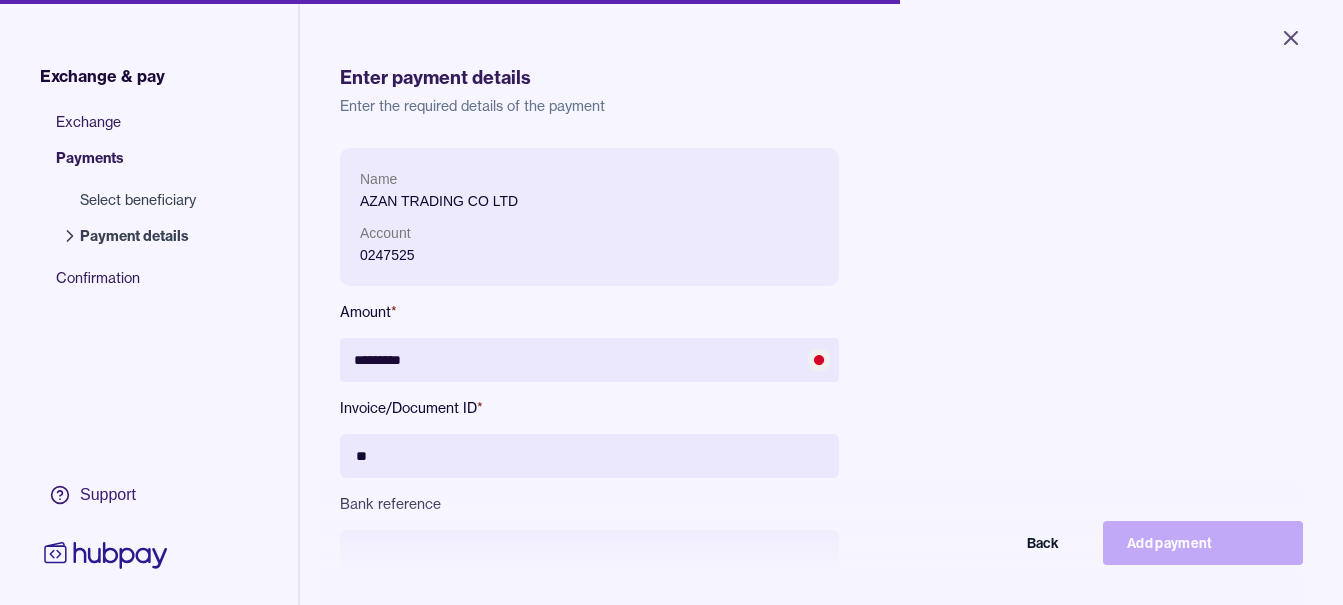 type on "*" 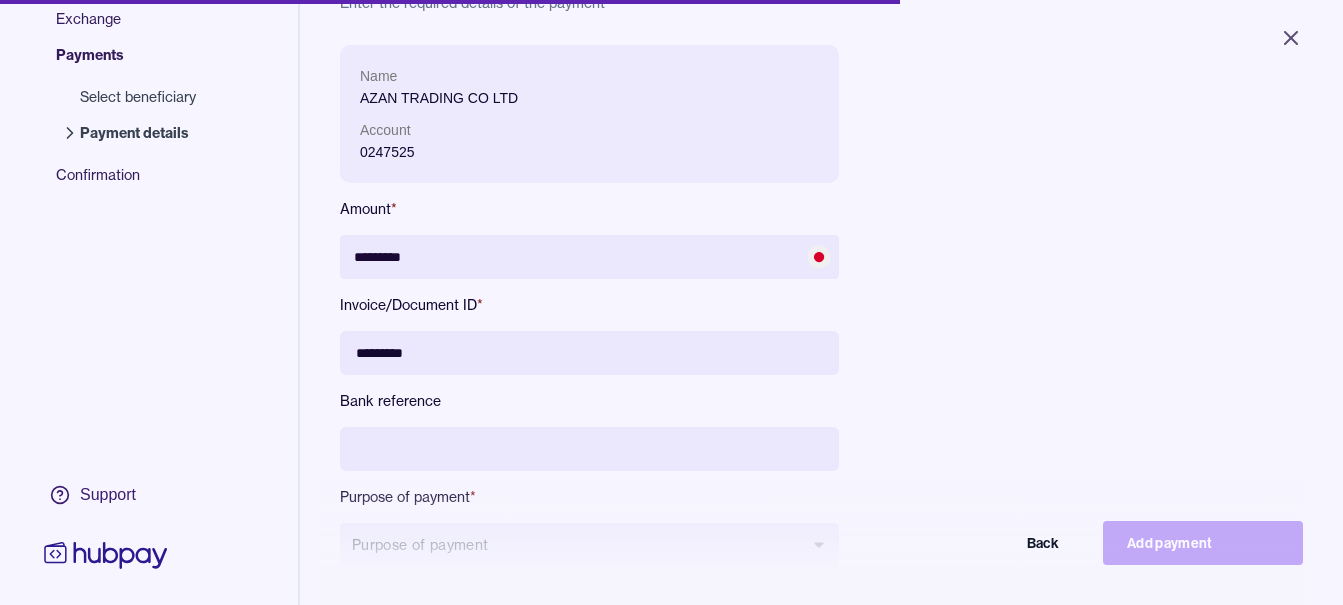 scroll, scrollTop: 200, scrollLeft: 0, axis: vertical 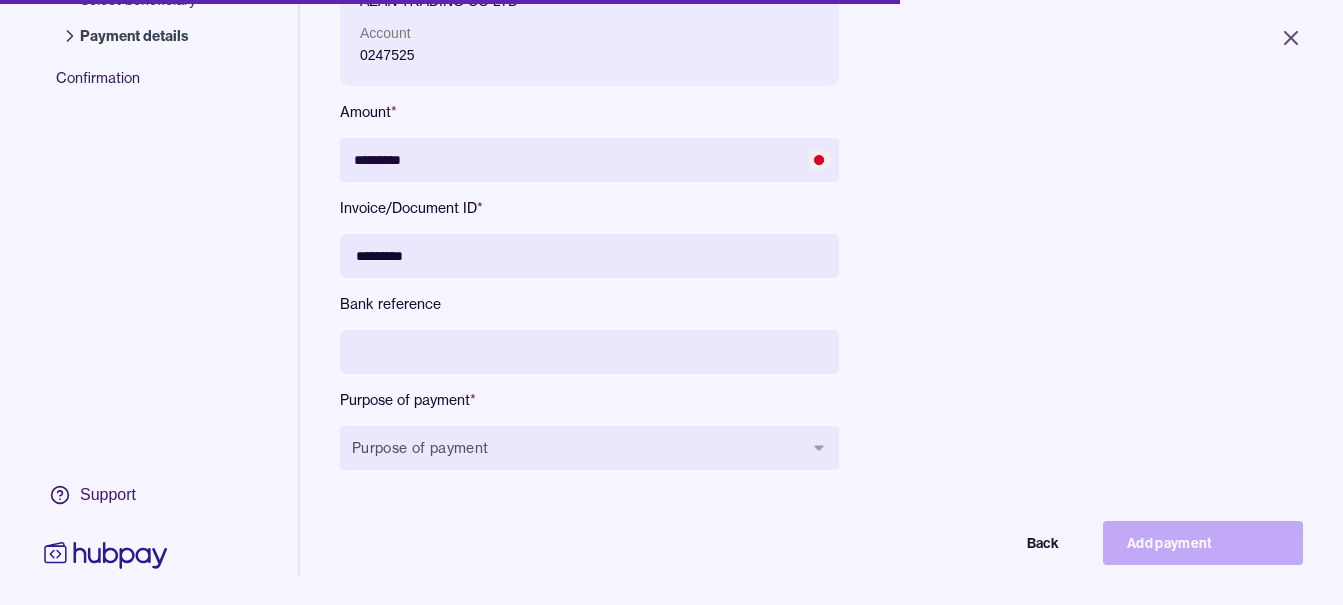 type on "*********" 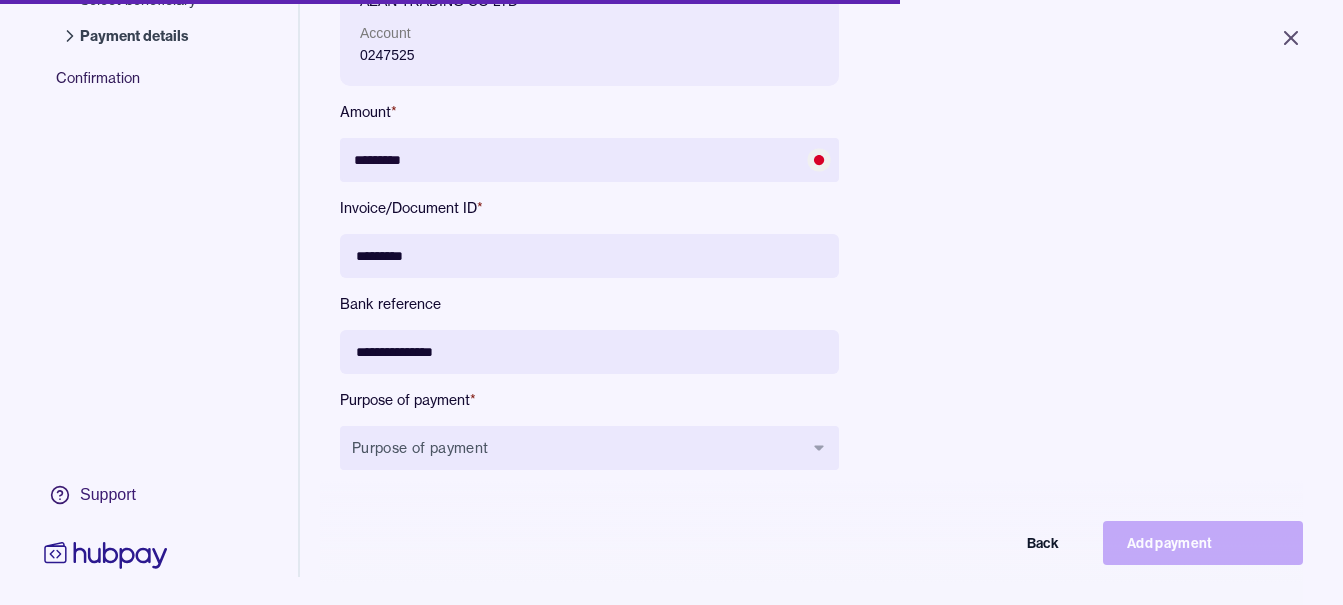 type on "**********" 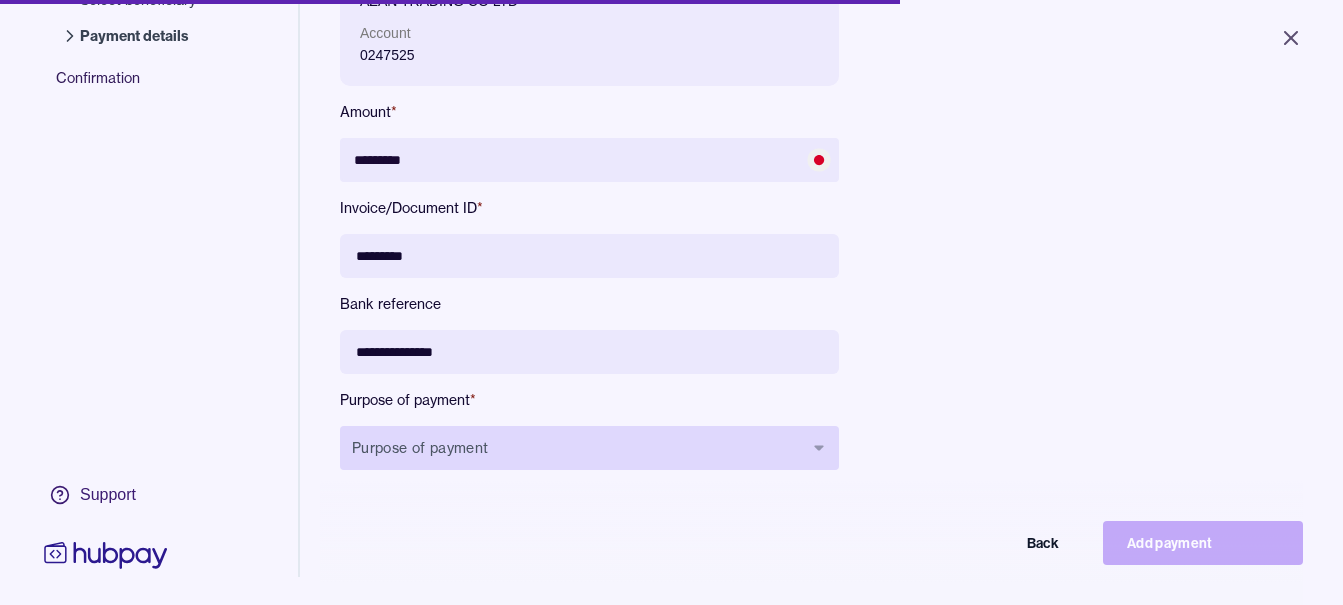 click on "Purpose of payment" at bounding box center (589, 448) 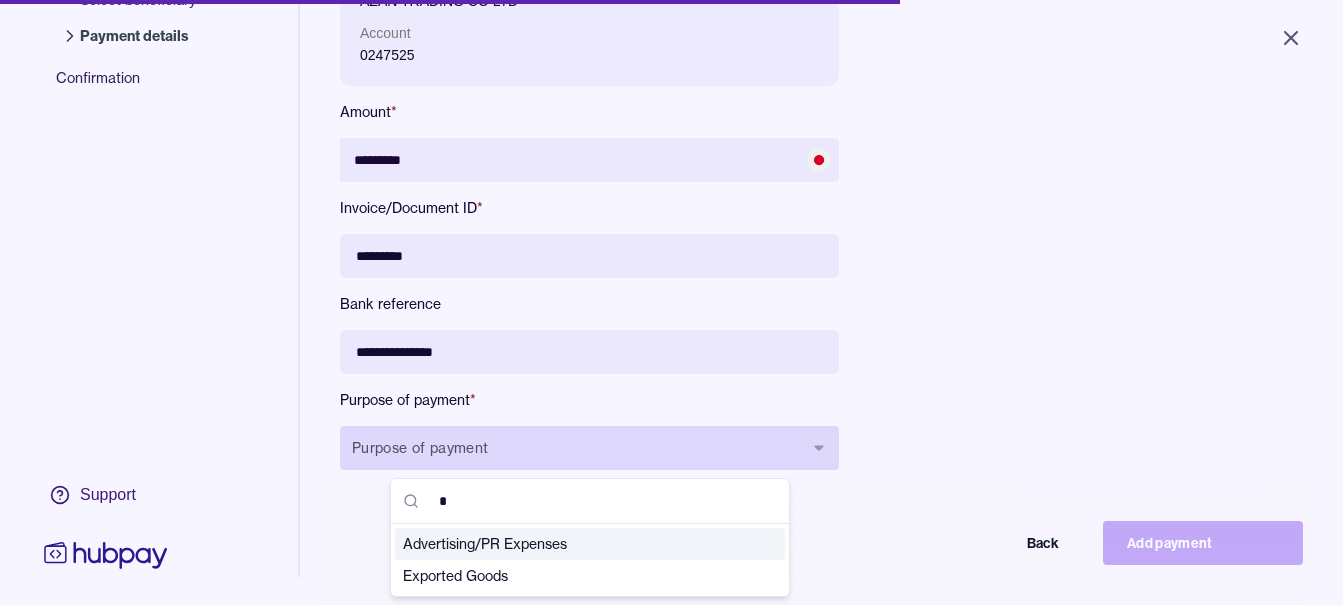 type on "**" 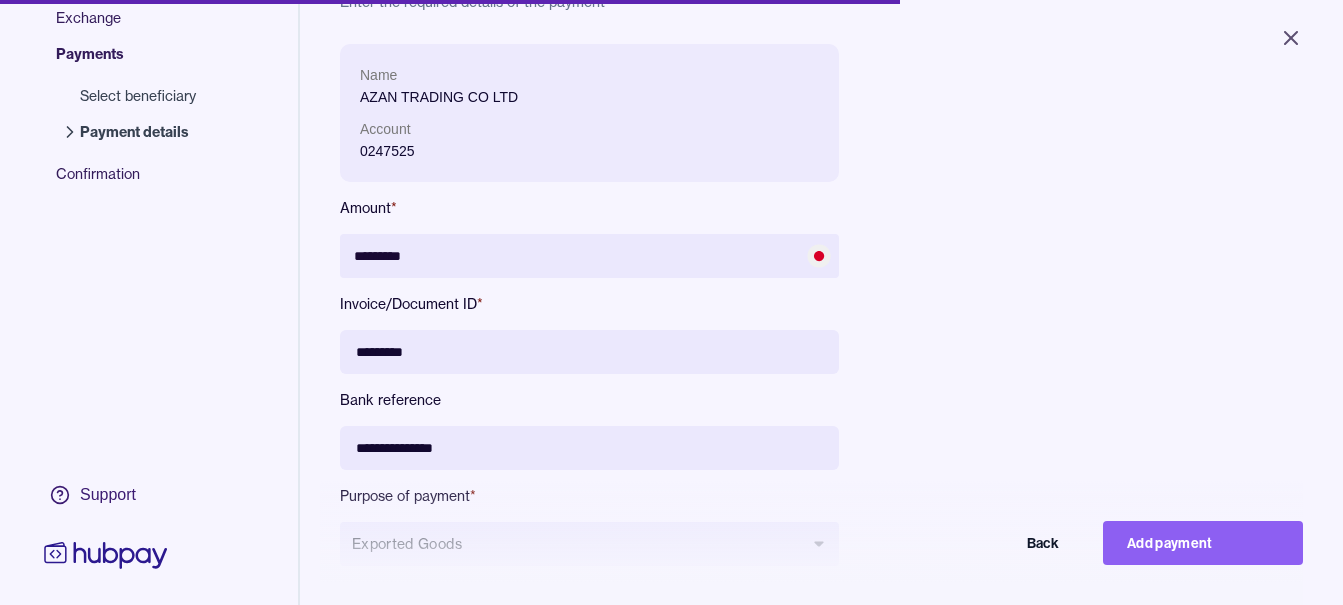 scroll, scrollTop: 268, scrollLeft: 0, axis: vertical 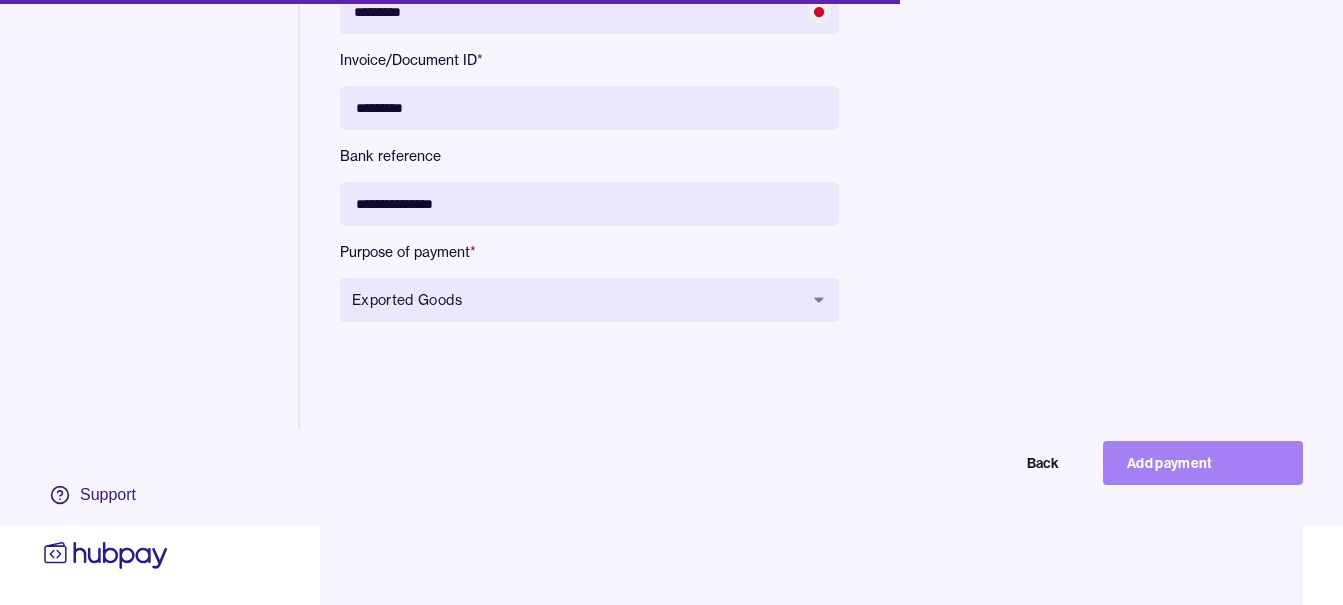click on "Add payment" at bounding box center [1203, 463] 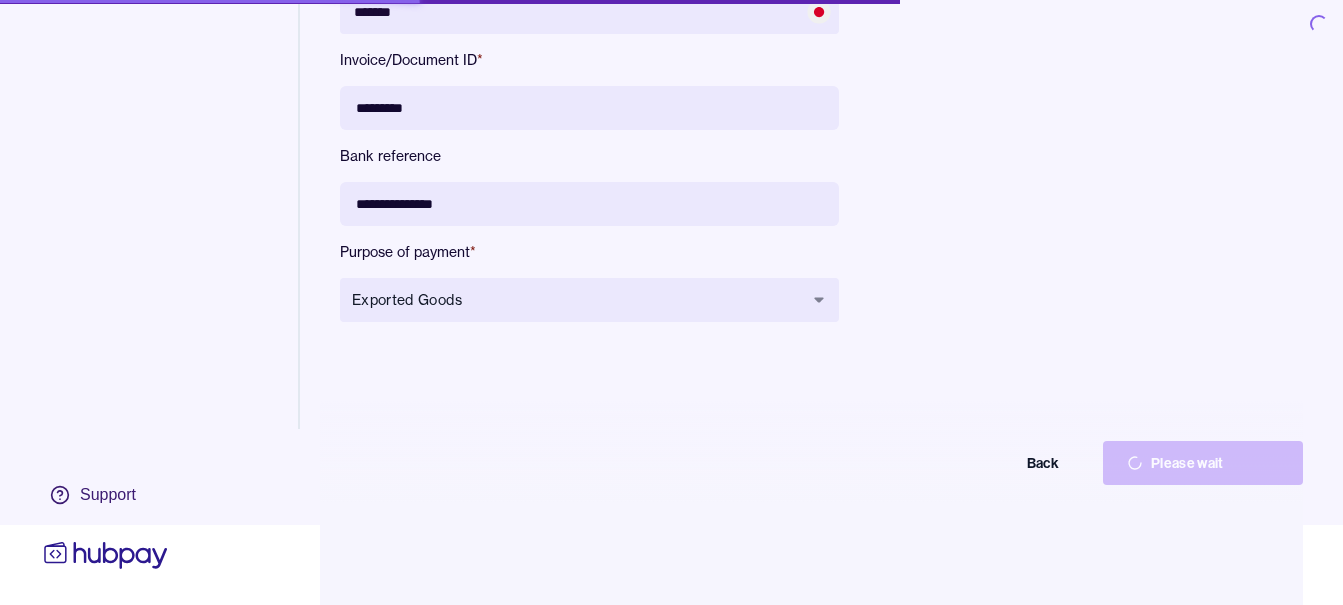 scroll, scrollTop: 0, scrollLeft: 0, axis: both 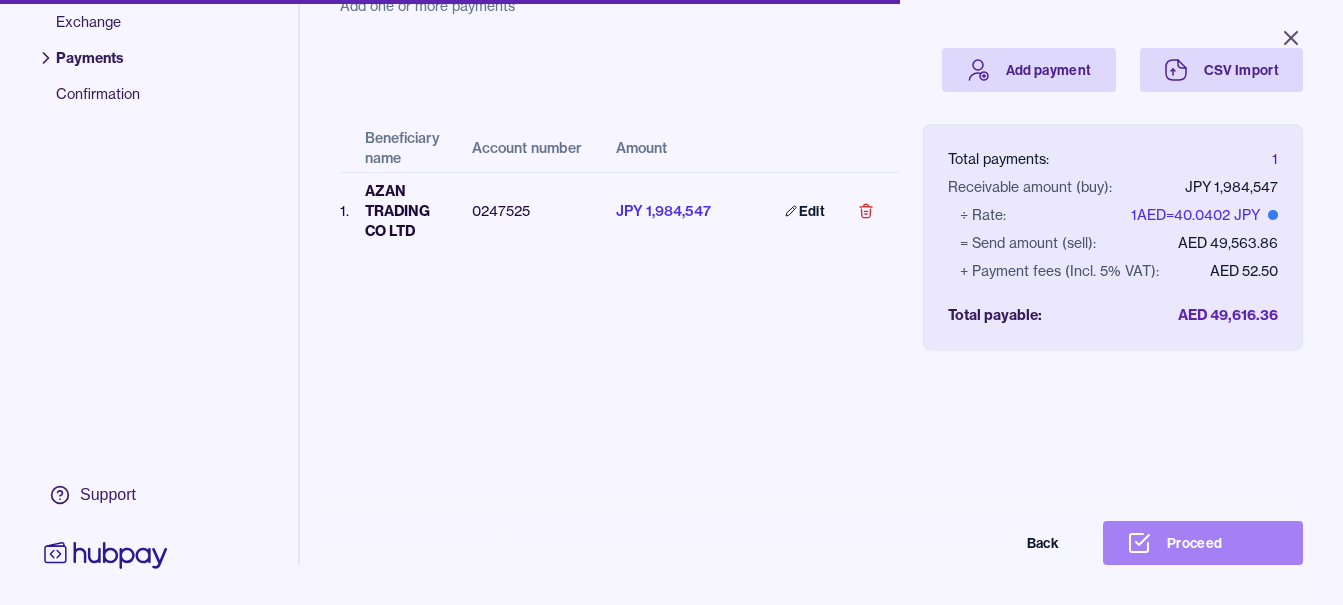 click on "Proceed" at bounding box center (1203, 543) 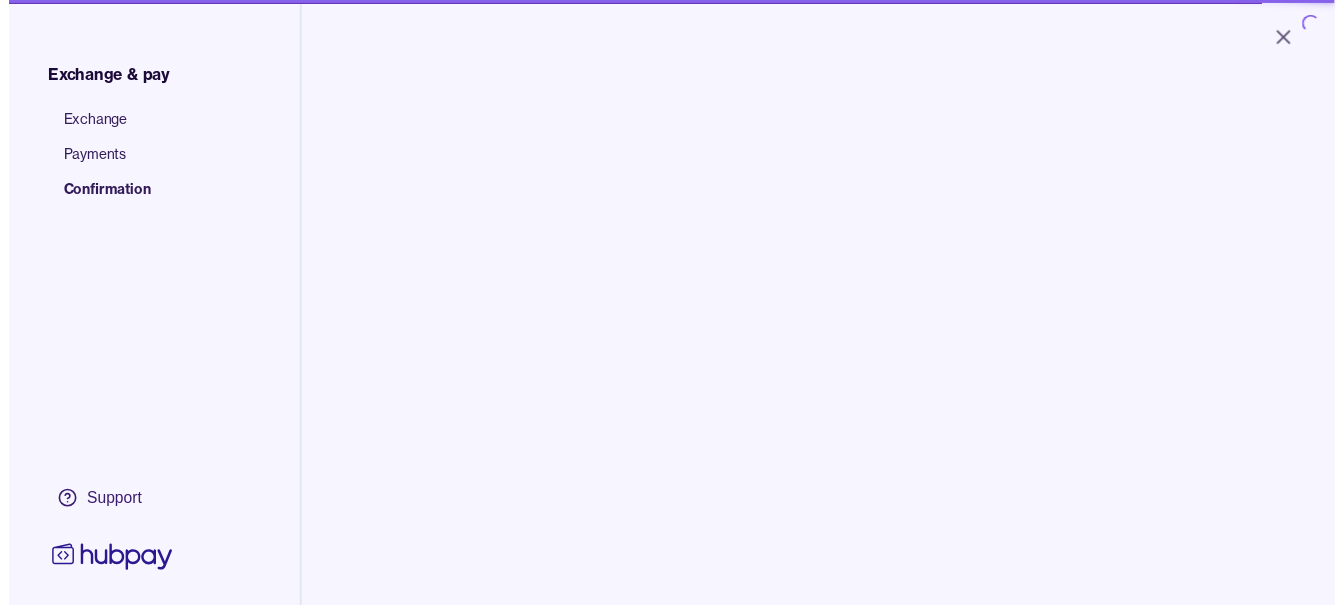 scroll, scrollTop: 0, scrollLeft: 0, axis: both 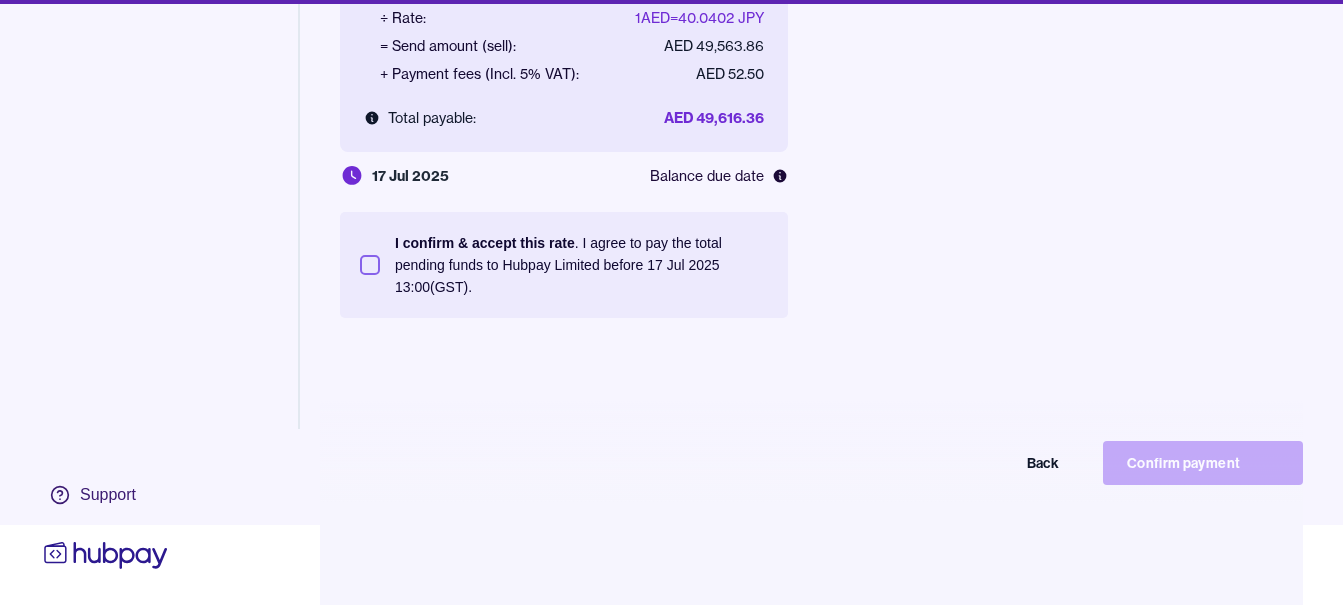 click on "I confirm & accept this rate . I agree to pay the total pending funds to Hubpay Limited before [DATE] [TIME] (GST)." at bounding box center (581, 265) 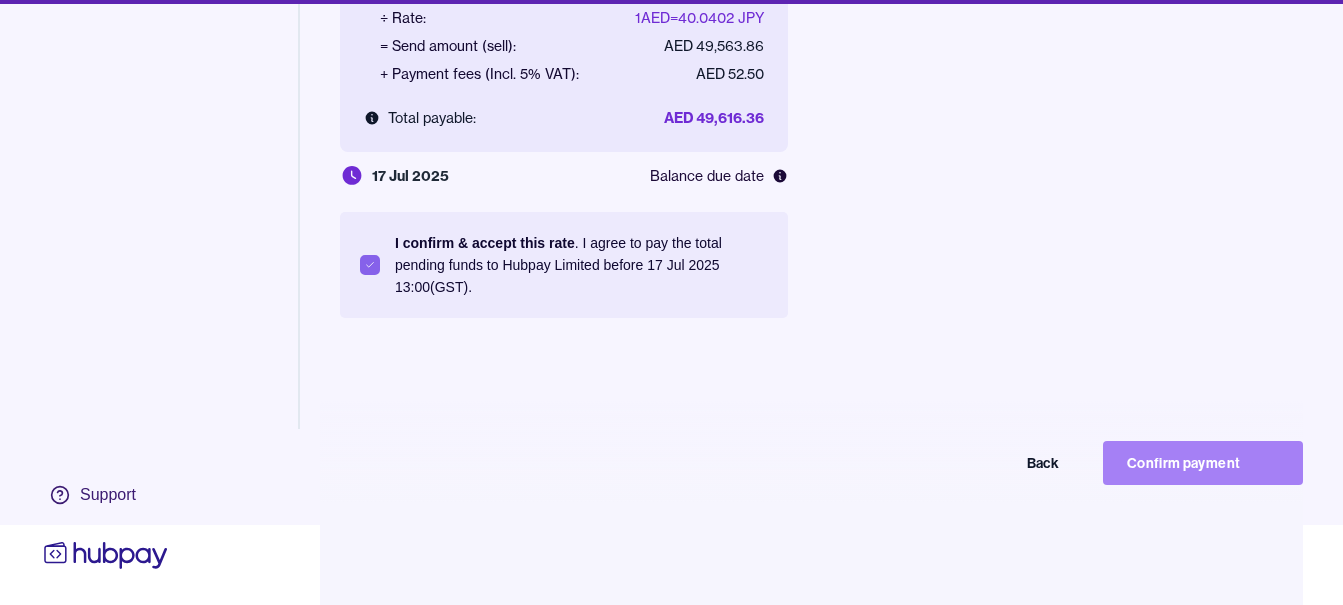 click on "Confirm payment" at bounding box center (1203, 463) 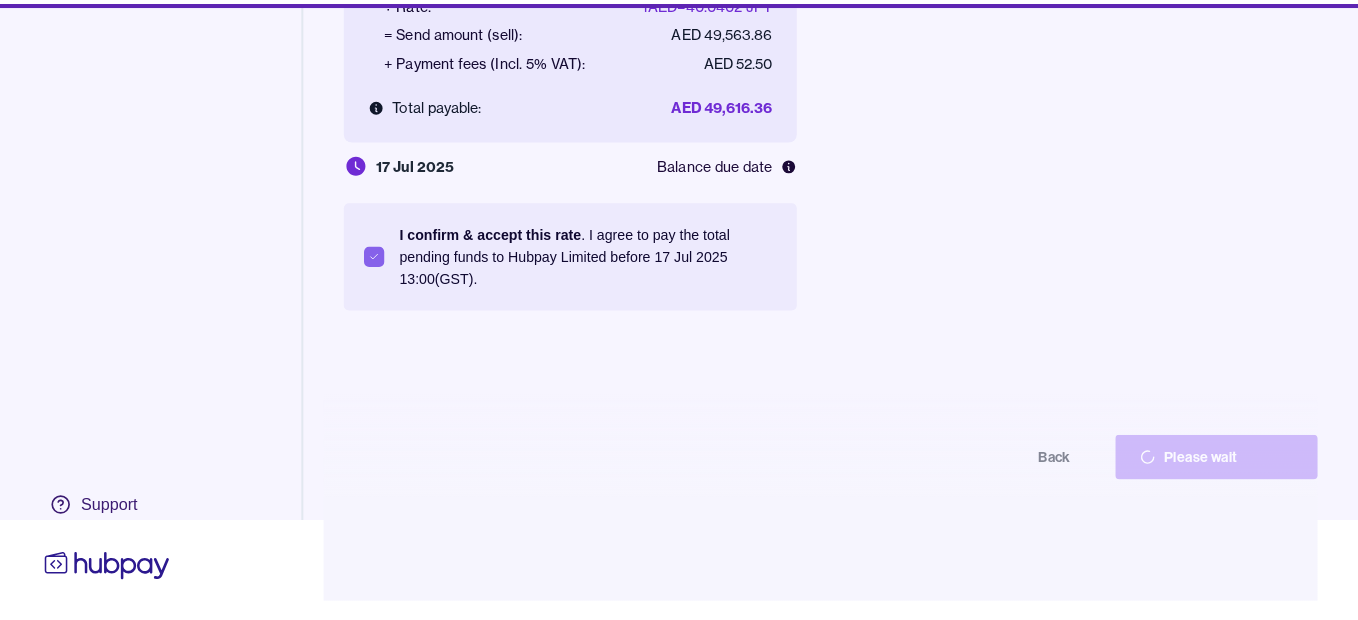 scroll, scrollTop: 80, scrollLeft: 0, axis: vertical 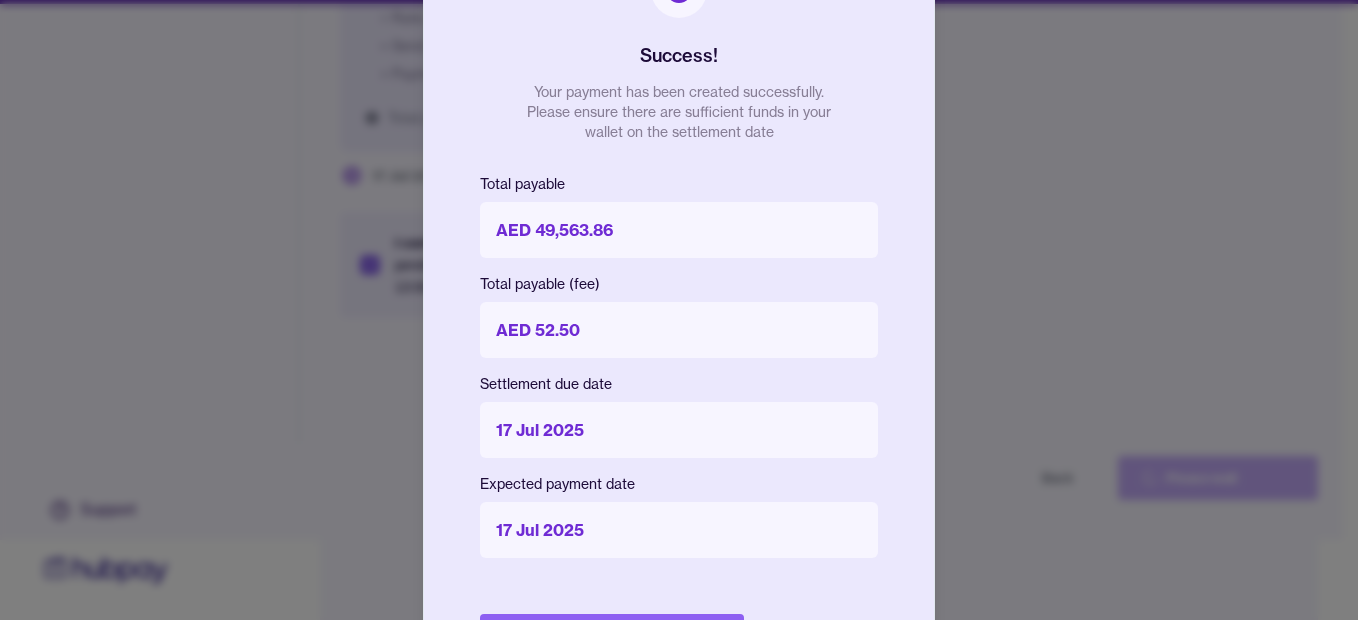 click on "Success! Your payment has been created successfully. Please ensure there are sufficient funds in your wallet on the settlement date Total payable AED [AMOUNT] Total payable (fee) AED [AMOUNT] Settlement due date [DATE] Expected payment date [DATE] Done" at bounding box center (679, 310) 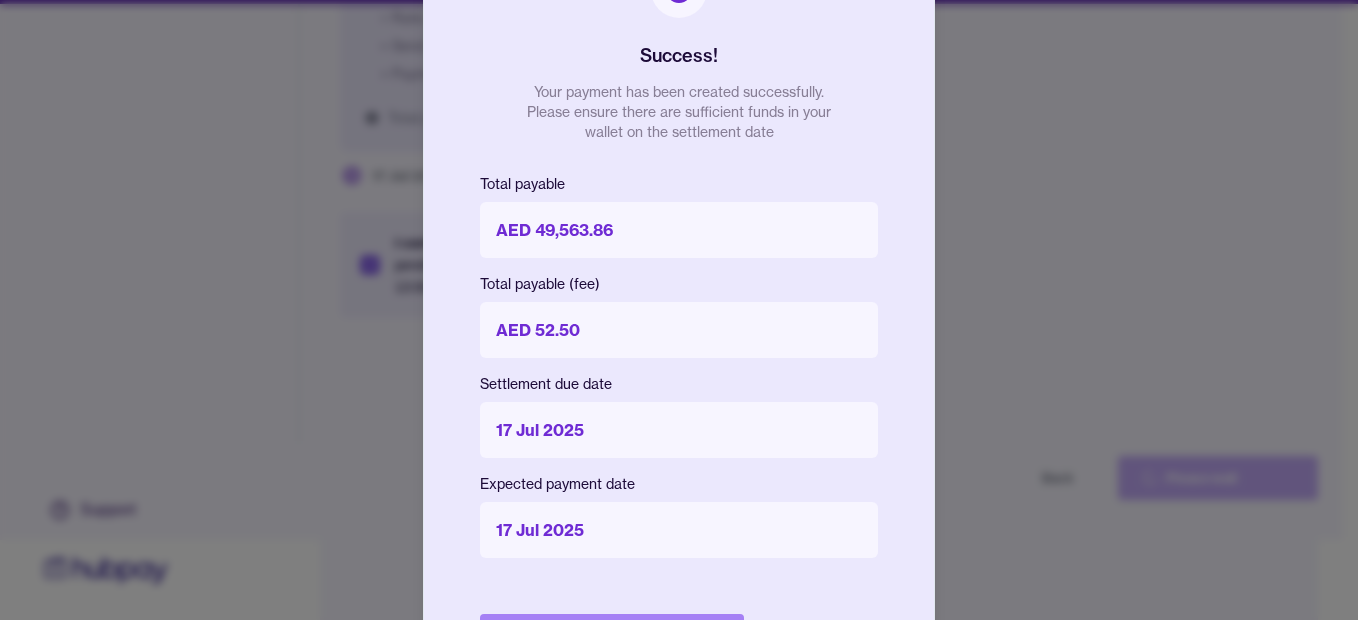 click on "Done" at bounding box center [612, 636] 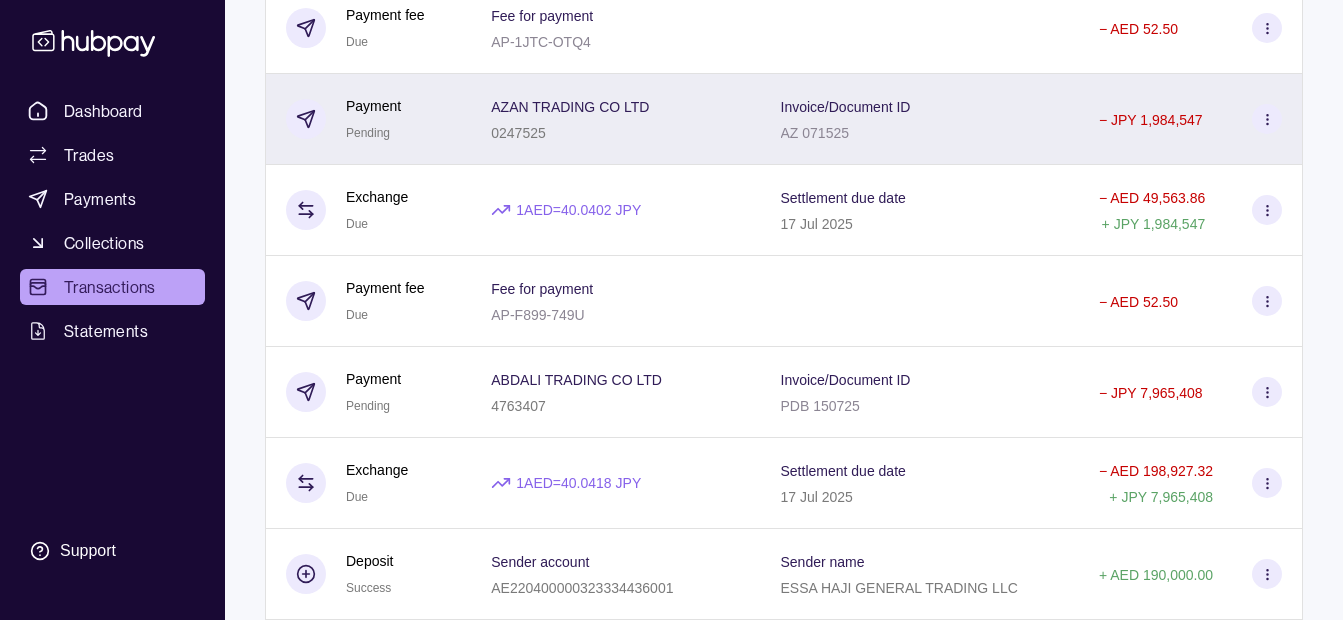 scroll, scrollTop: 0, scrollLeft: 0, axis: both 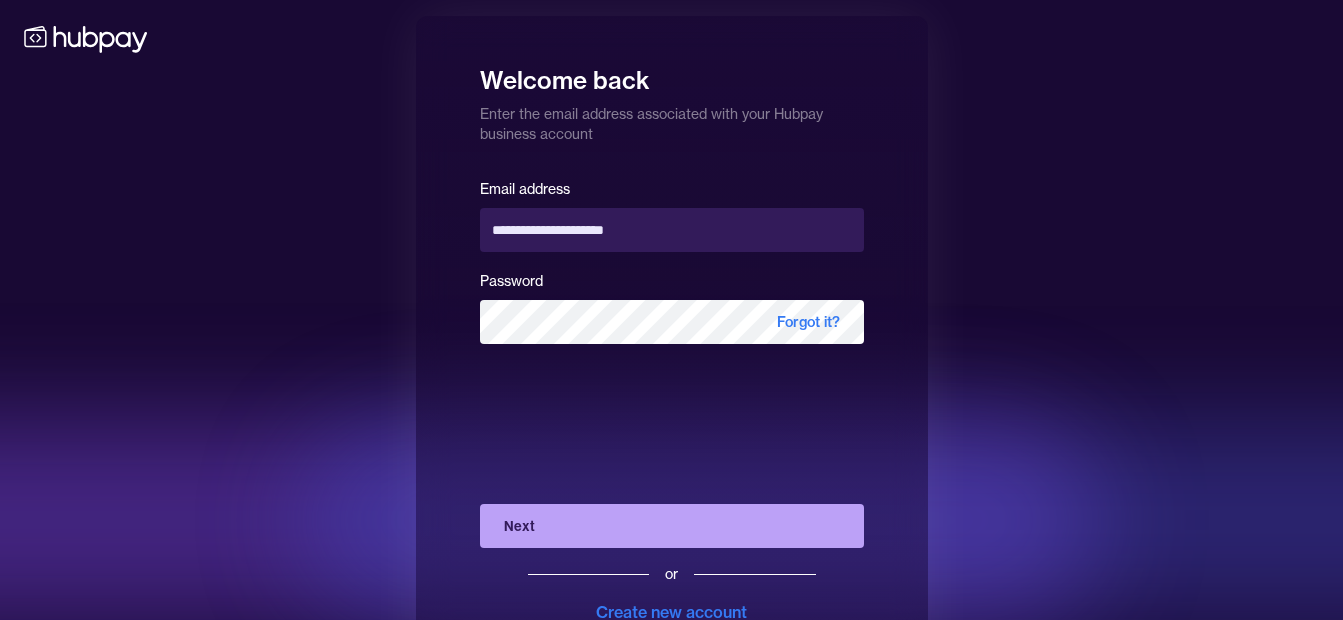 drag, startPoint x: 374, startPoint y: 483, endPoint x: 407, endPoint y: 483, distance: 33 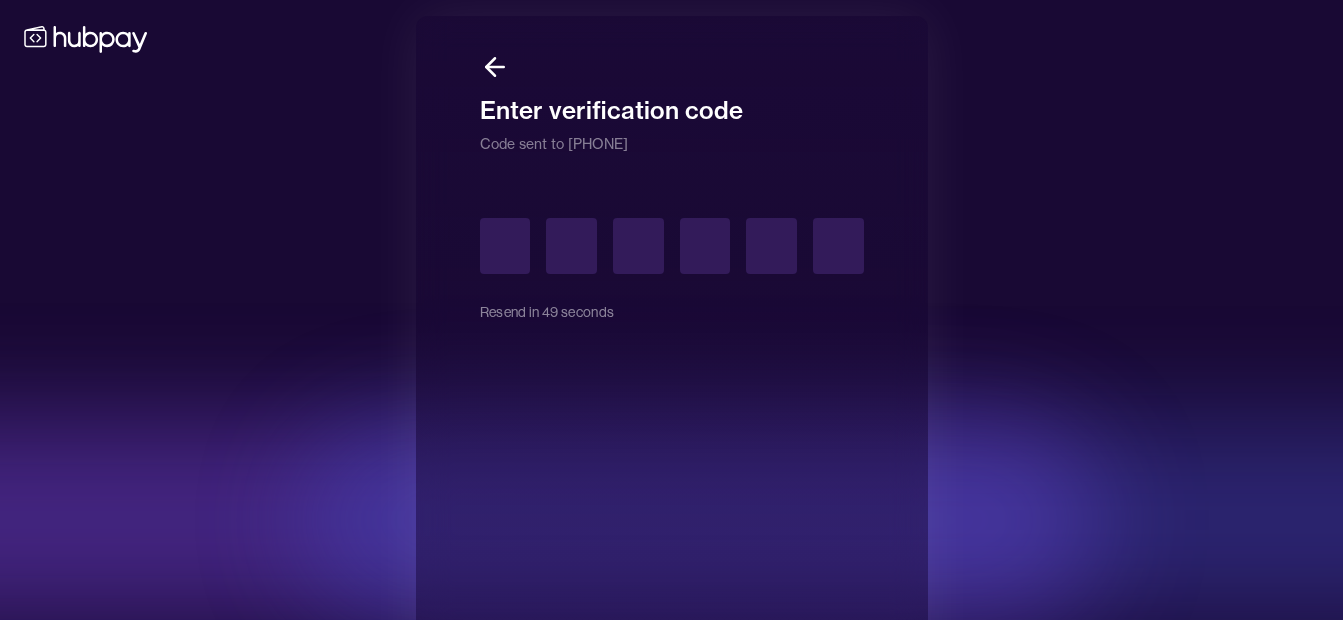 type on "*" 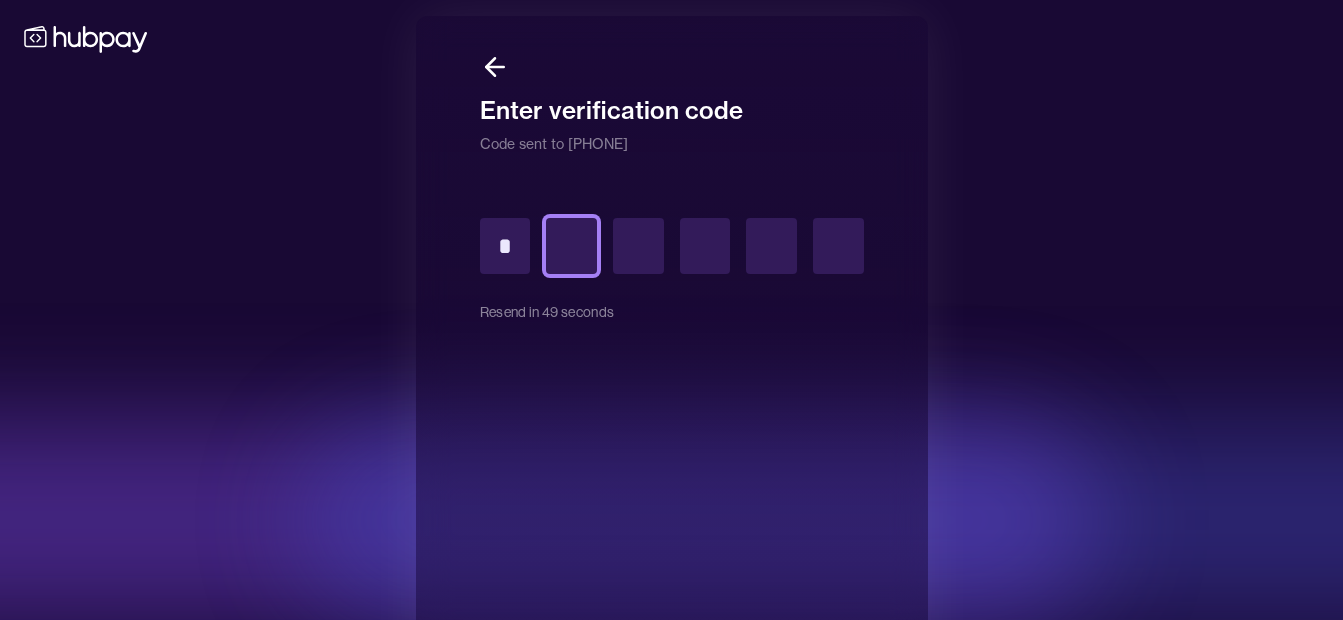type on "*" 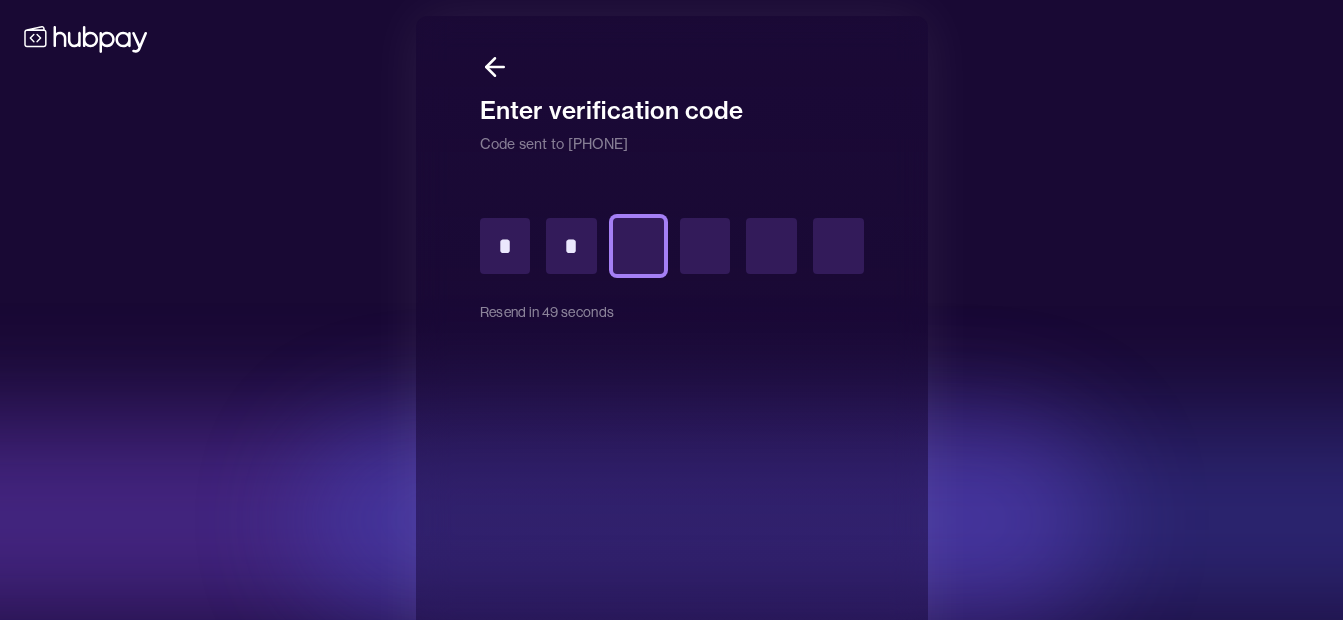 type on "*" 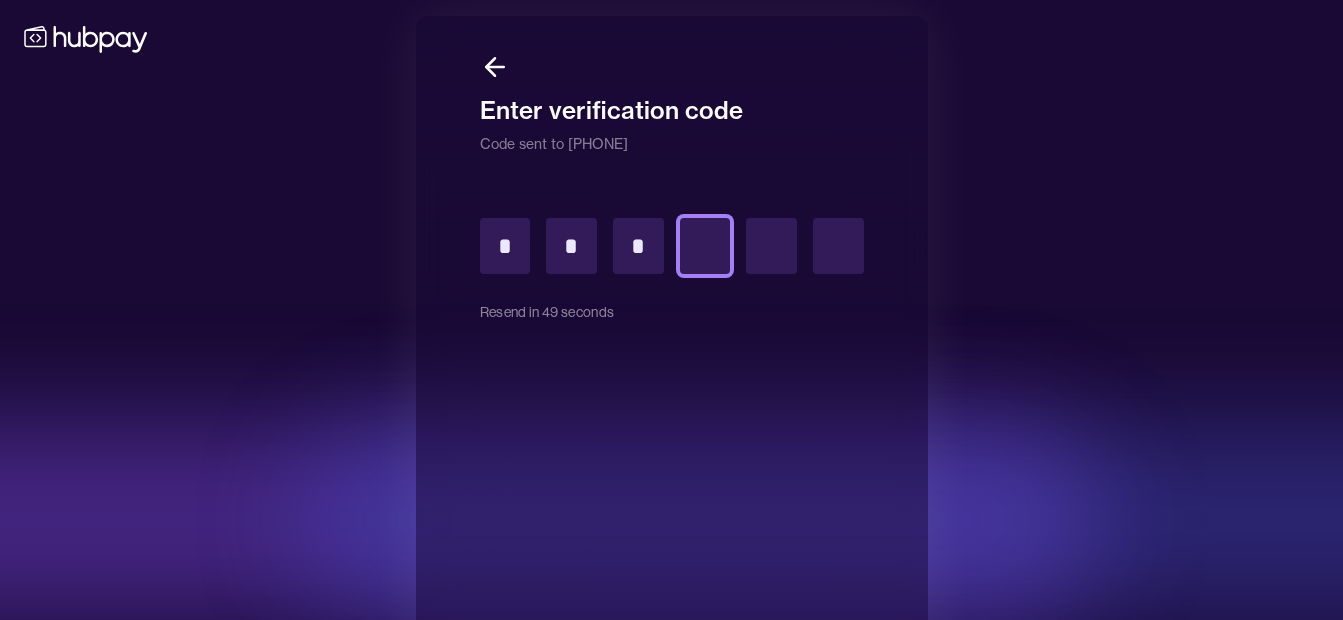 type on "*" 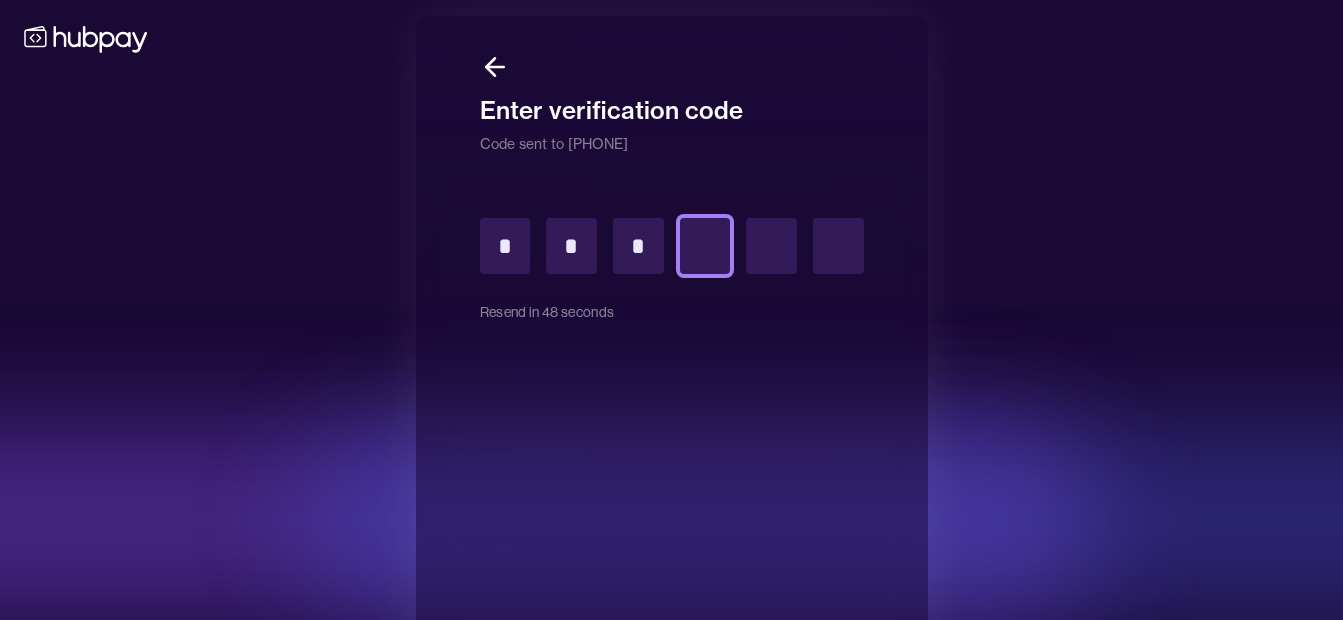 type on "*" 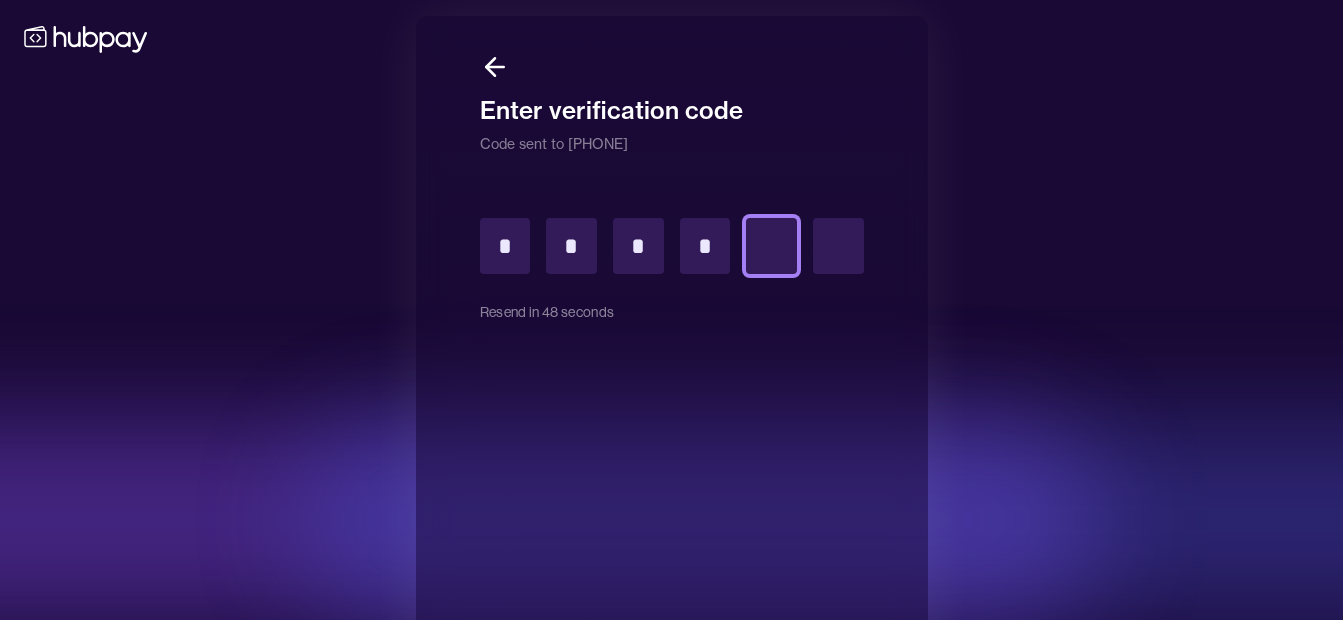 type on "*" 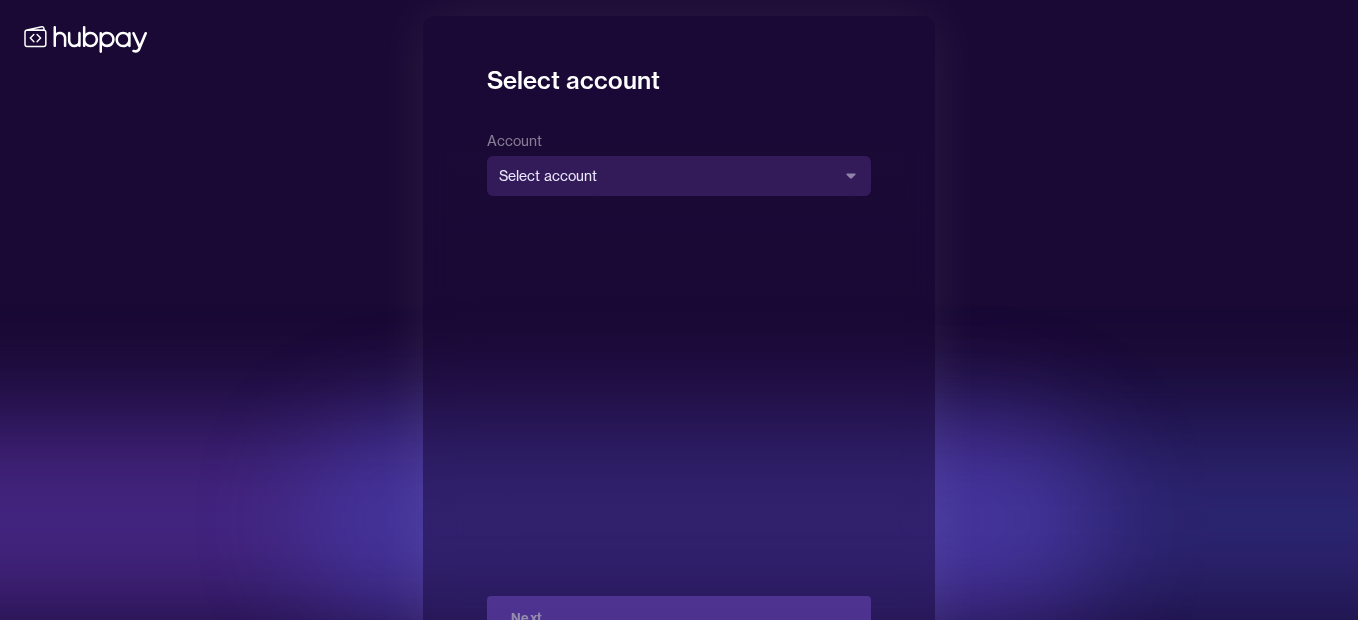 click on "**********" at bounding box center (679, 346) 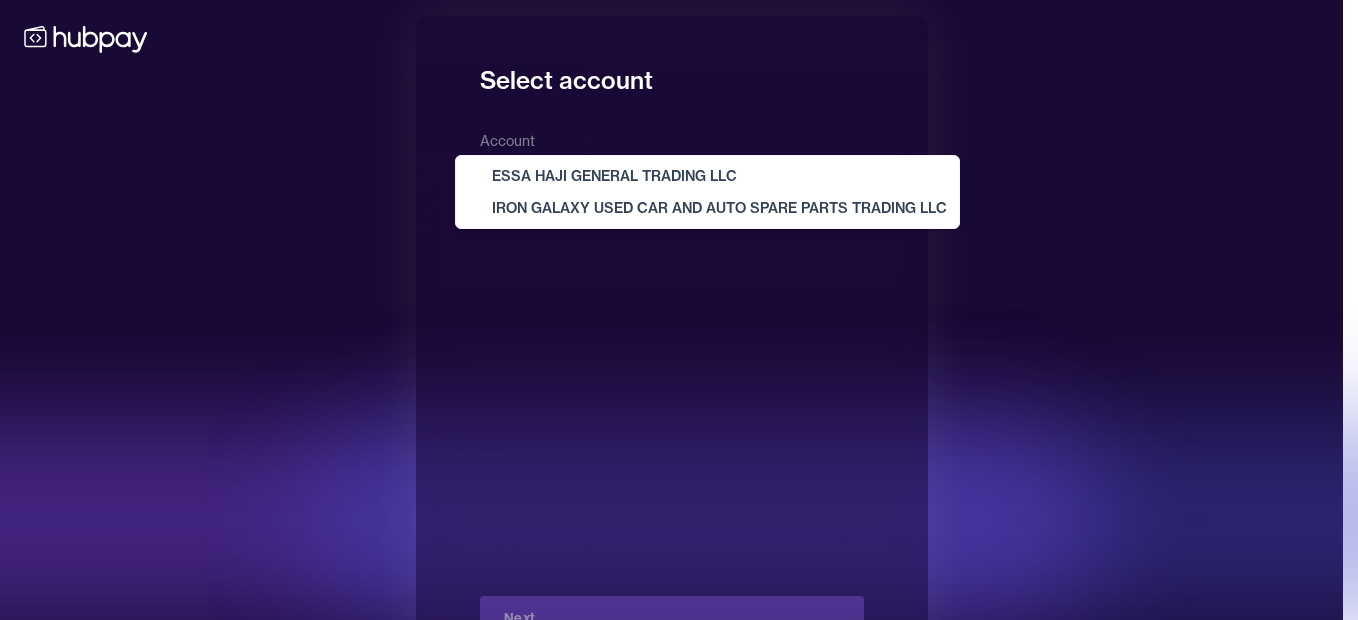 select on "**********" 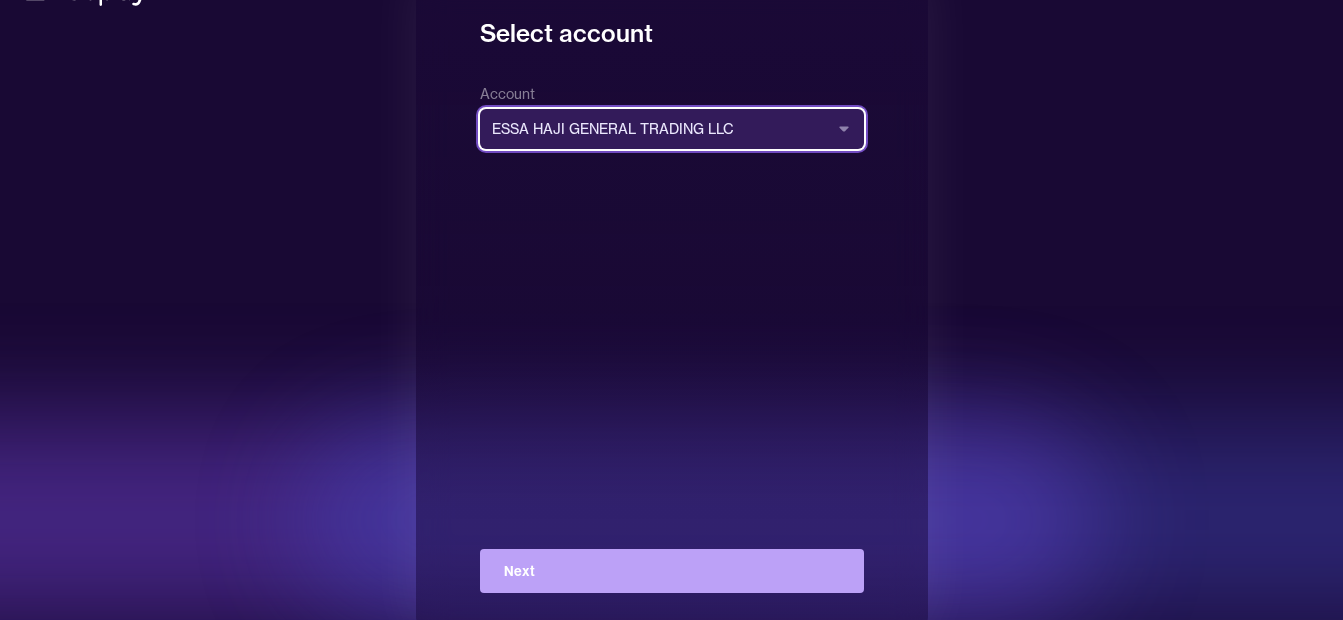 scroll, scrollTop: 72, scrollLeft: 0, axis: vertical 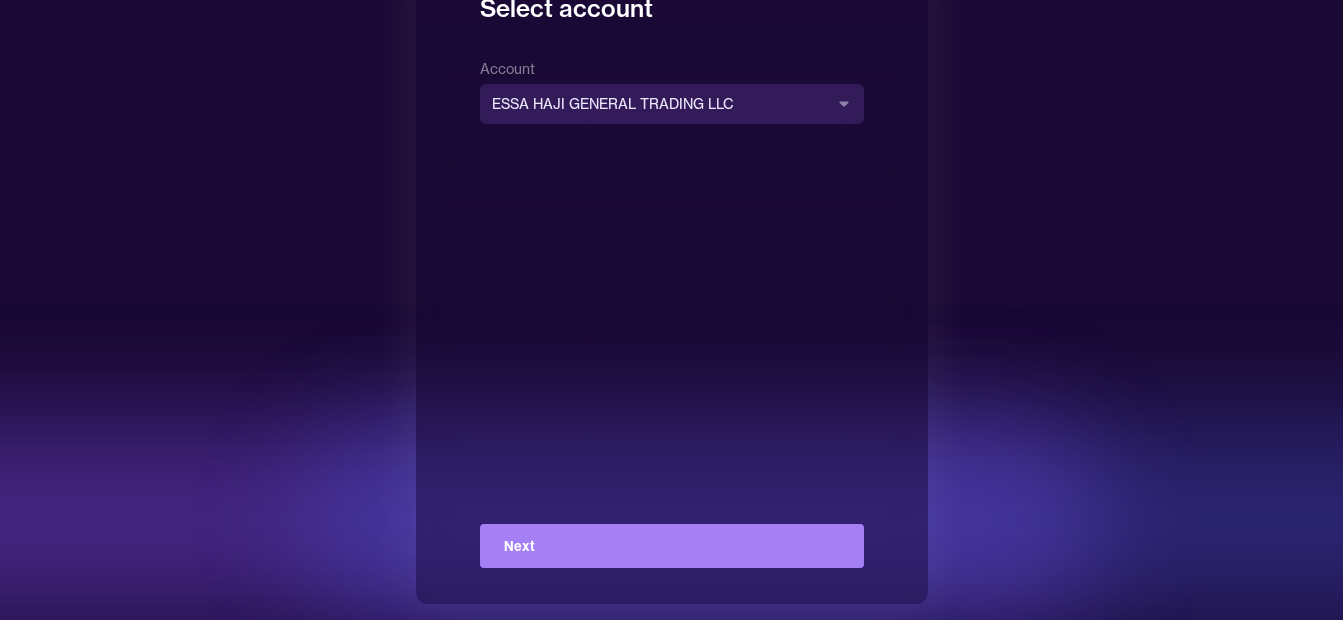 click on "Next" at bounding box center [672, 546] 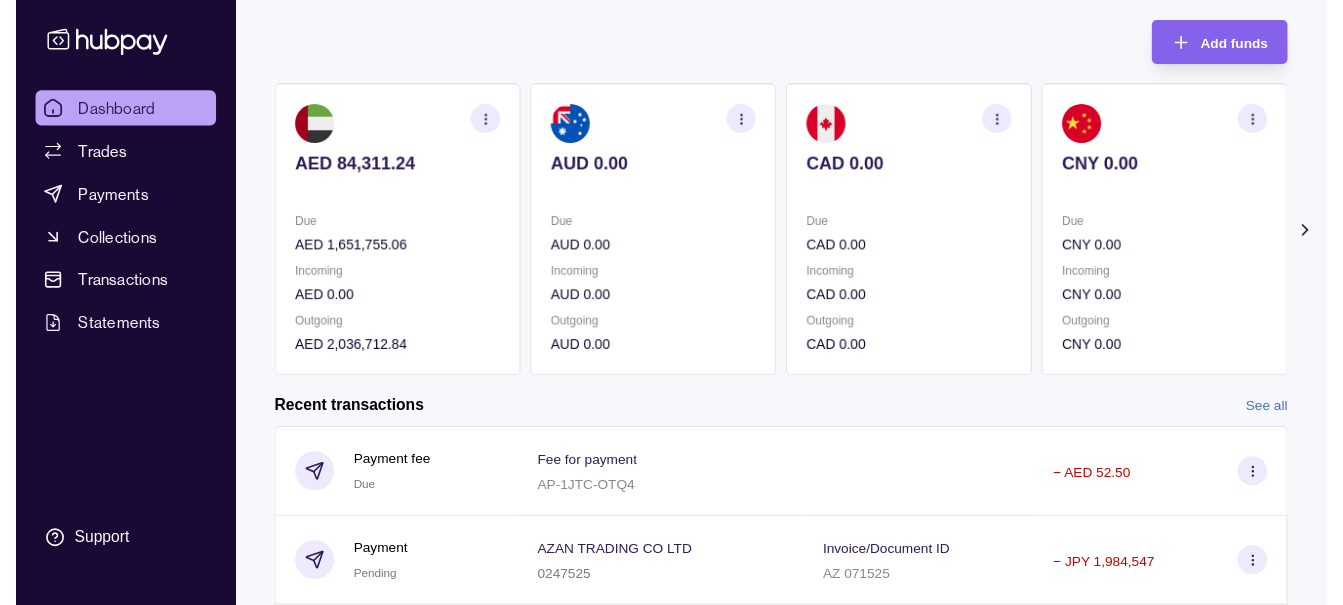 scroll, scrollTop: 0, scrollLeft: 0, axis: both 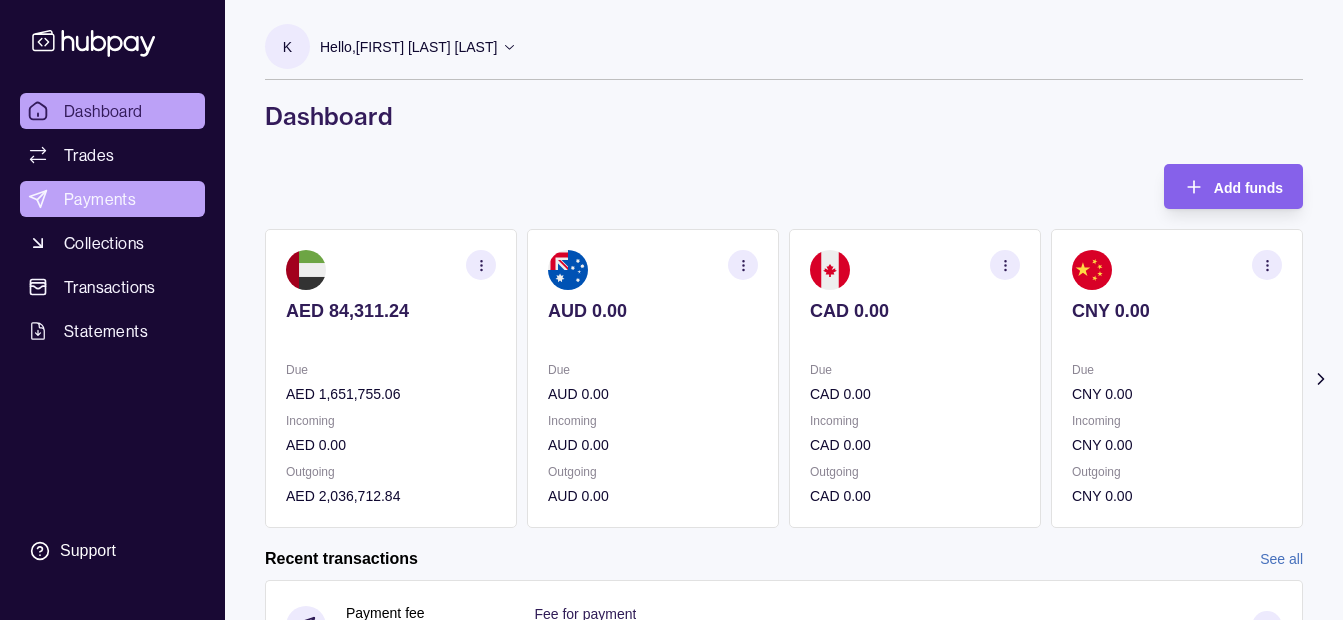 click on "Payments" at bounding box center [112, 199] 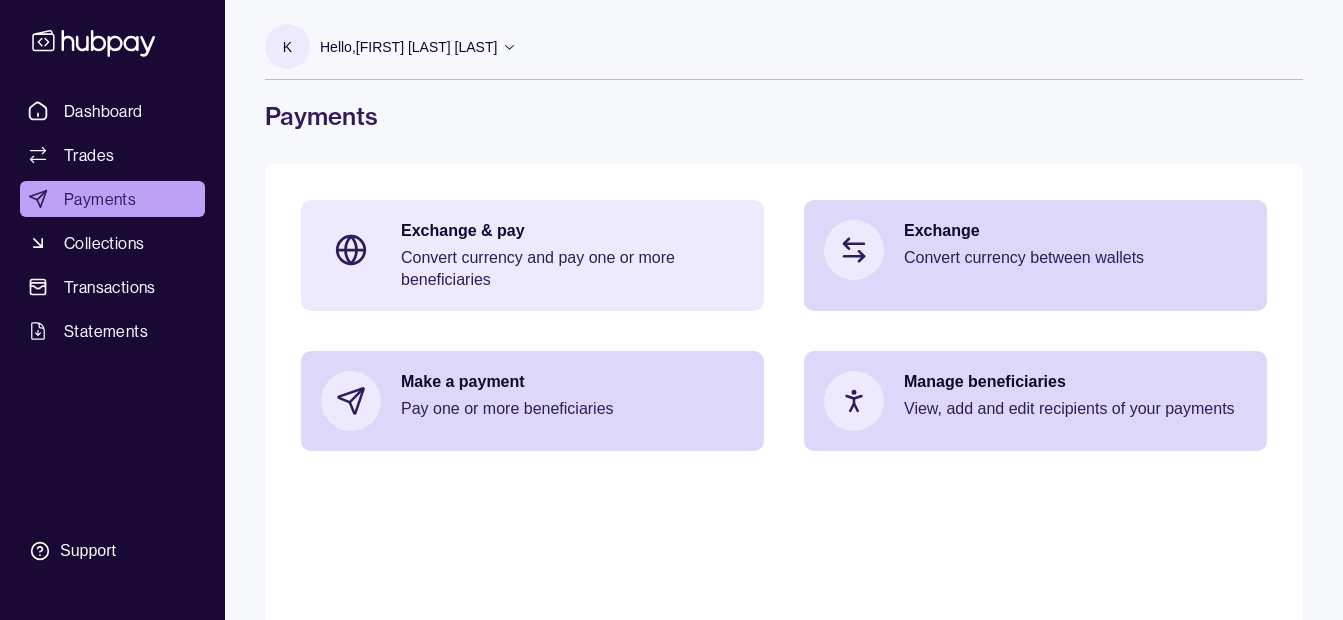 click on "Exchange & pay" at bounding box center [572, 231] 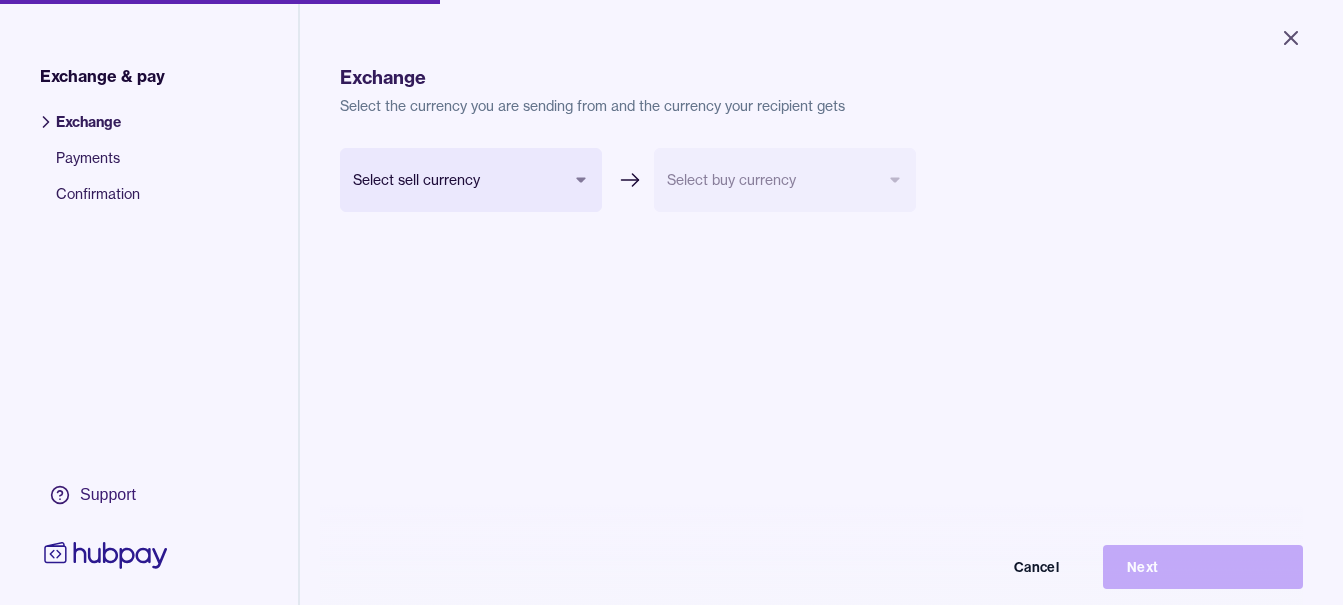 click on "Close Exchange & pay Exchange Payments Confirmation Support Exchange Select the currency you are sending from and the currency your recipient gets Select sell currency Select buy currency Cancel Next Exchange & pay | Hubpay" at bounding box center (671, 302) 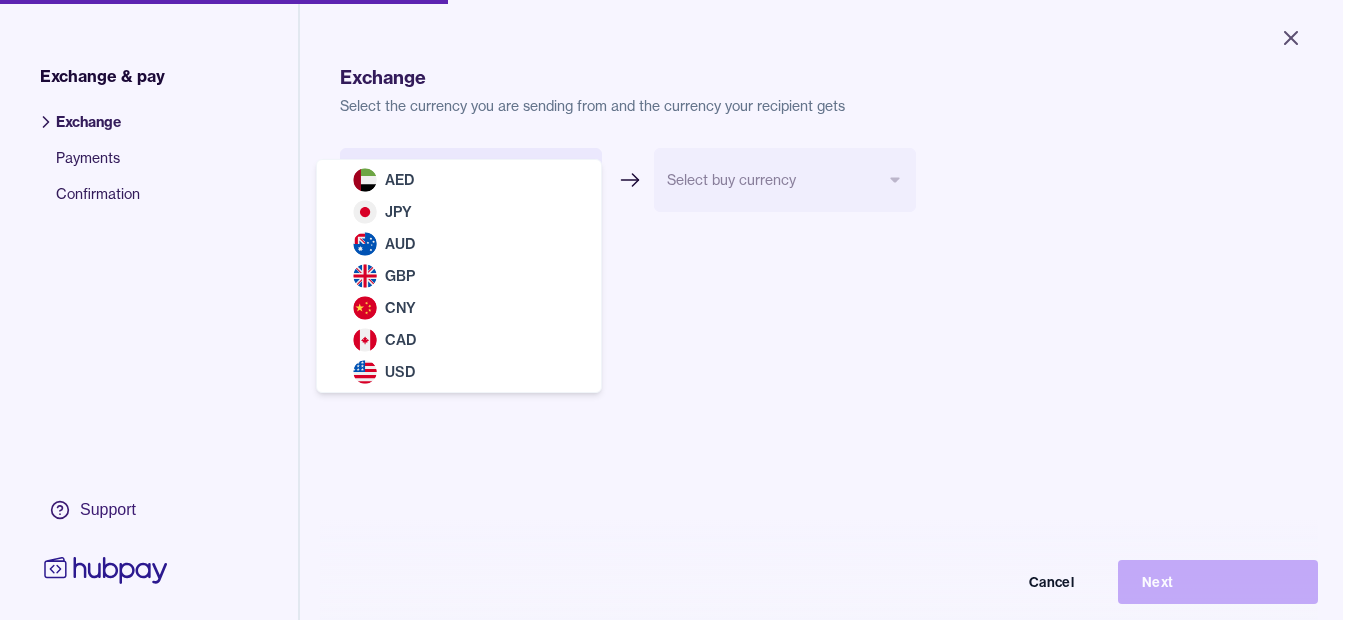 select on "***" 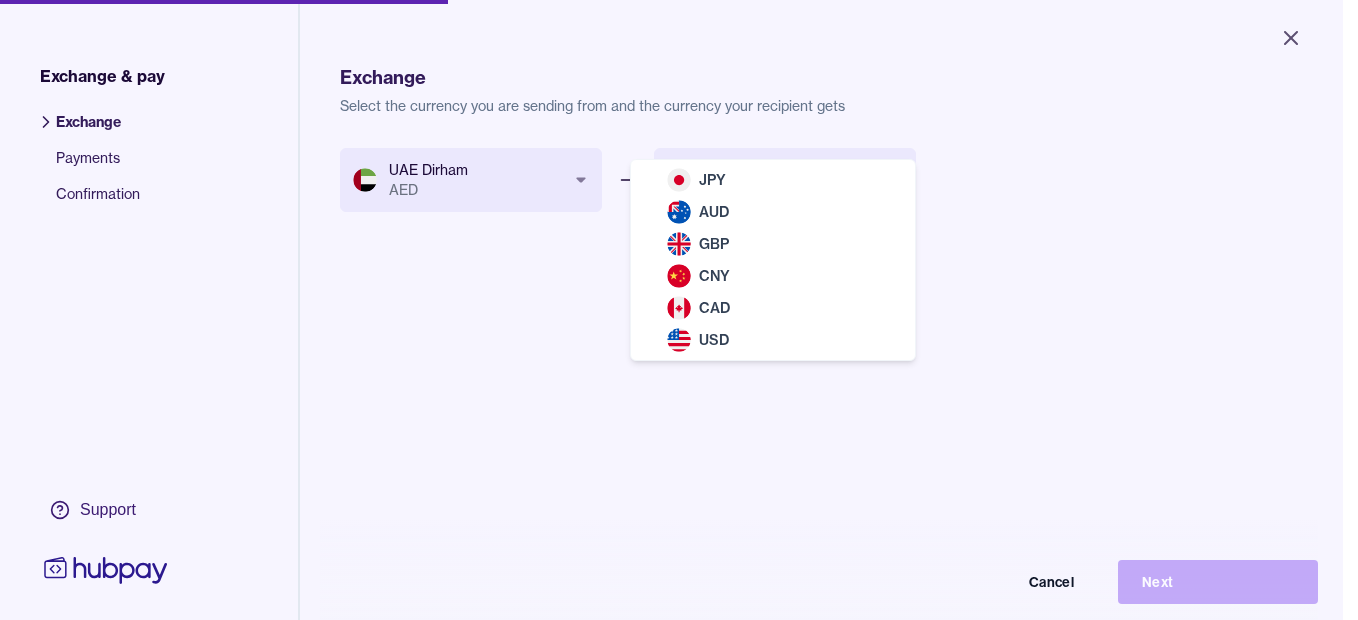 click on "Close Exchange & pay Exchange Payments Confirmation Support Exchange Select the currency you are sending from and the currency your recipient gets UAE Dirham AED *** *** *** *** *** *** *** Select buy currency *** *** *** *** *** *** Cancel Next Exchange & pay | Hubpay JPY AUD GBP CNY CAD USD" at bounding box center [671, 310] 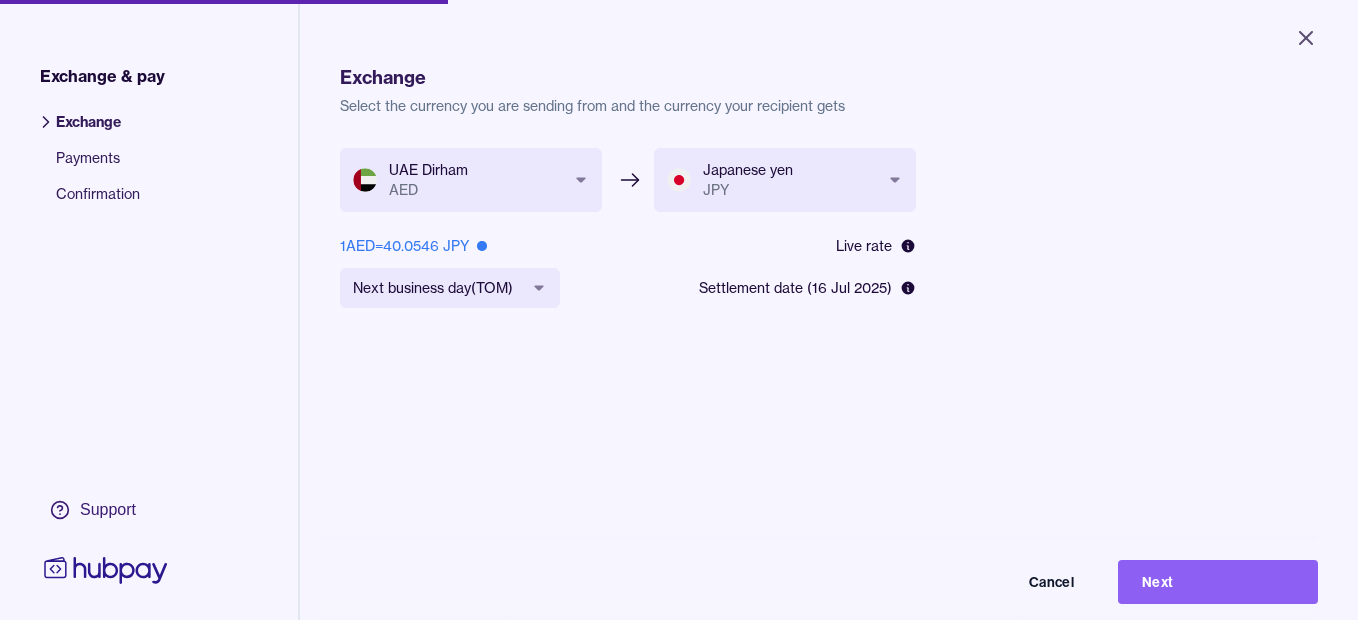 click on "**********" at bounding box center [679, 310] 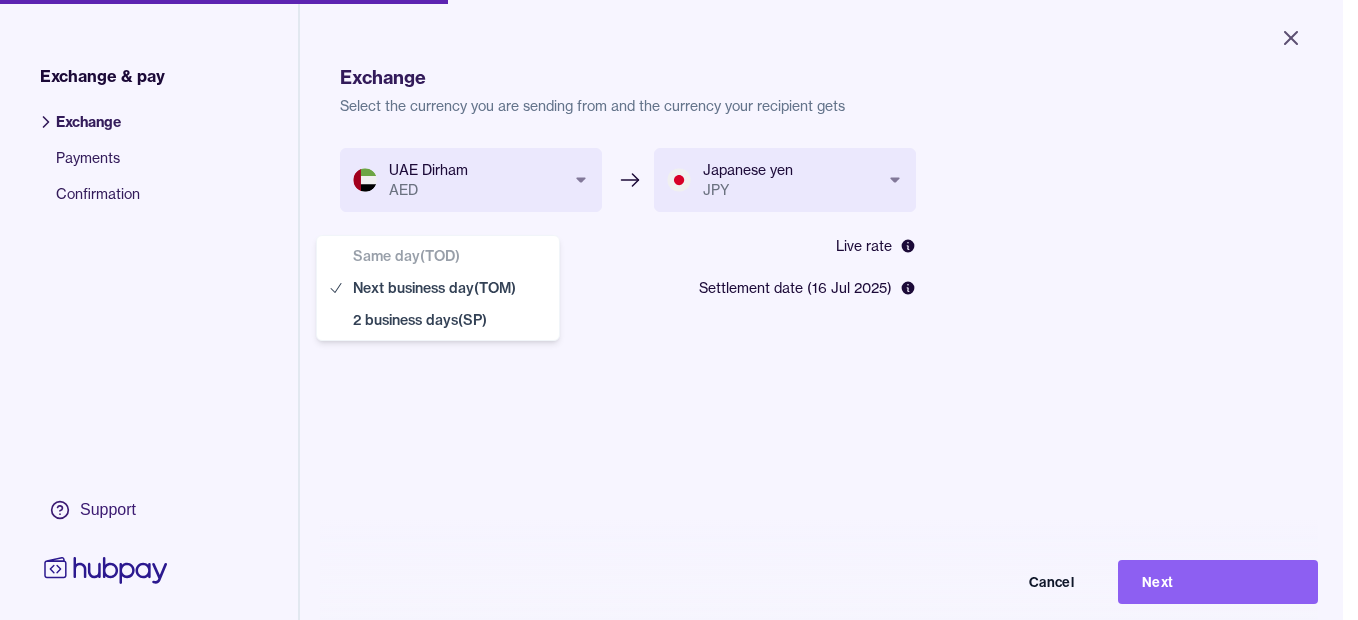 select on "**" 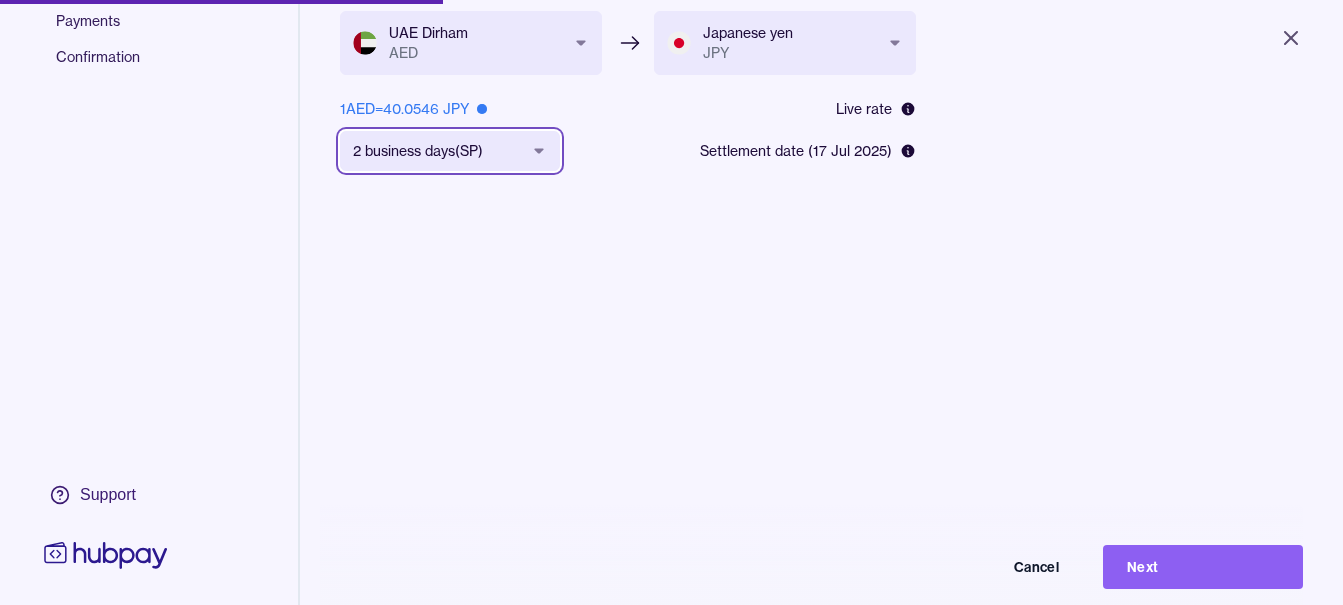 scroll, scrollTop: 268, scrollLeft: 0, axis: vertical 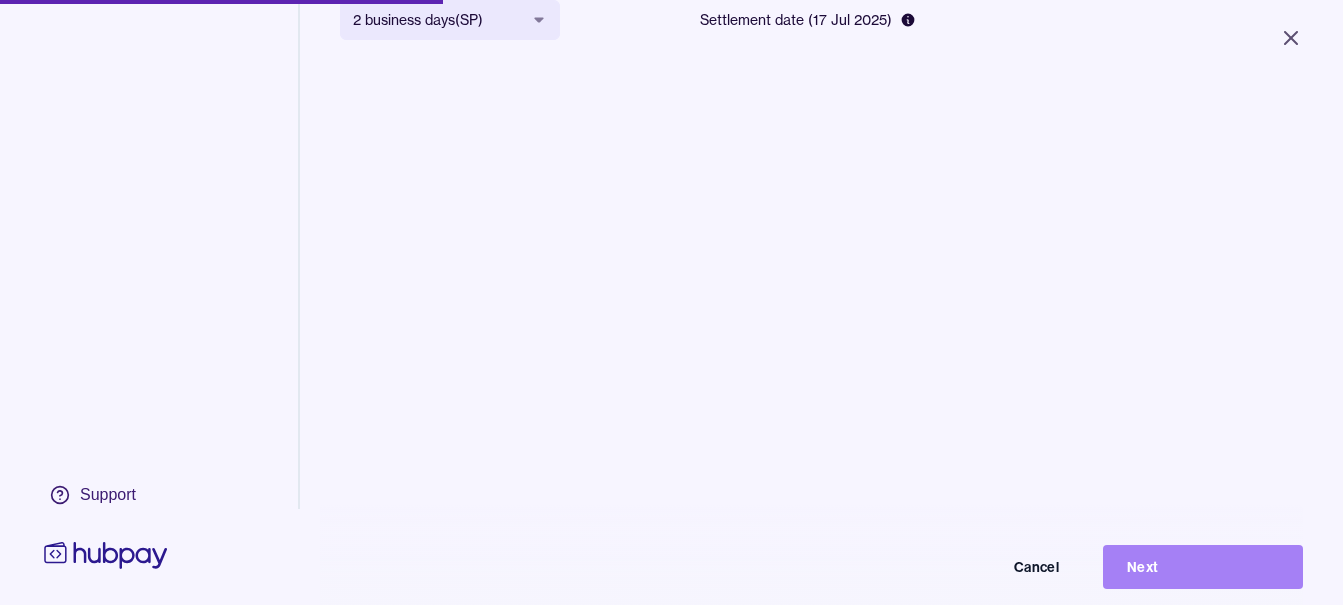 click on "Next" at bounding box center [1203, 567] 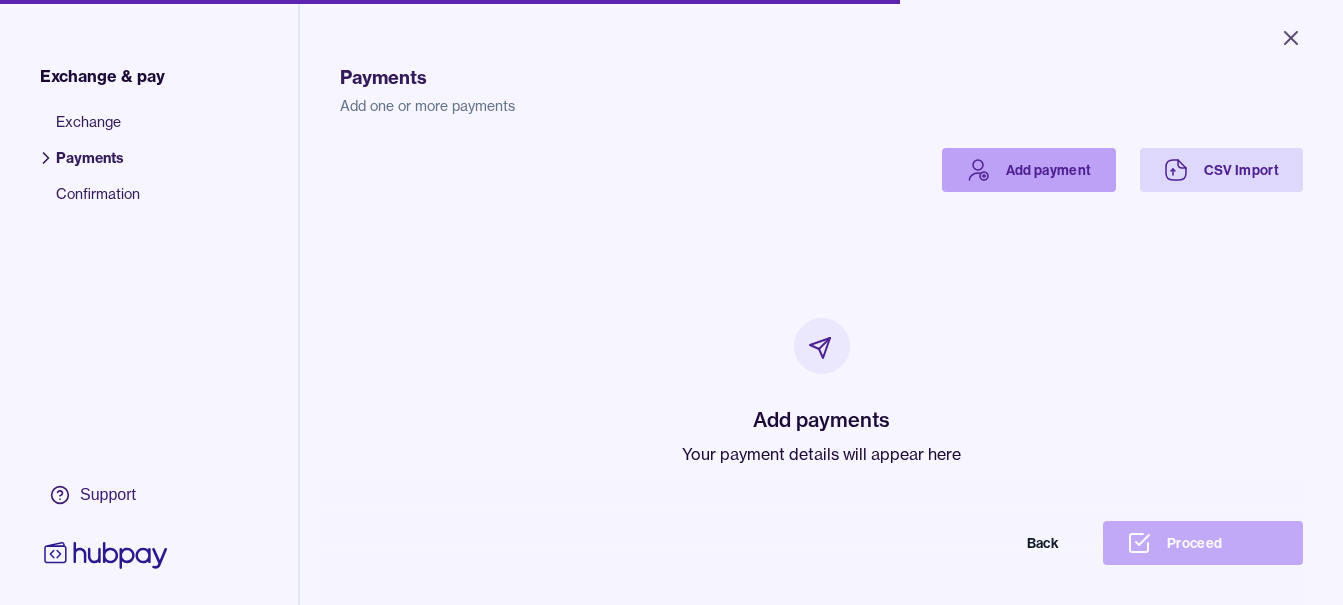 click on "Add payment" at bounding box center (1029, 170) 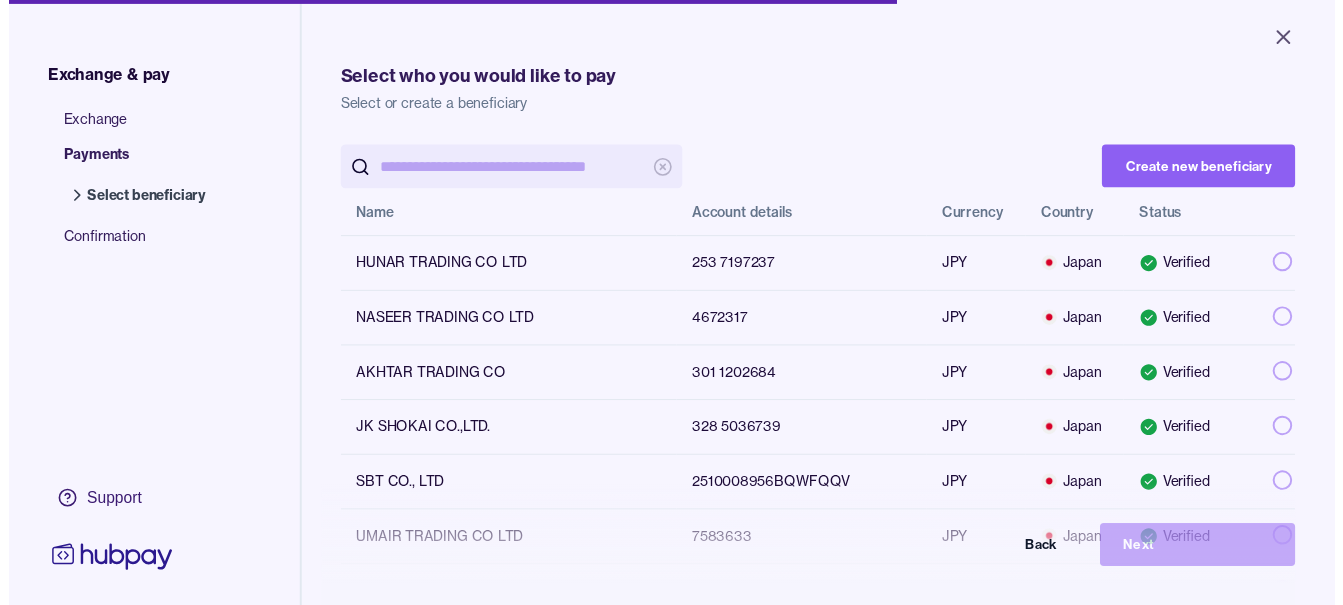 scroll, scrollTop: 0, scrollLeft: 0, axis: both 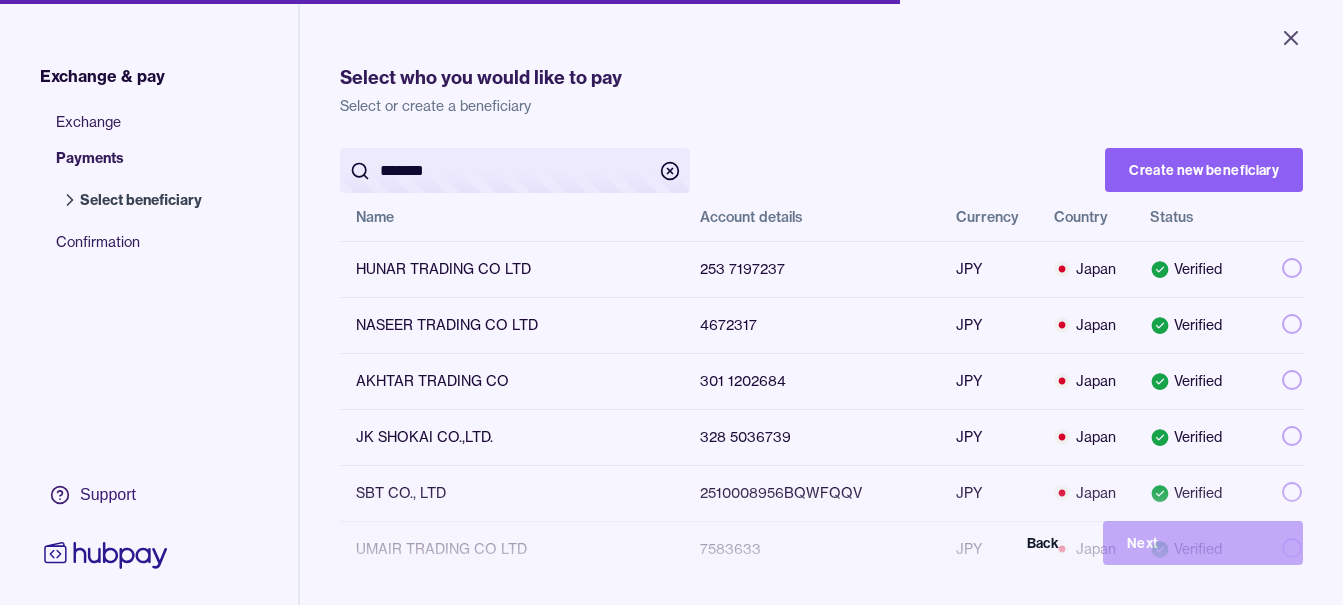 type on "******" 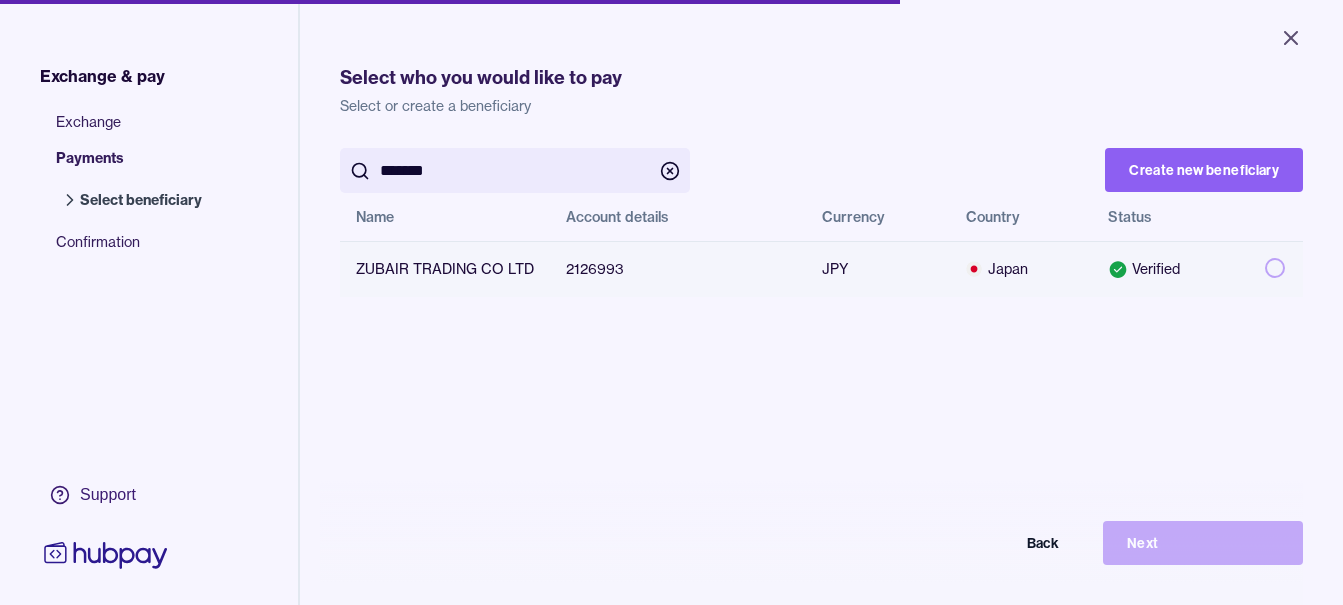click at bounding box center [1275, 268] 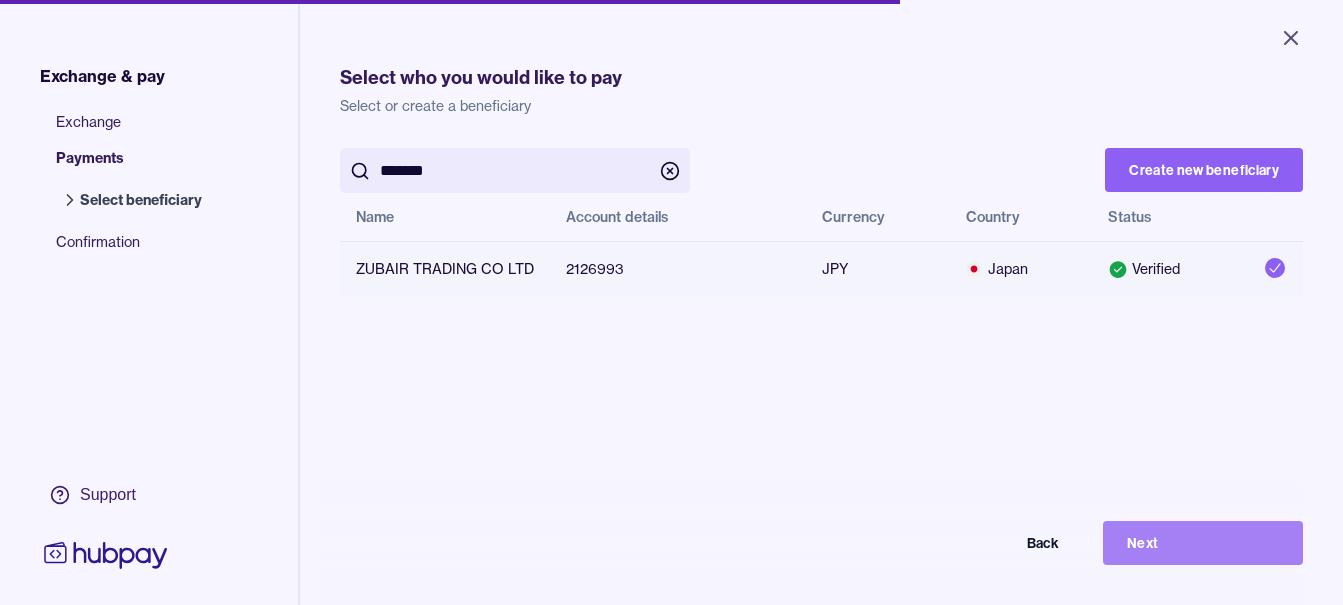 click on "Next" at bounding box center (1203, 543) 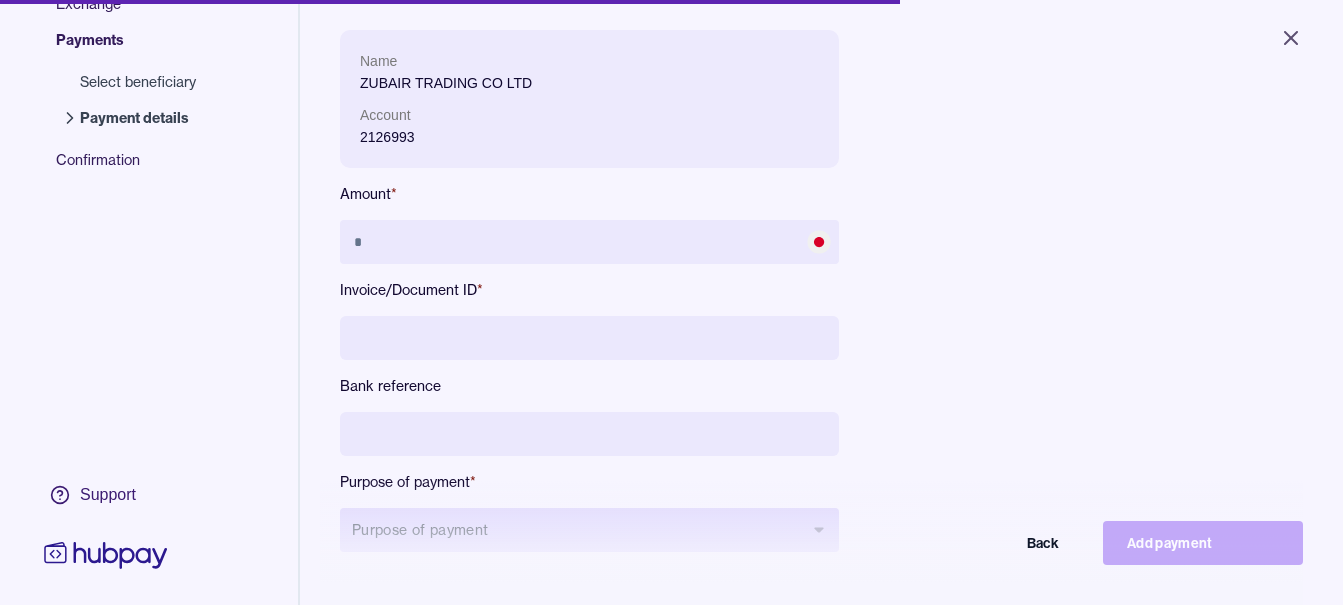 scroll, scrollTop: 268, scrollLeft: 0, axis: vertical 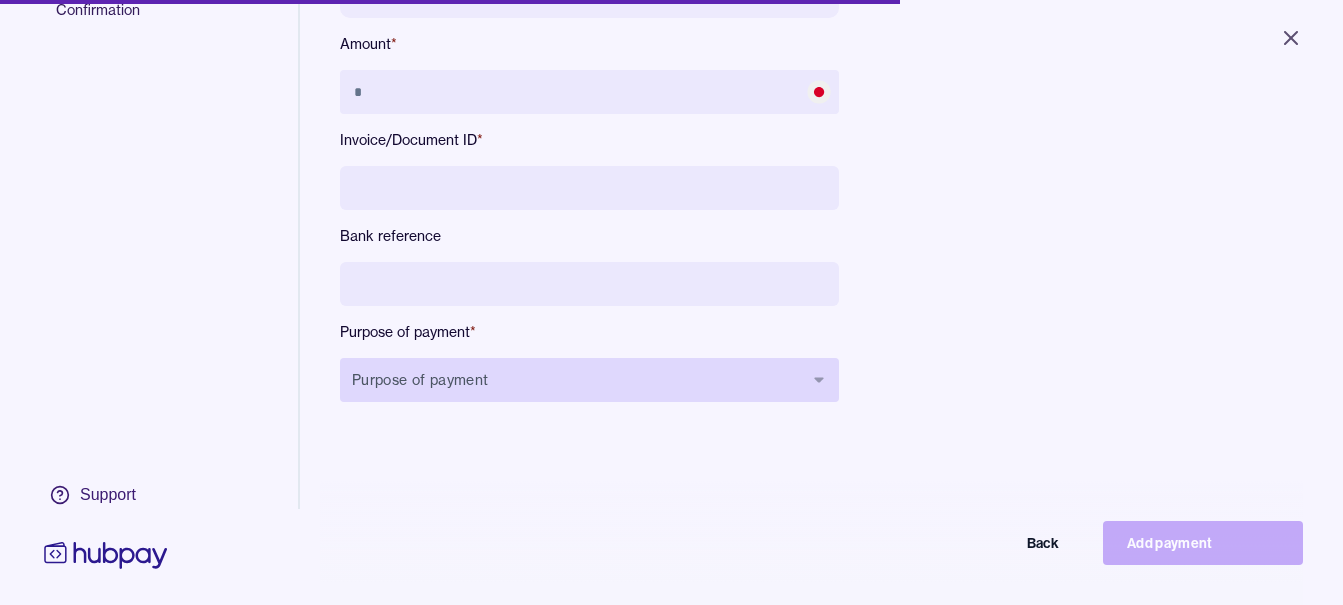 click on "Purpose of payment" at bounding box center (589, 380) 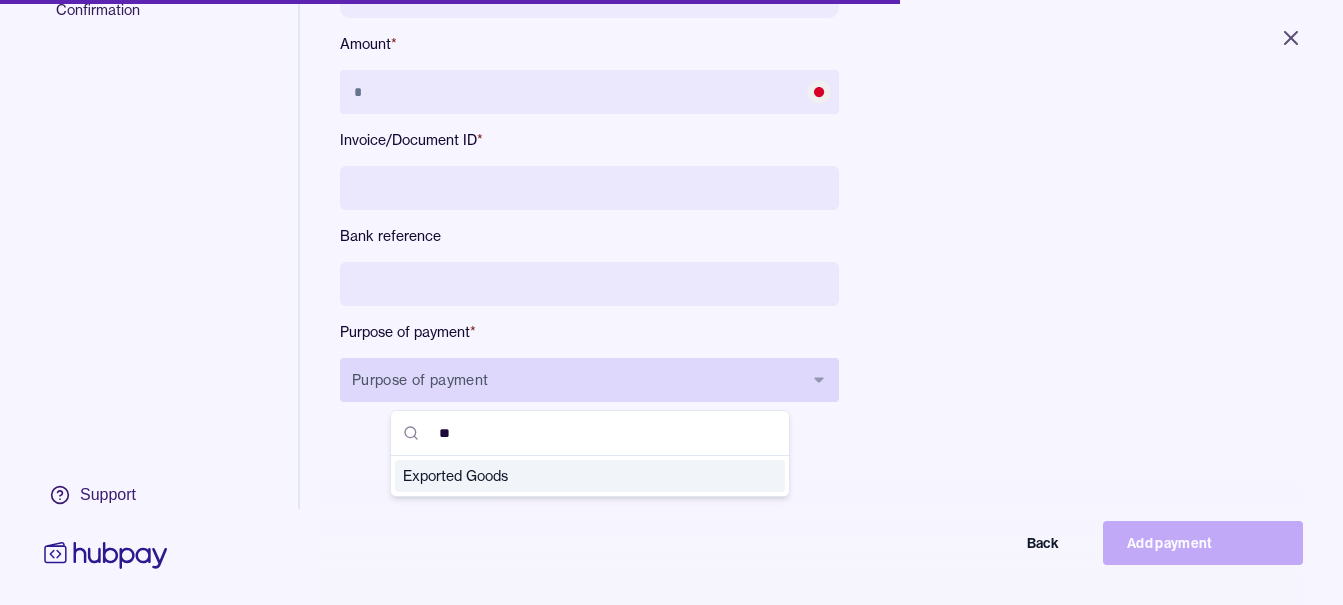 type on "***" 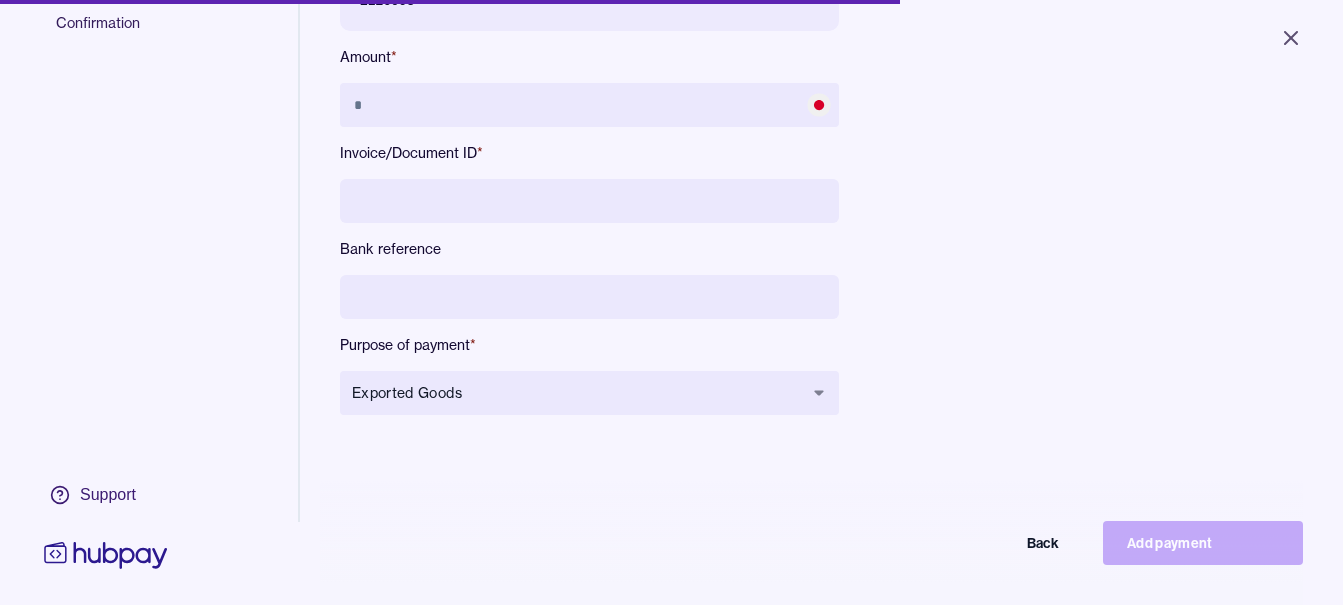 scroll, scrollTop: 268, scrollLeft: 0, axis: vertical 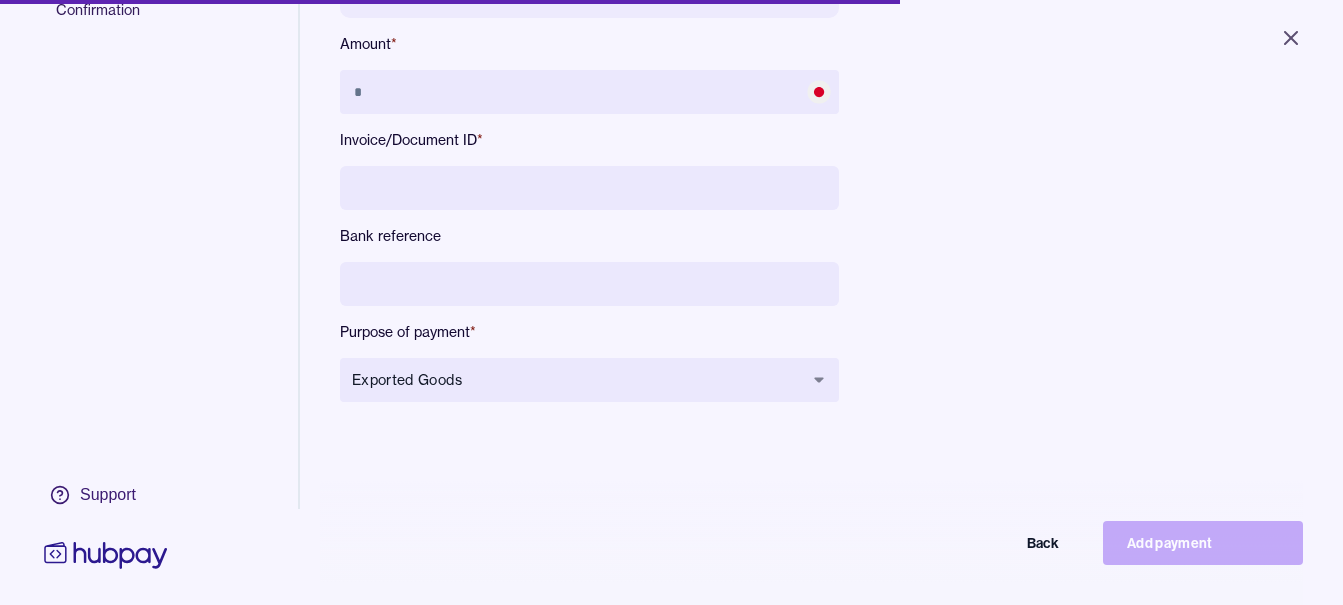 click on "Name ZUBAIR TRADING CO LTD Account 2126993 Amount  * Invoice/Document ID  * Bank reference Purpose of payment  * Exported Goods Back Add payment" at bounding box center [589, 157] 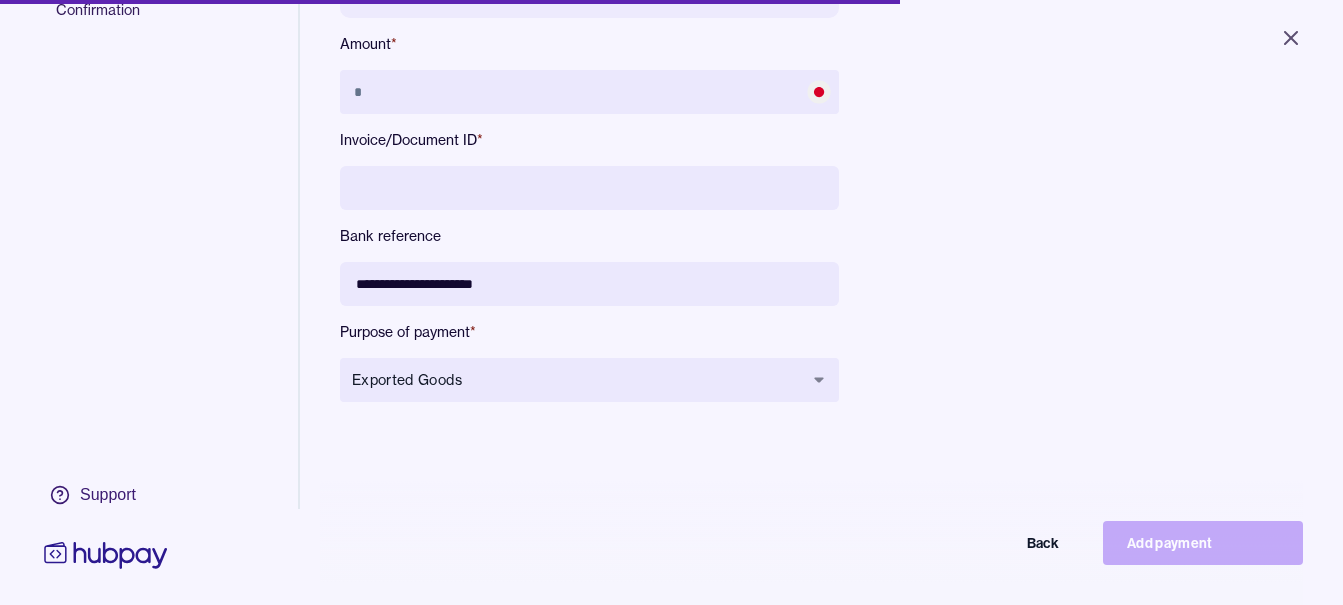 type on "**********" 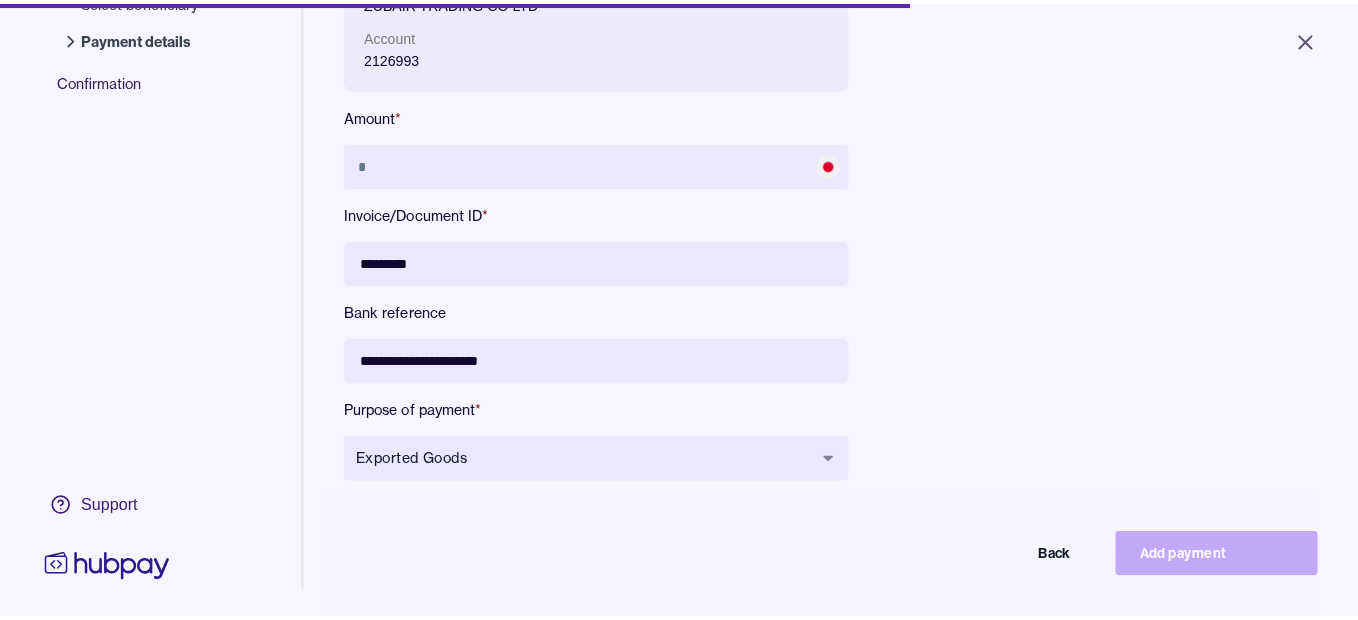 scroll, scrollTop: 168, scrollLeft: 0, axis: vertical 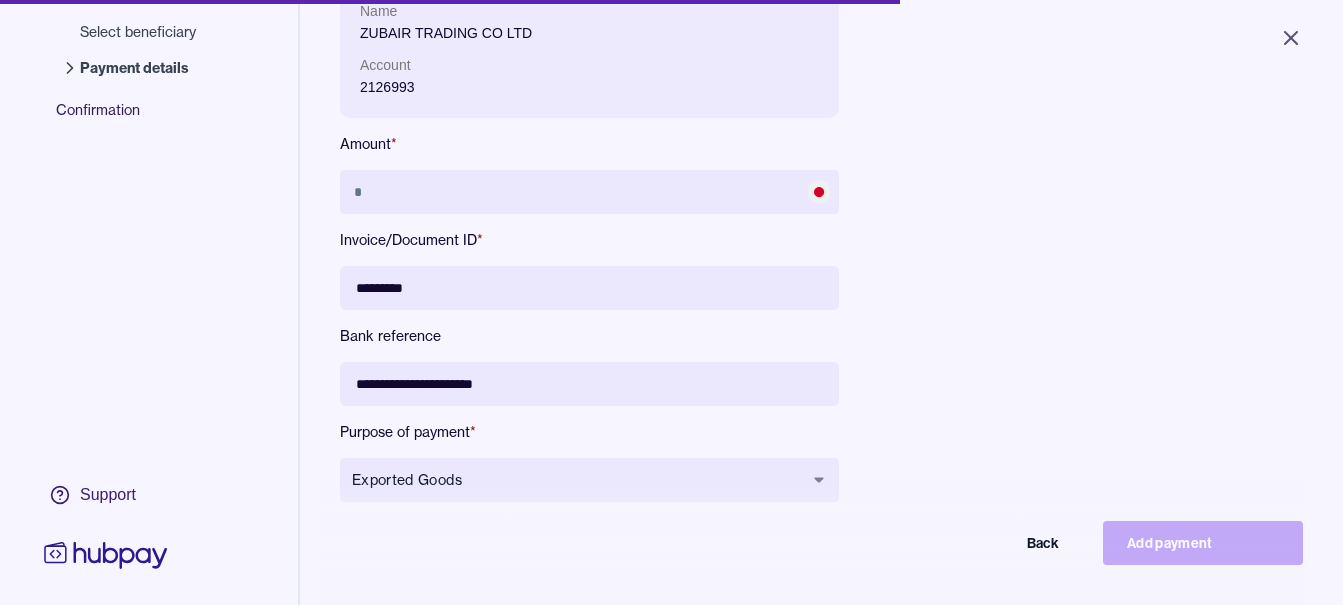 type on "*********" 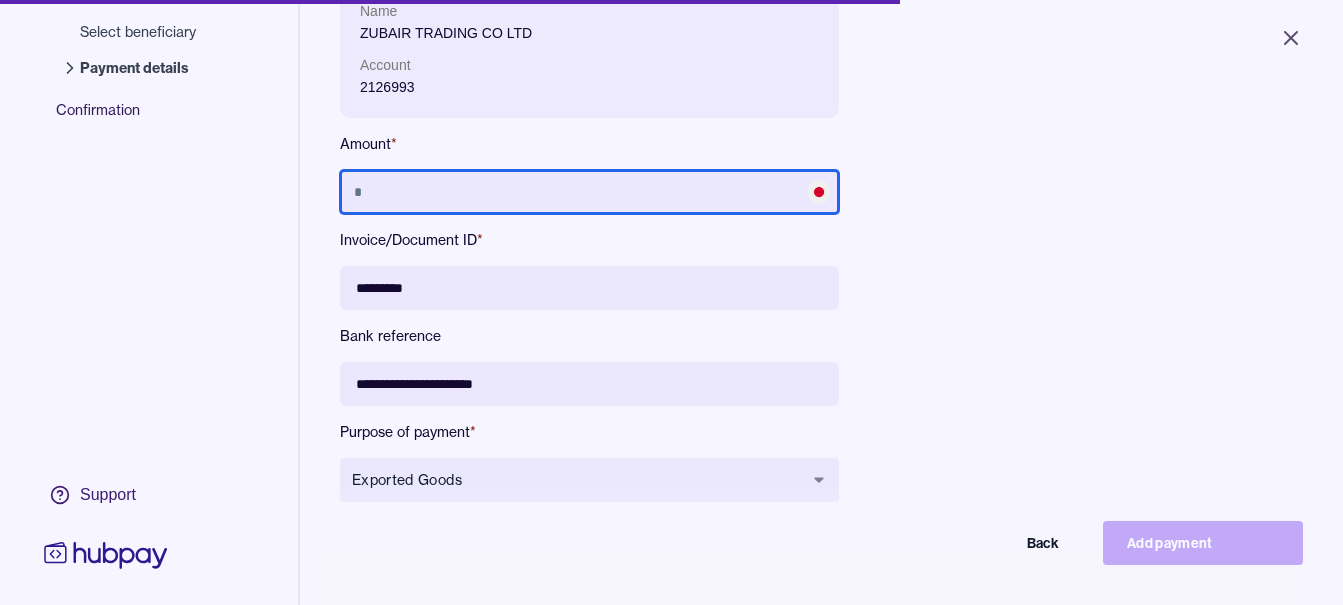 click at bounding box center [589, 192] 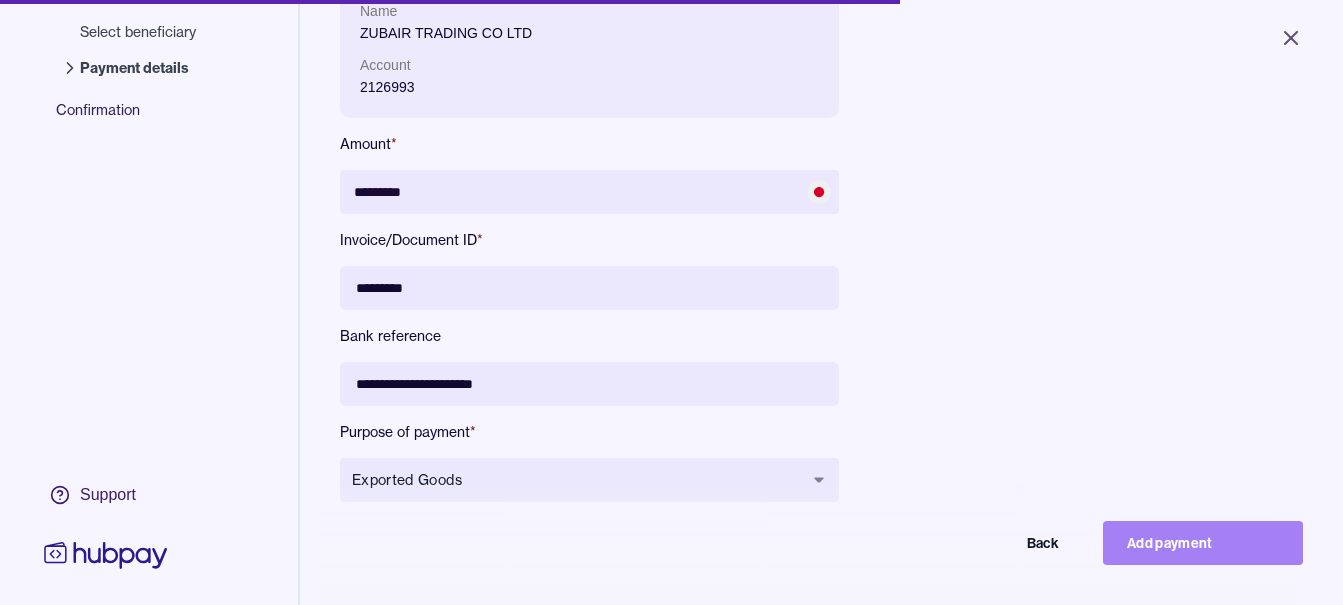click on "Add payment" at bounding box center (1203, 543) 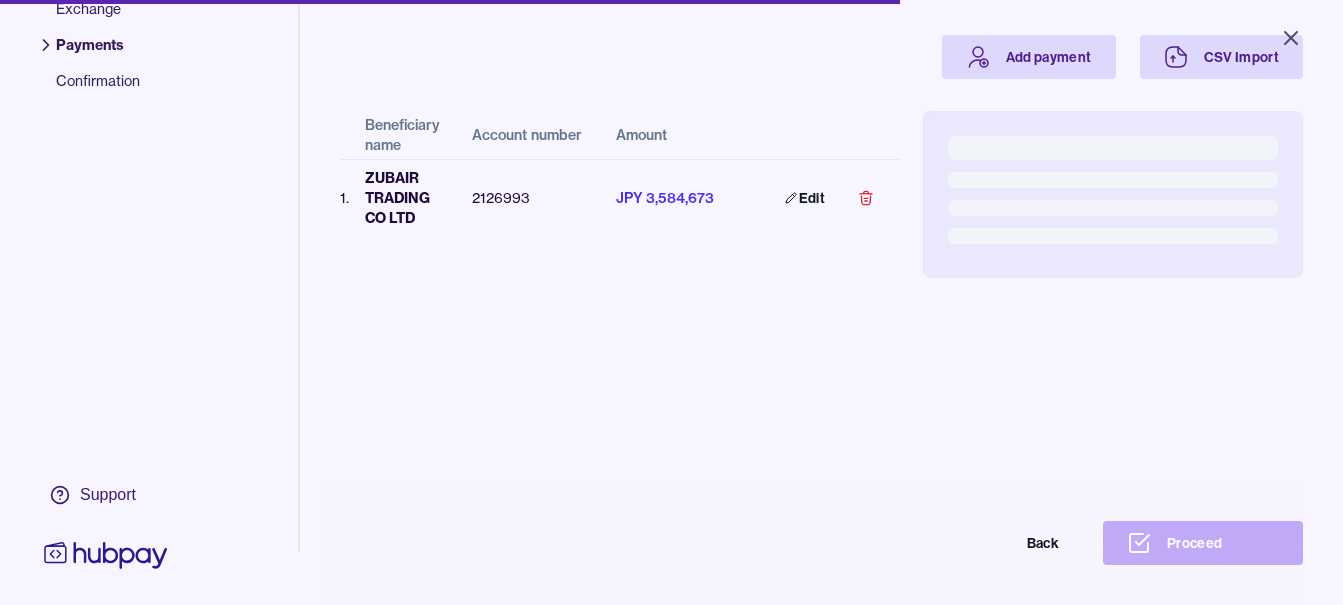 scroll, scrollTop: 156, scrollLeft: 0, axis: vertical 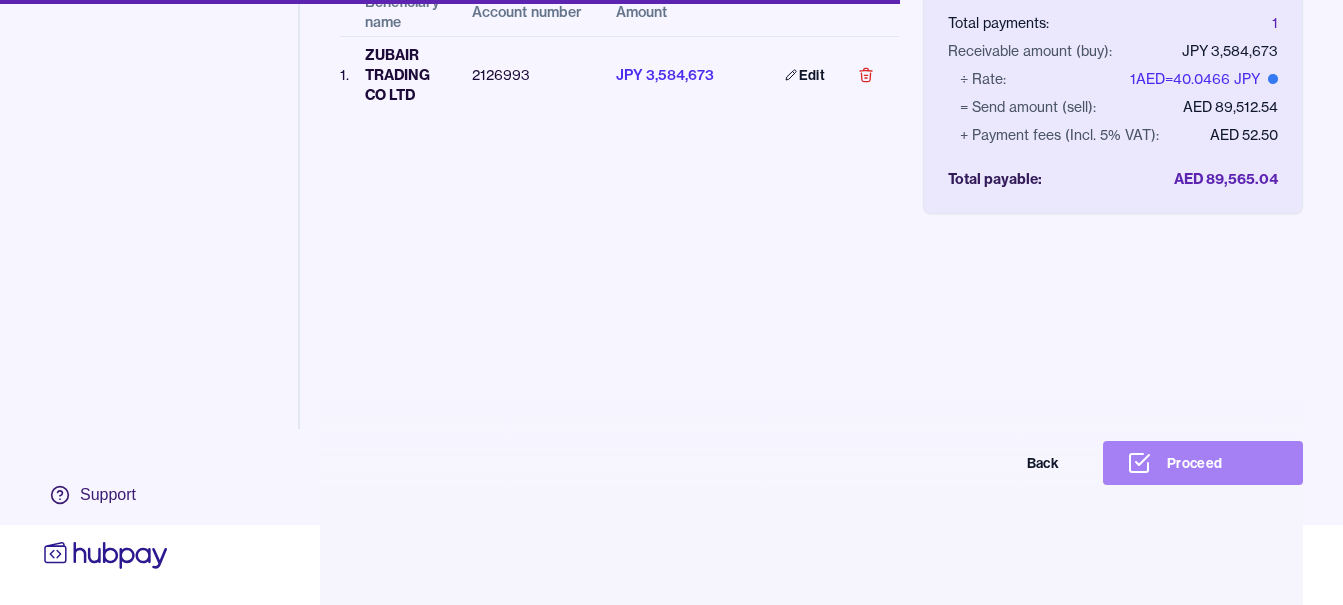 click on "Proceed" at bounding box center [1203, 463] 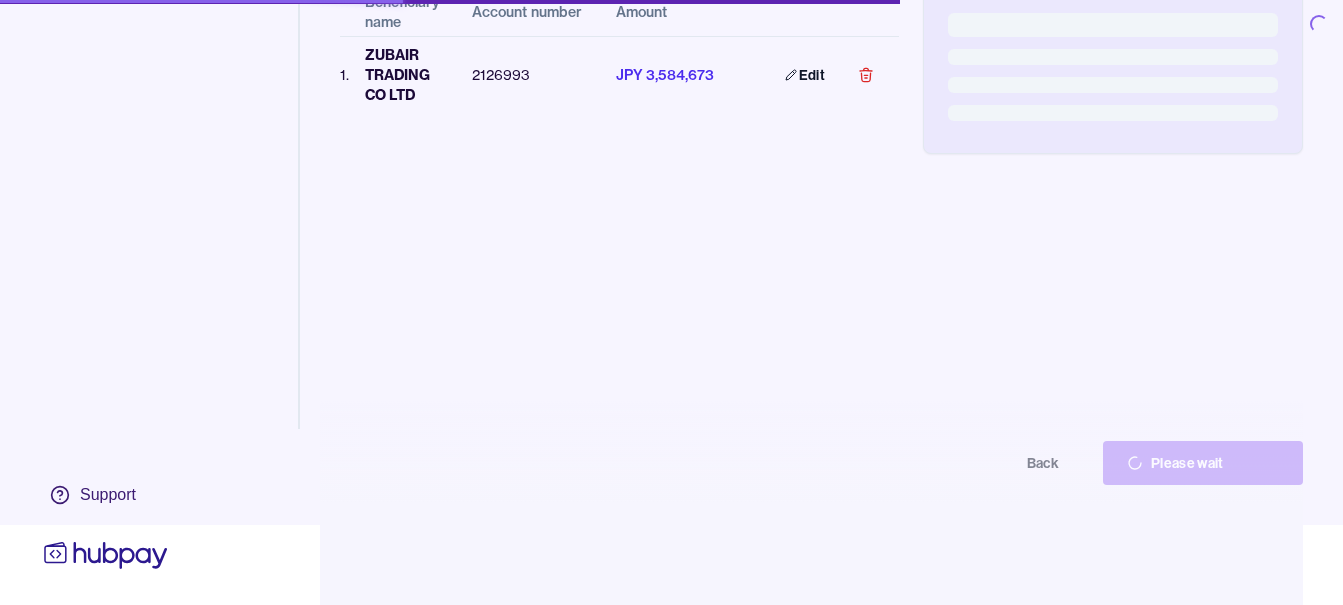 scroll, scrollTop: 0, scrollLeft: 0, axis: both 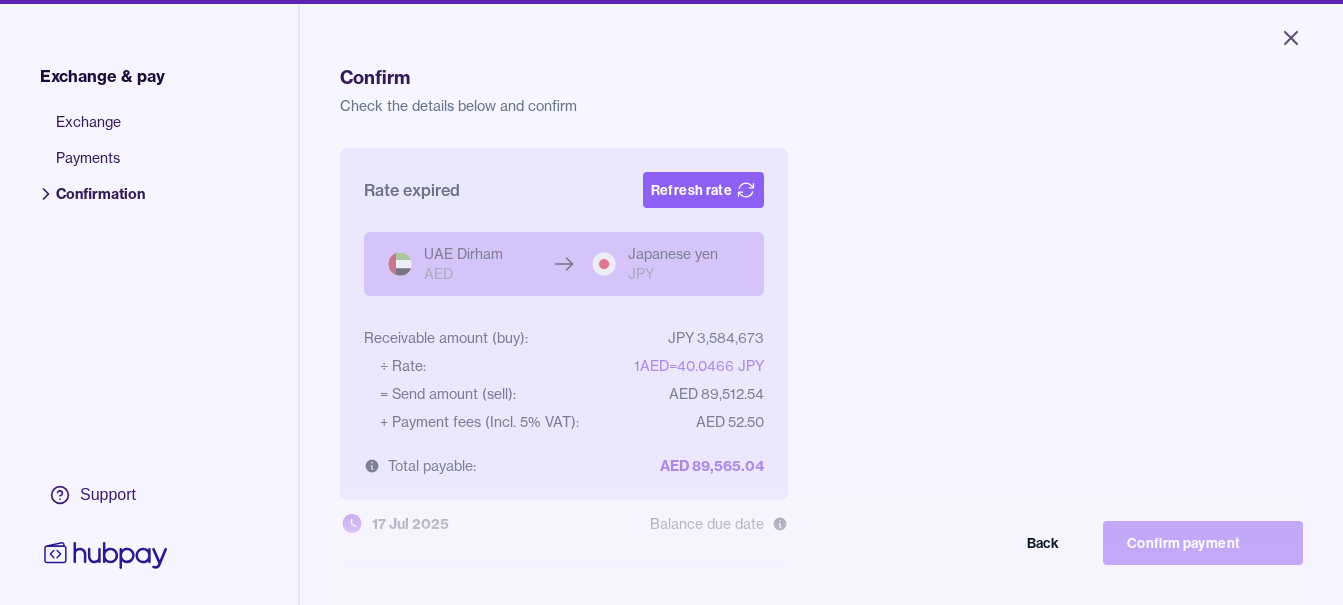click on "Rate expired Refresh rate" at bounding box center [564, 190] 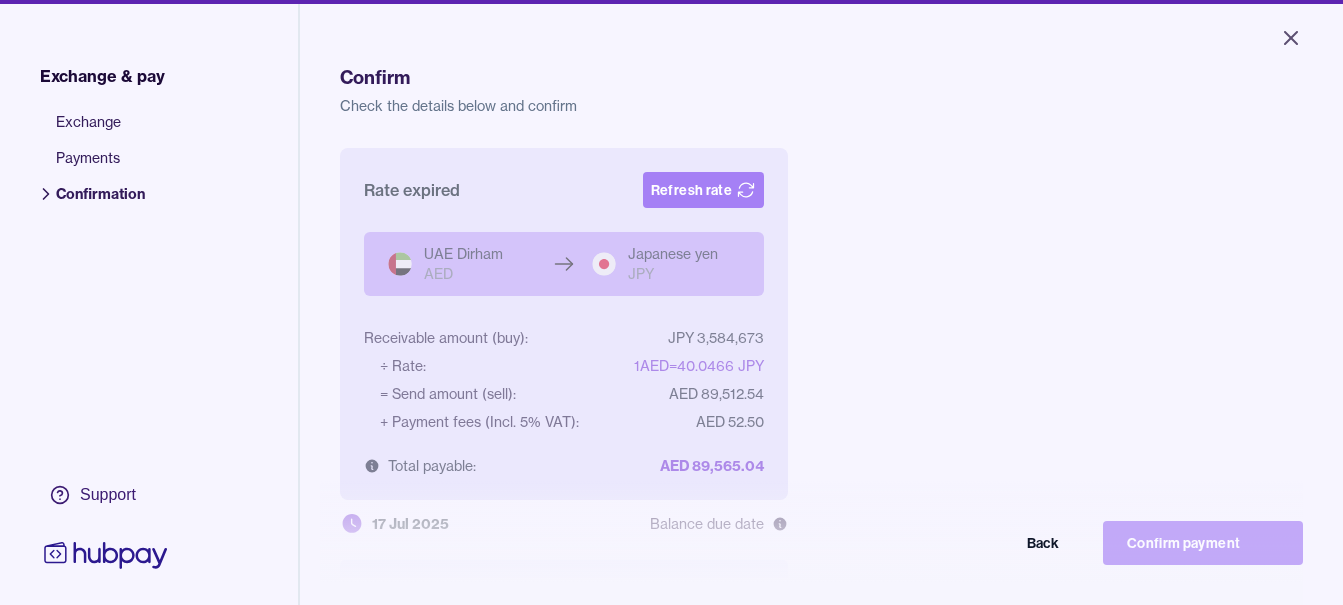 click on "Refresh rate" at bounding box center [703, 190] 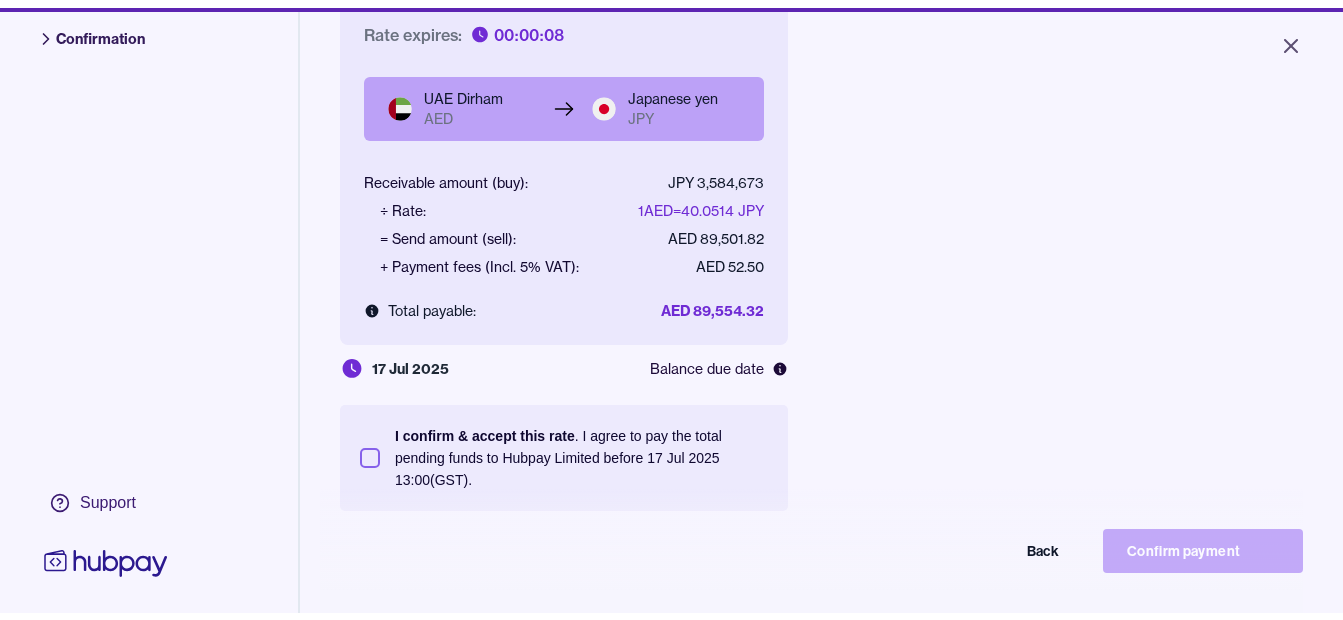 scroll, scrollTop: 268, scrollLeft: 0, axis: vertical 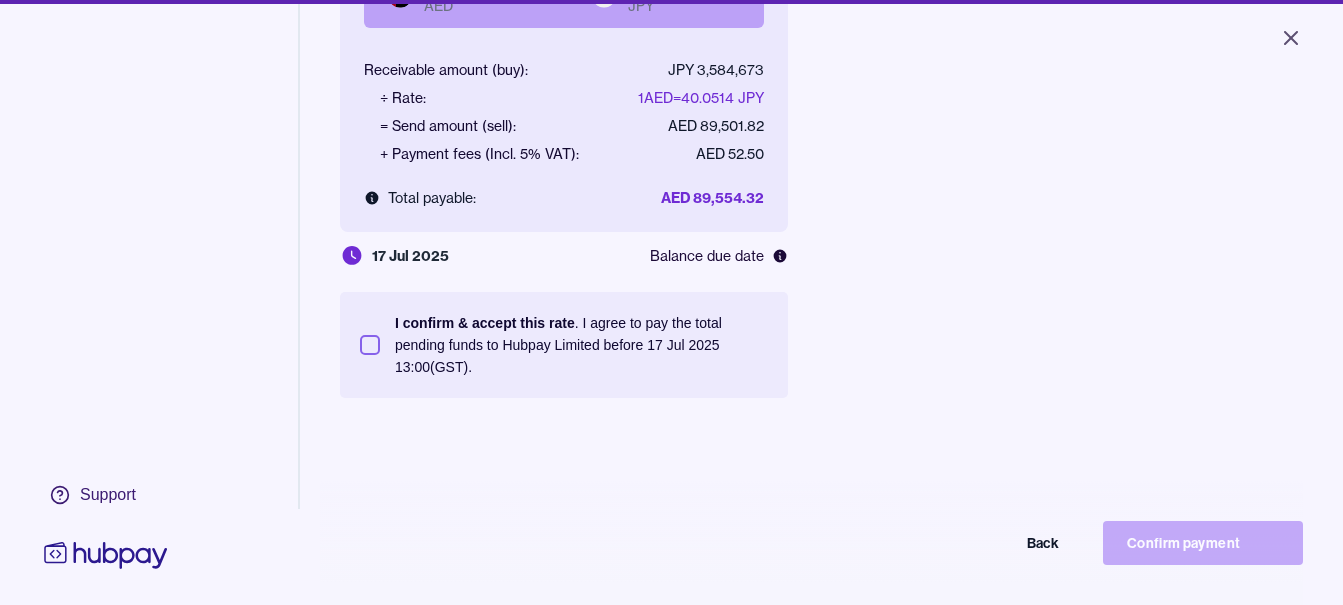 click on "I confirm & accept this rate . I agree to pay the total pending funds to Hubpay Limited before [DATE] [TIME] (GST)." at bounding box center (581, 345) 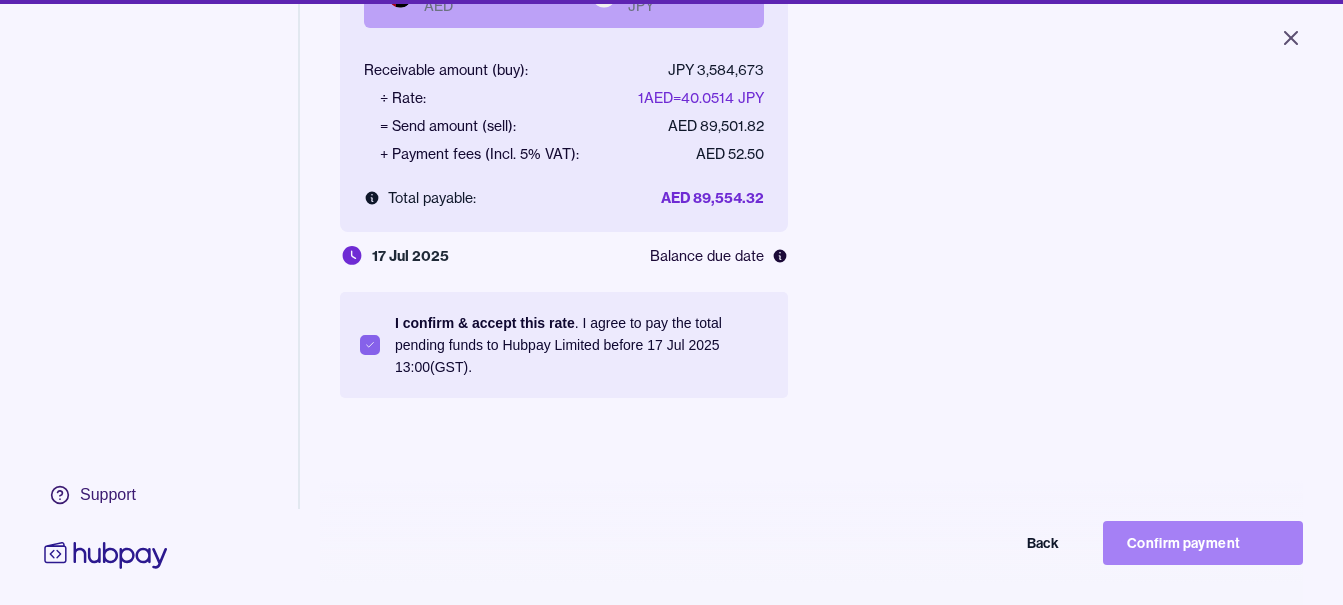 click on "Confirm payment" at bounding box center (1203, 543) 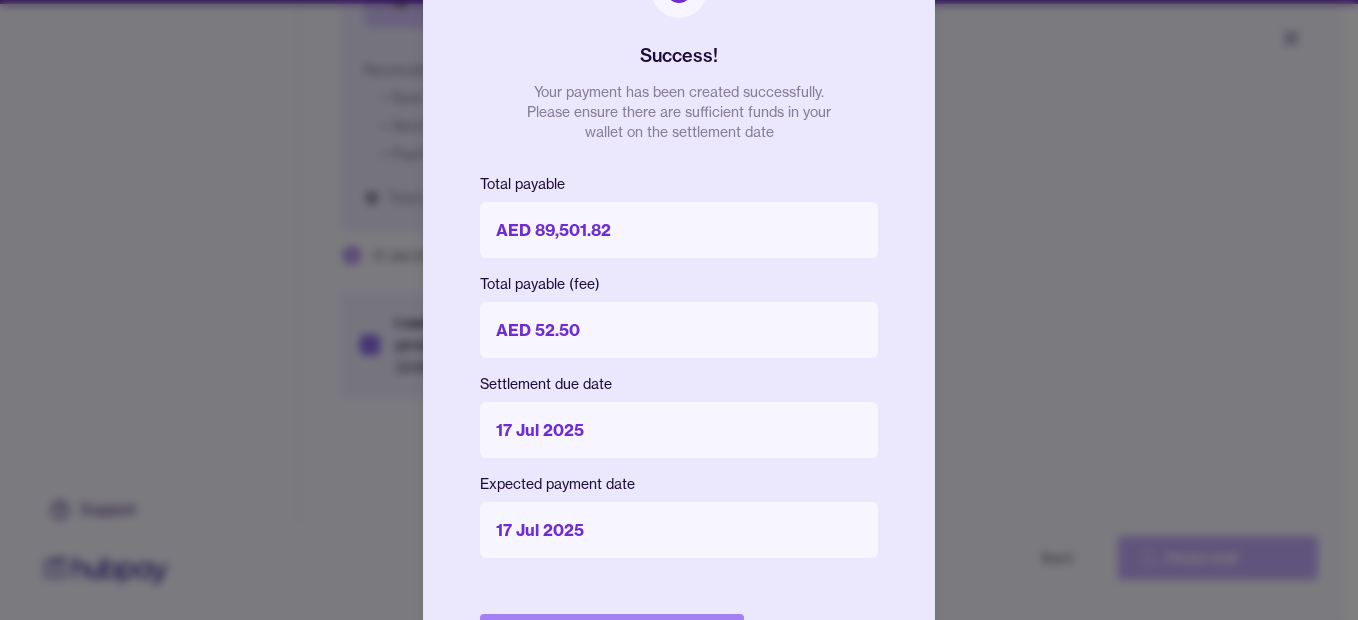 click on "Done" at bounding box center [612, 636] 